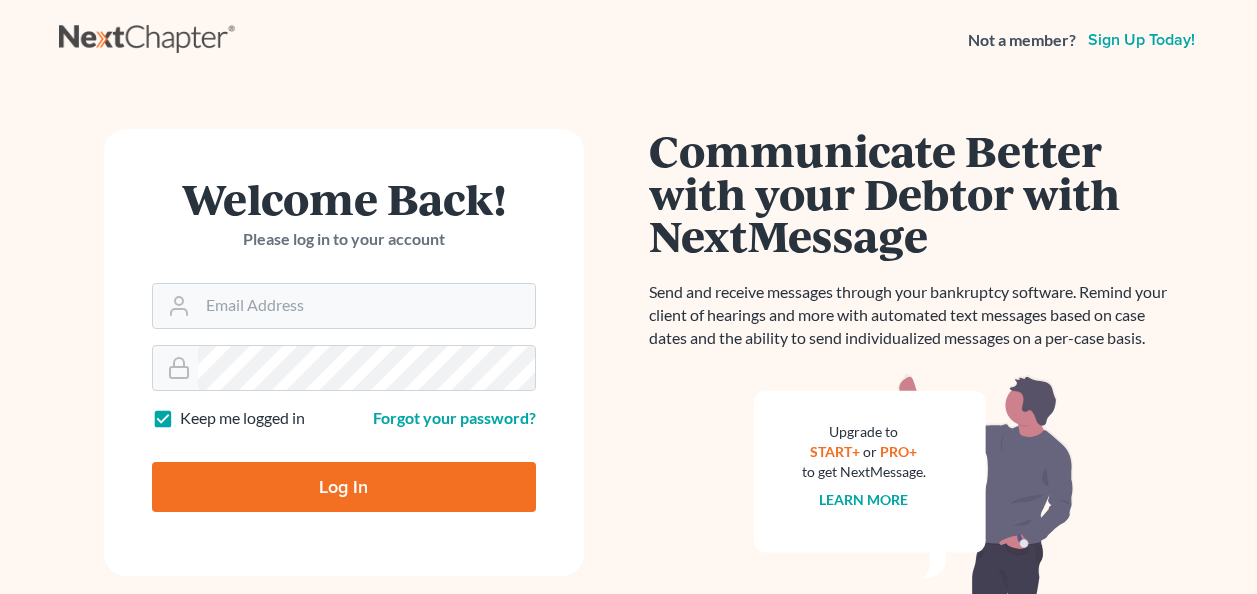 scroll, scrollTop: 0, scrollLeft: 0, axis: both 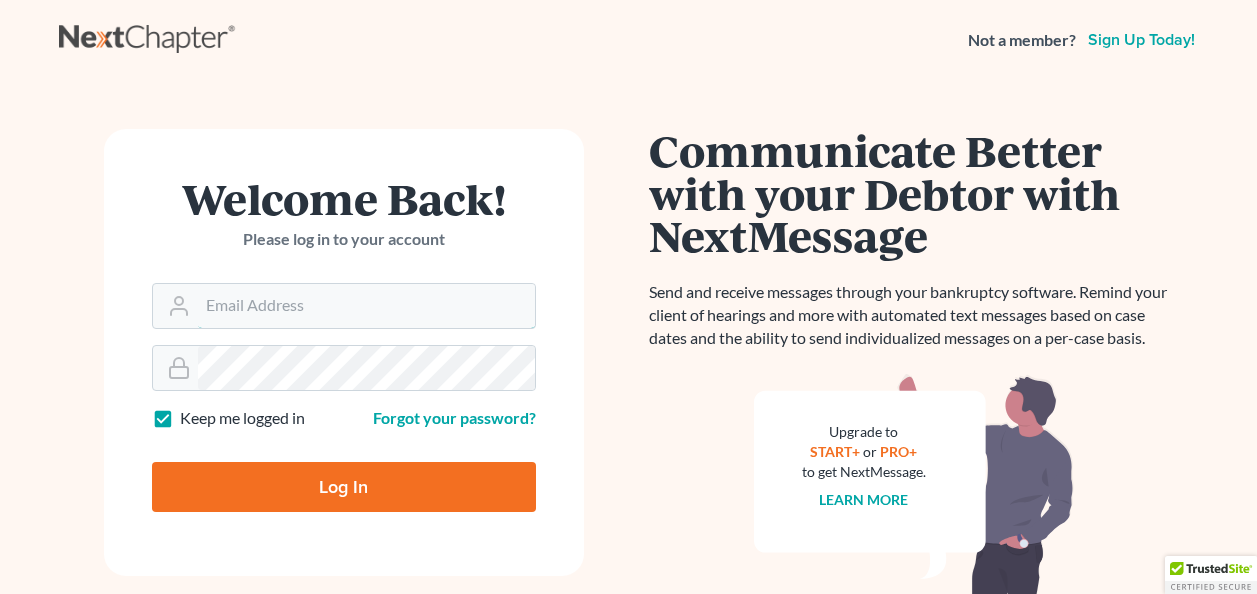 type on "lpierce.blp@comcast.net" 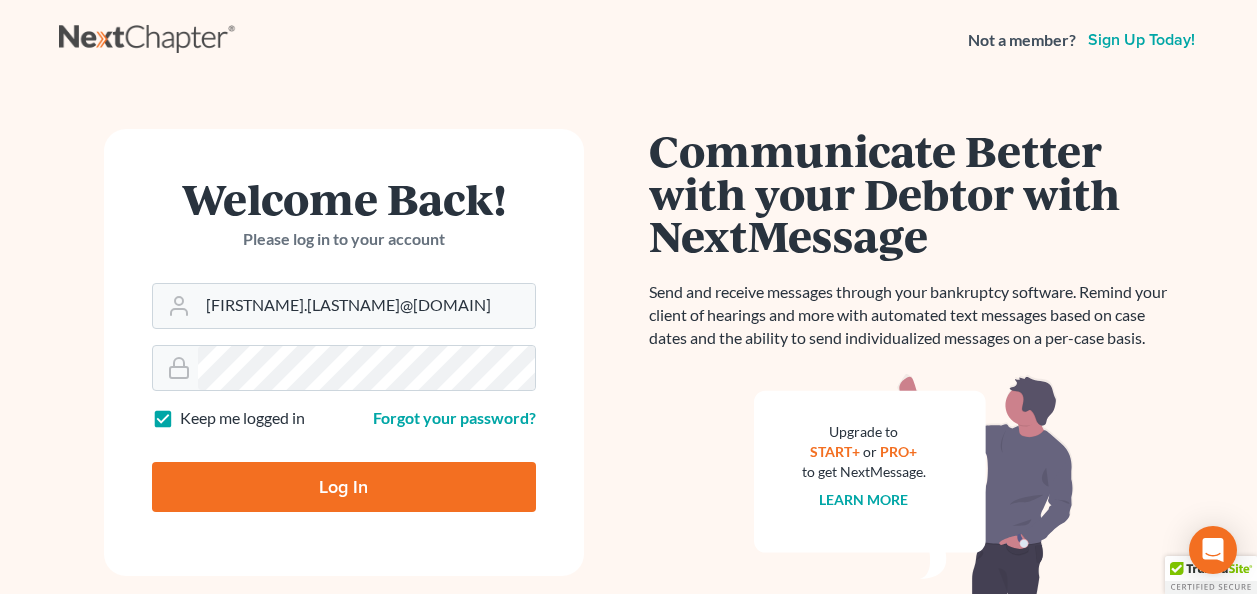 click on "Log In" at bounding box center [344, 487] 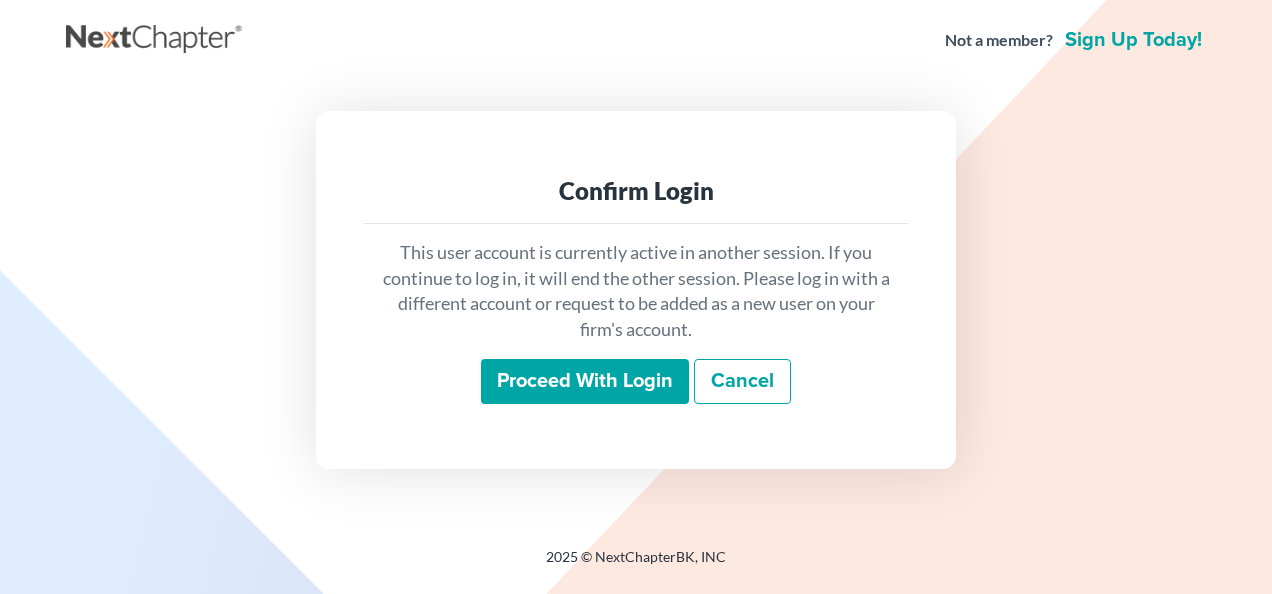 scroll, scrollTop: 0, scrollLeft: 0, axis: both 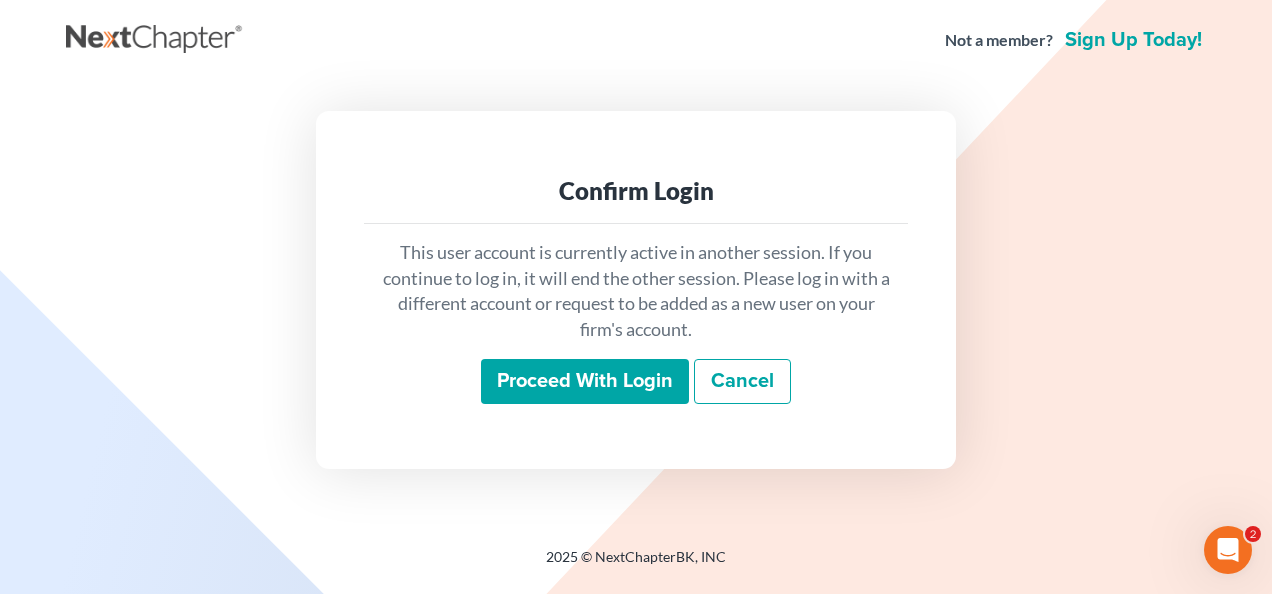 click on "Proceed with login" at bounding box center [585, 382] 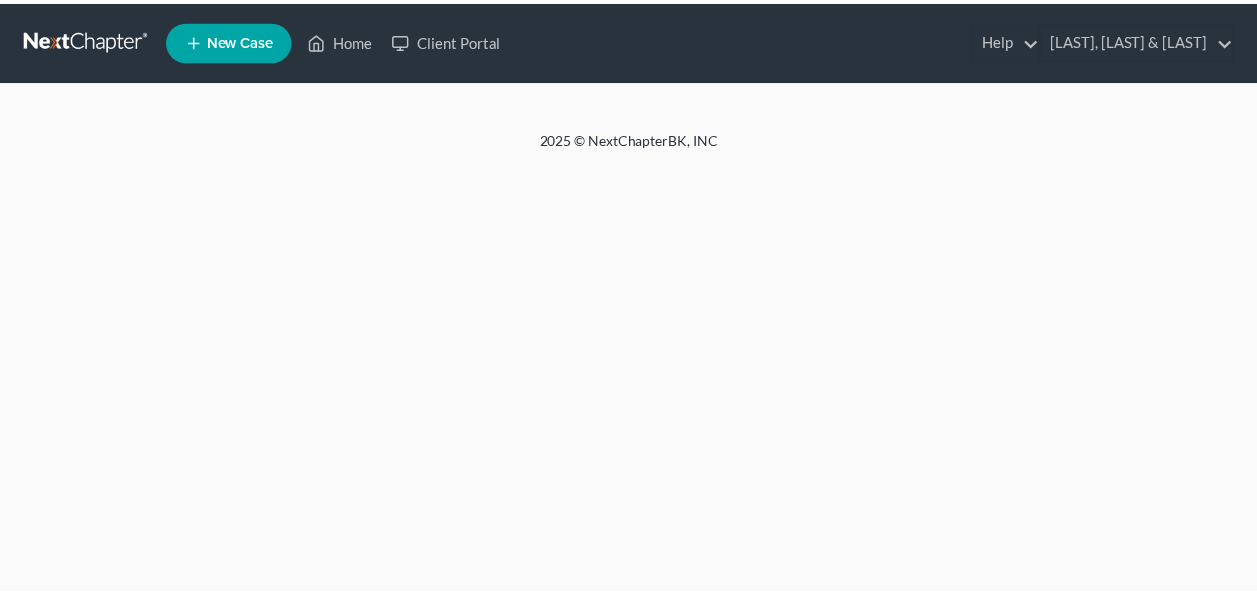 scroll, scrollTop: 0, scrollLeft: 0, axis: both 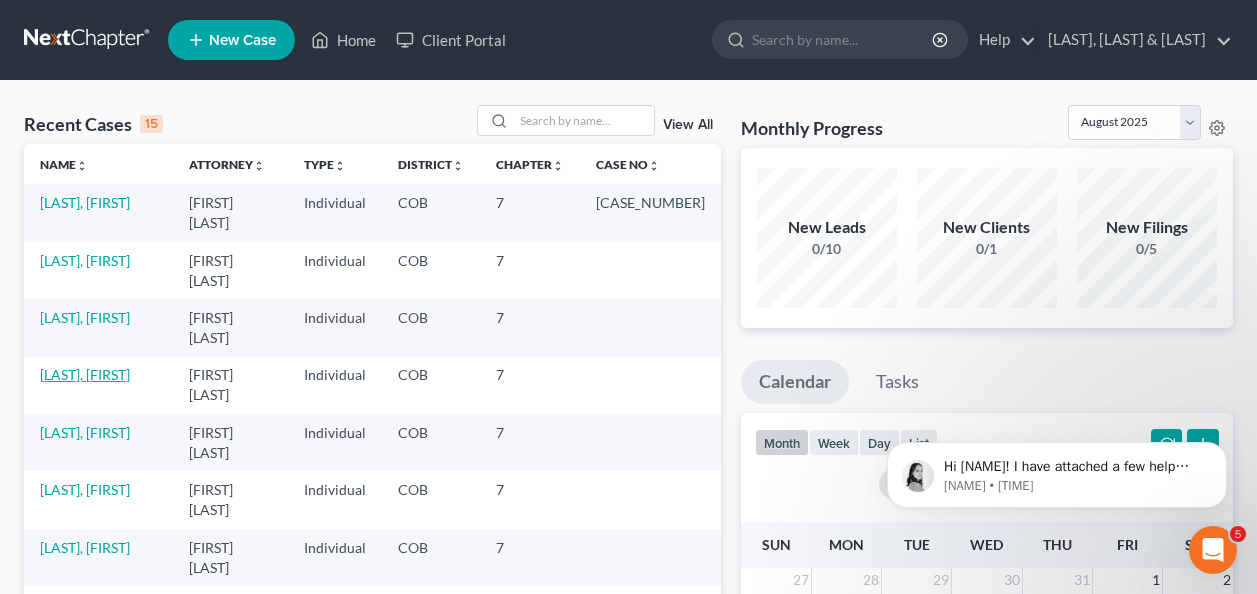 click on "Duplechain, Seth" at bounding box center (85, 374) 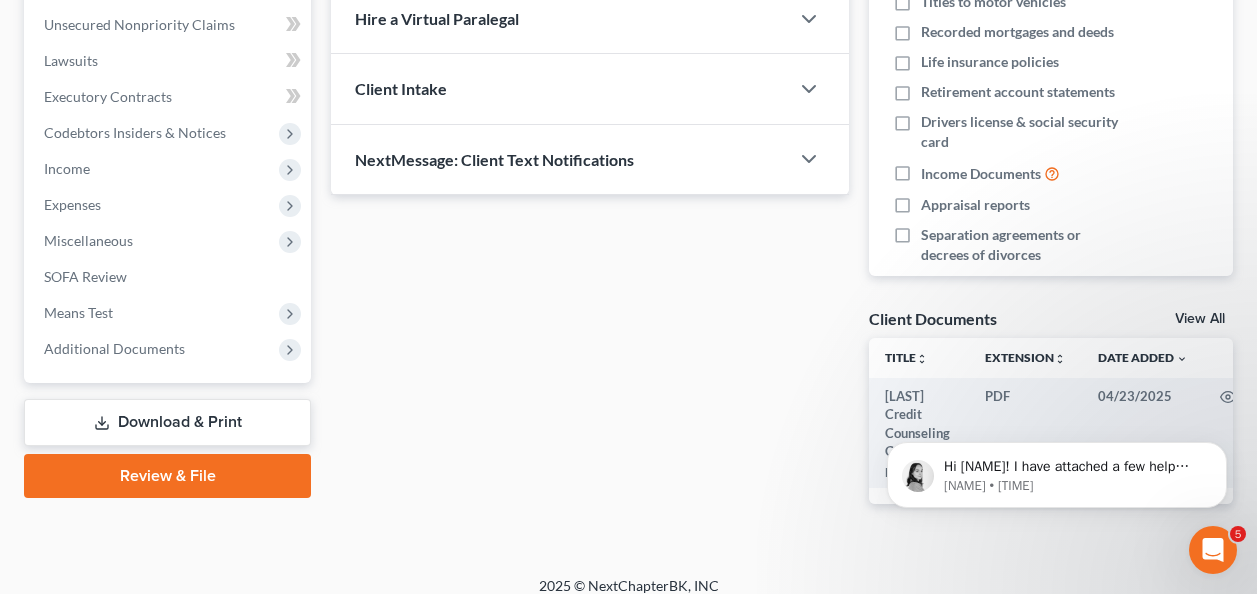 scroll, scrollTop: 521, scrollLeft: 0, axis: vertical 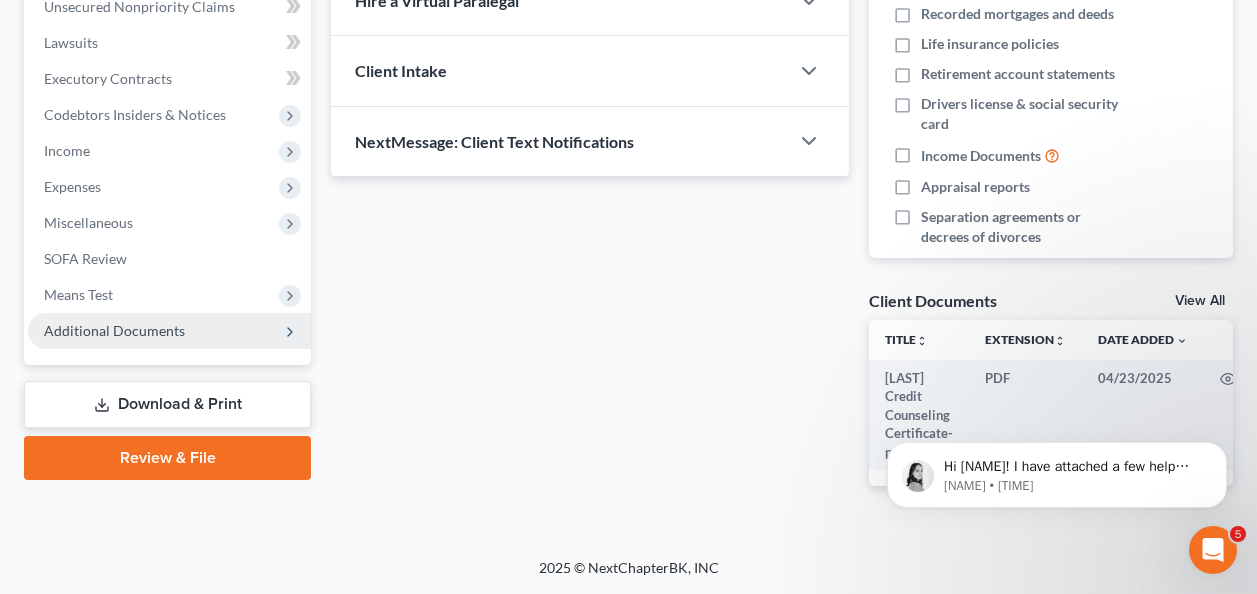 click on "Additional Documents" at bounding box center [114, 330] 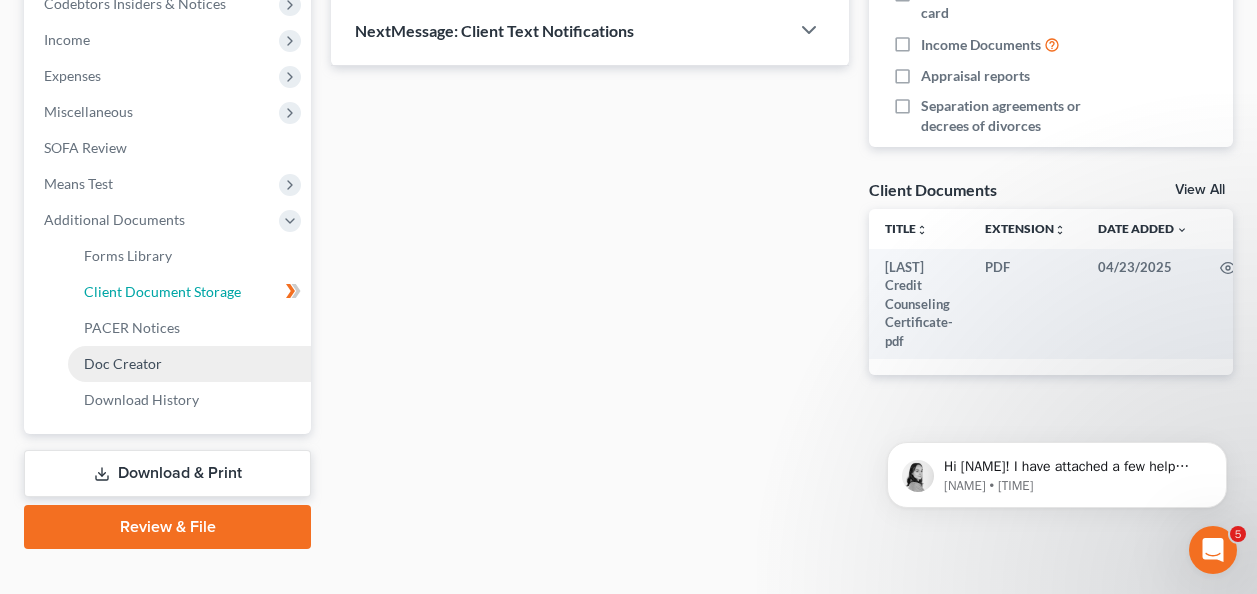 scroll, scrollTop: 621, scrollLeft: 0, axis: vertical 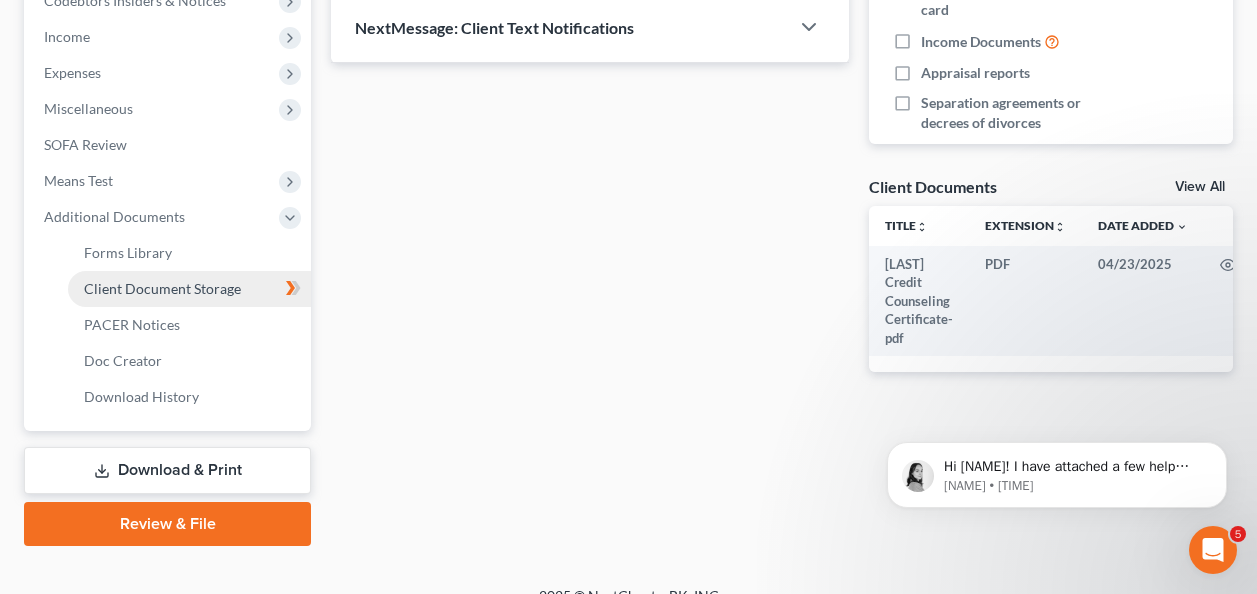 click on "Client Document Storage" at bounding box center [162, 288] 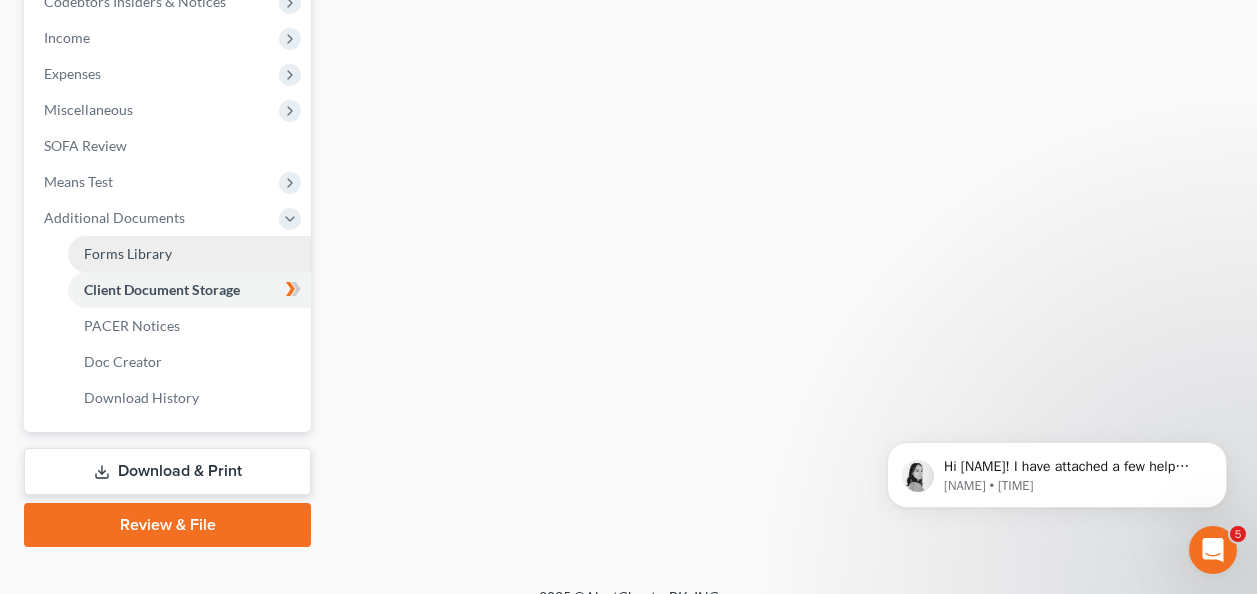 select on "5" 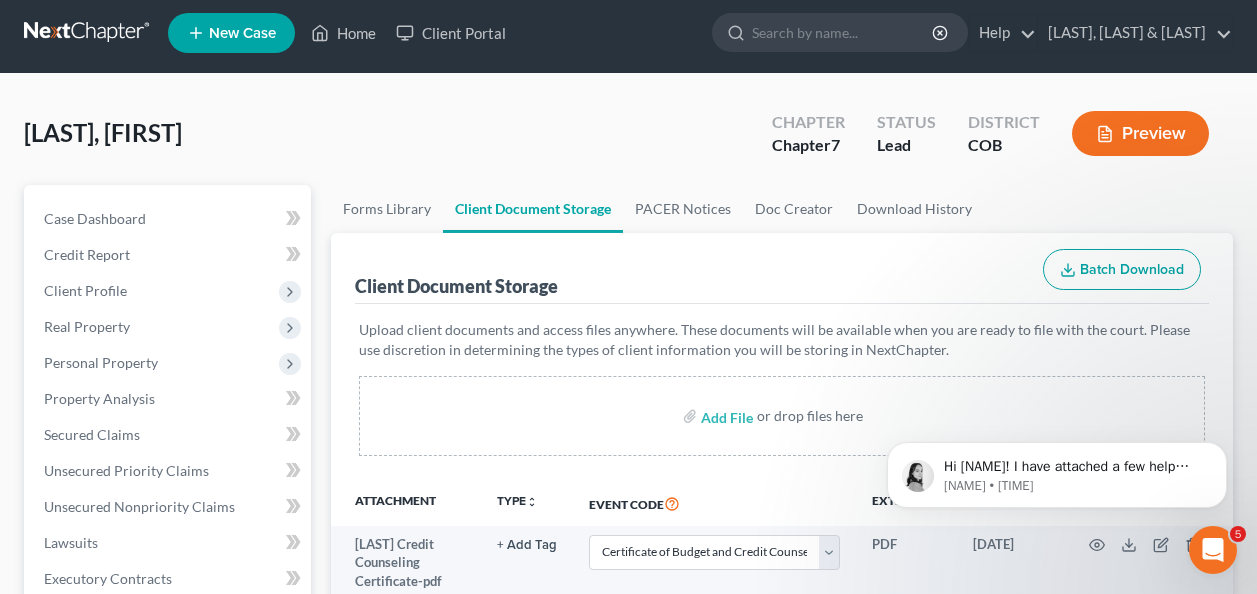 scroll, scrollTop: 0, scrollLeft: 0, axis: both 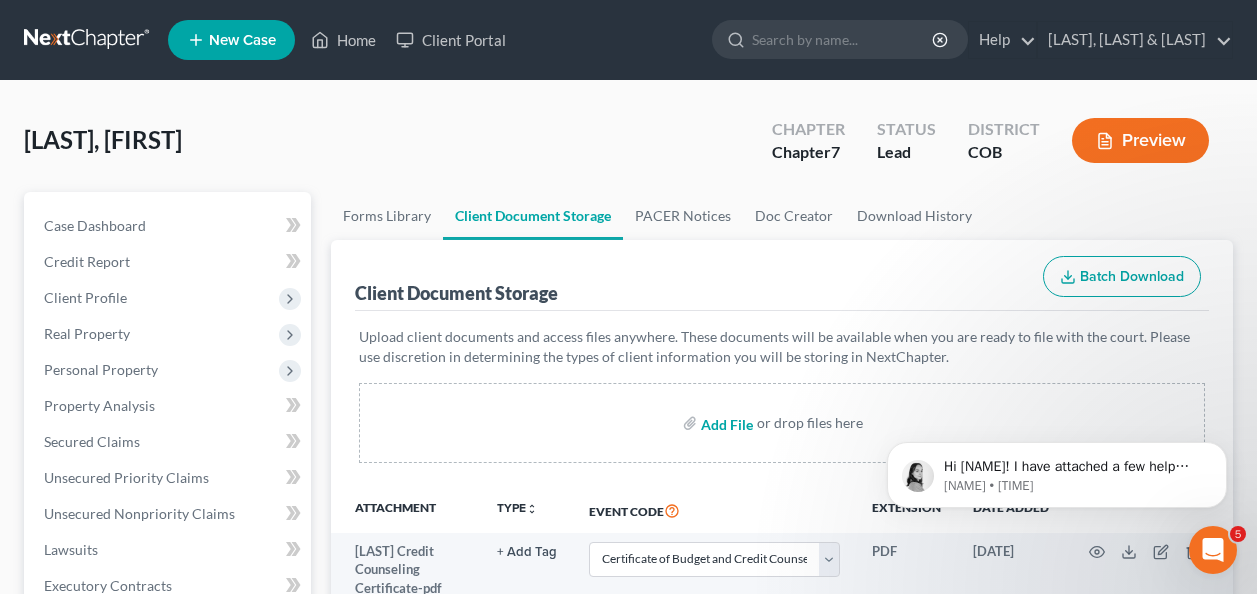 click at bounding box center [725, 423] 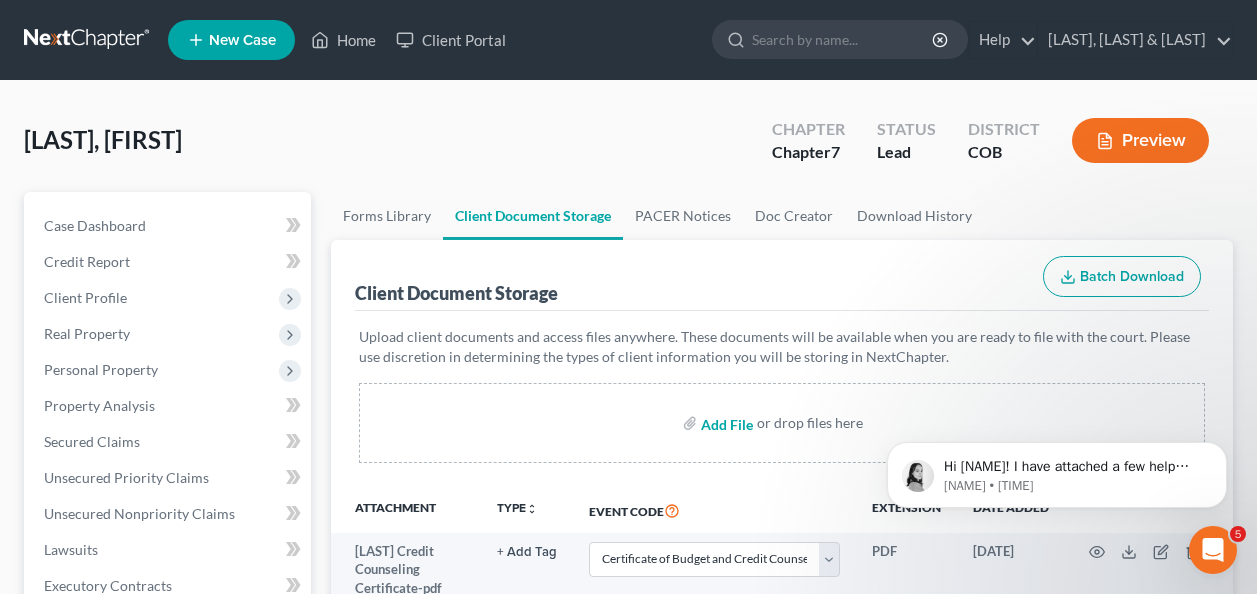 type on "C:\fakepath\Dupelchain Paystubs 5-9-25 to 8-1-25.pdf" 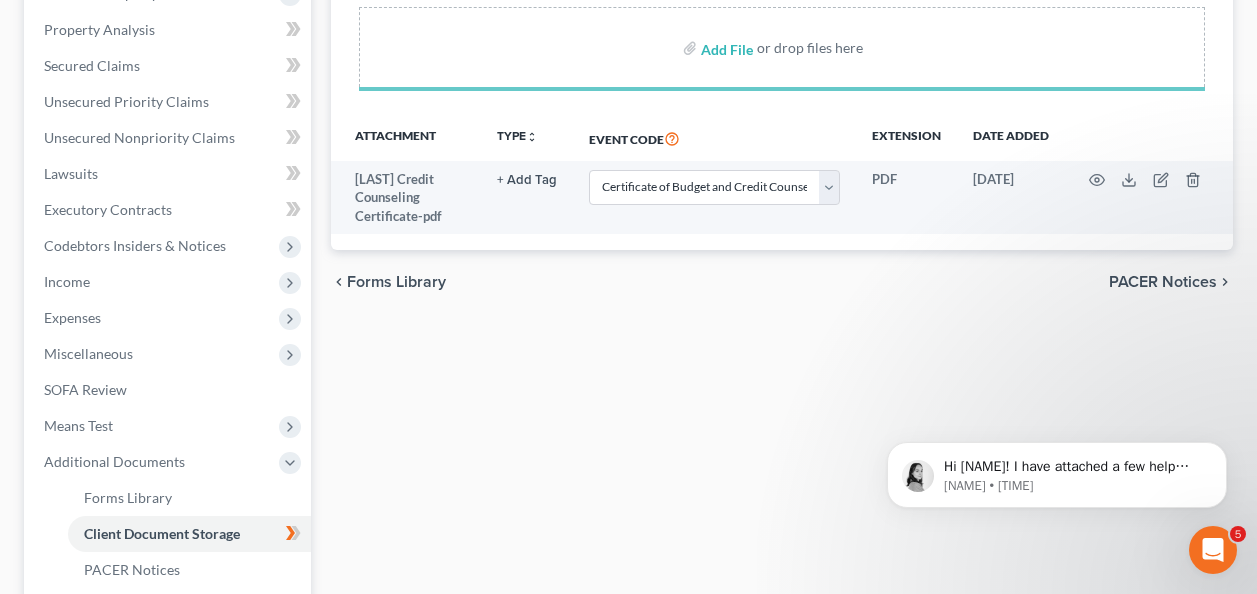 scroll, scrollTop: 400, scrollLeft: 0, axis: vertical 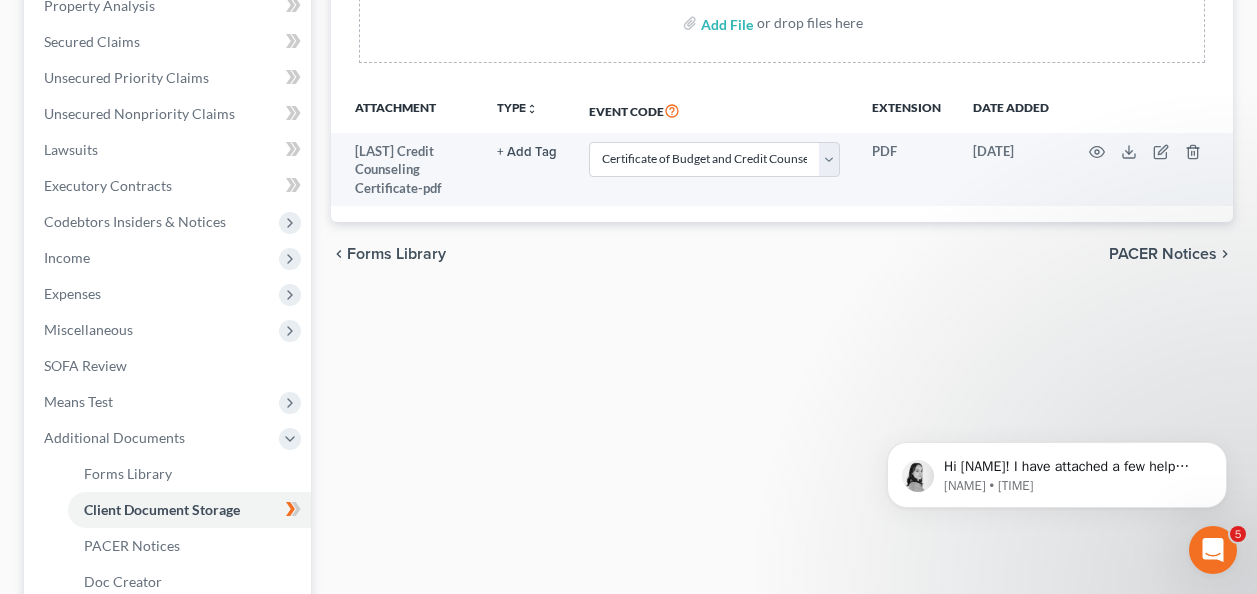 select on "5" 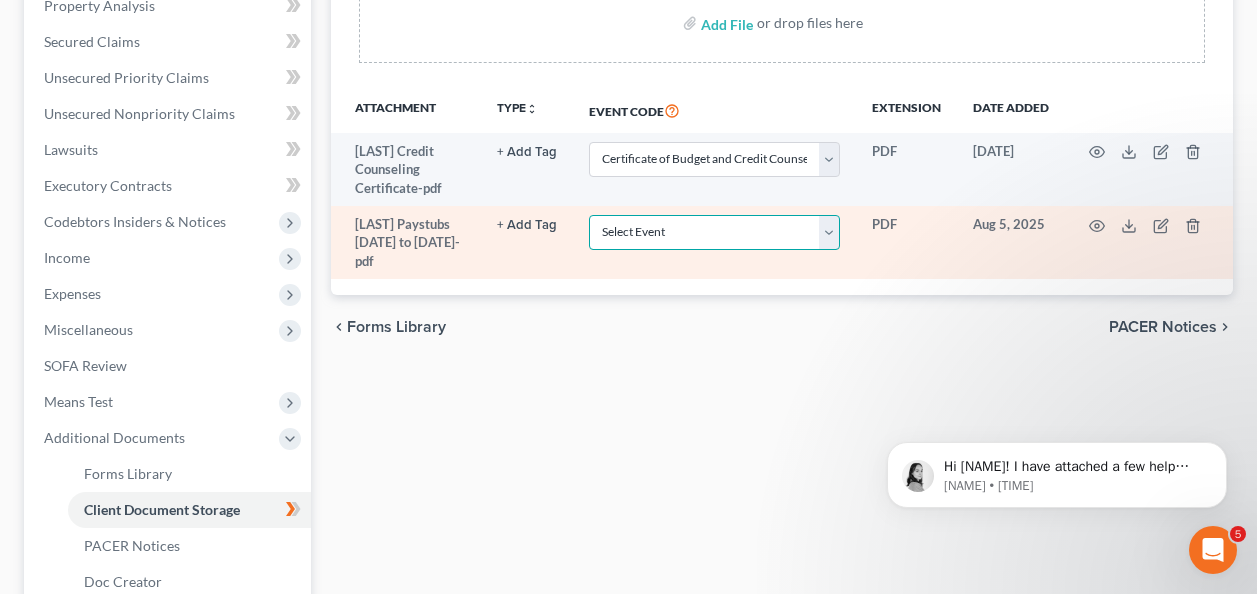 click on "Select Event 1009-1.1 Notice of Amendments 20 Largest Unsecured Creditors Amended Chapter 13 Plan Amended Voluntary Petition Attachment to Voluntary Petition for Non-Individuals Chapter 11 Certificate of Budget and Credit Counseling Course Chapter 11 Final Report and Account Pursuant to Rule 1019 (Converted Case) Chapter 11 Small Business Balance Sheet Chapter 11 Small Business Cash Flow Statement Chapter 11 Small Business Statement of Operations Chapter 11 Statement of Current Monthly Income & Calculation of Commitment Period Form (122B) Chapter 13 Calculation of Current Monthly Disposable Income Form (122C-2) Chapter 13 Plan Chapter 13 Statement of Current Monthly Income & Commitment Period Form (122C-1) Chapter 7 Means Test Calculation Form (122A-2) Chapter 7 Statements - Monthly Income Form (122A-1)/Exemption Presumption of Abuse (122A-1Supp) Corporate Resolution Cover Sheet Debtor Repayment Plan Debtor's Rebuttal of Presumption of Abuse Debtor's Statement of Good Faith Filing Debtor's Tax Documents" at bounding box center (714, 232) 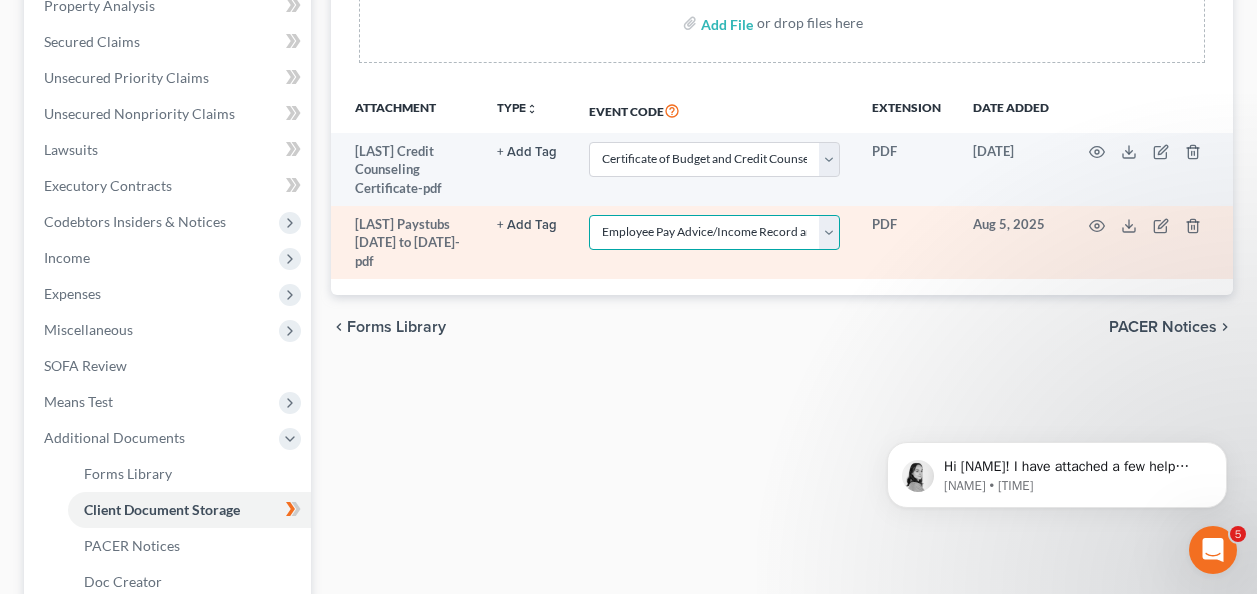 click on "Select Event 1009-1.1 Notice of Amendments 20 Largest Unsecured Creditors Amended Chapter 13 Plan Amended Voluntary Petition Attachment to Voluntary Petition for Non-Individuals Chapter 11 Certificate of Budget and Credit Counseling Course Chapter 11 Final Report and Account Pursuant to Rule 1019 (Converted Case) Chapter 11 Small Business Balance Sheet Chapter 11 Small Business Cash Flow Statement Chapter 11 Small Business Statement of Operations Chapter 11 Statement of Current Monthly Income & Calculation of Commitment Period Form (122B) Chapter 13 Calculation of Current Monthly Disposable Income Form (122C-2) Chapter 13 Plan Chapter 13 Statement of Current Monthly Income & Commitment Period Form (122C-1) Chapter 7 Means Test Calculation Form (122A-2) Chapter 7 Statements - Monthly Income Form (122A-1)/Exemption Presumption of Abuse (122A-1Supp) Corporate Resolution Cover Sheet Debtor Repayment Plan Debtor's Rebuttal of Presumption of Abuse Debtor's Statement of Good Faith Filing Debtor's Tax Documents" at bounding box center (714, 232) 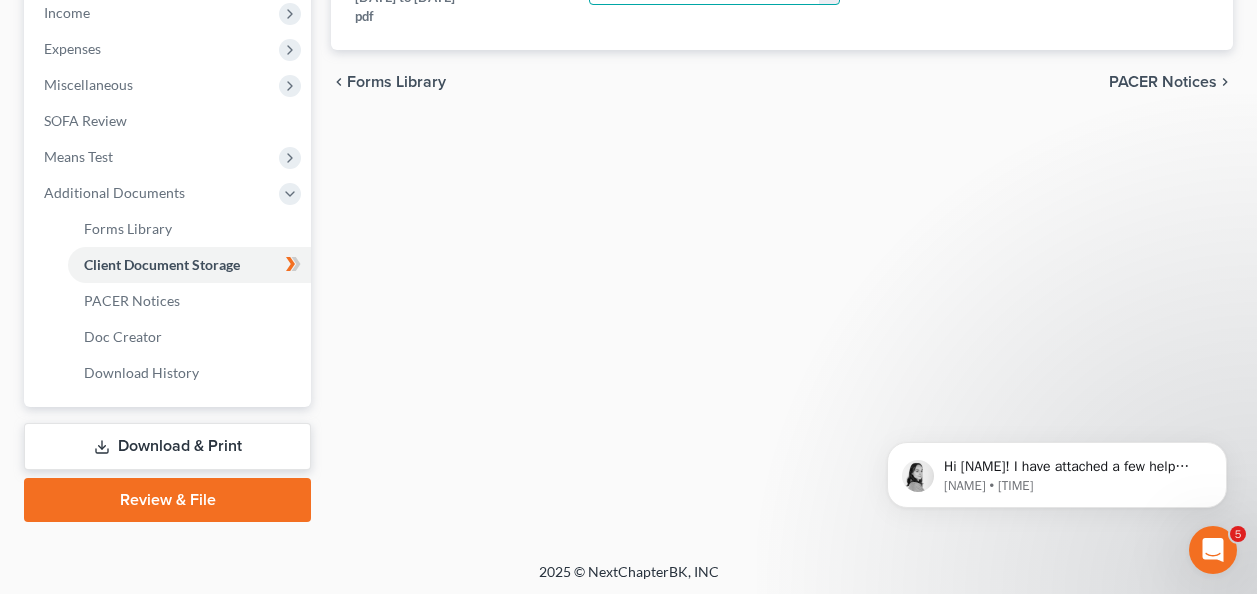 scroll, scrollTop: 347, scrollLeft: 0, axis: vertical 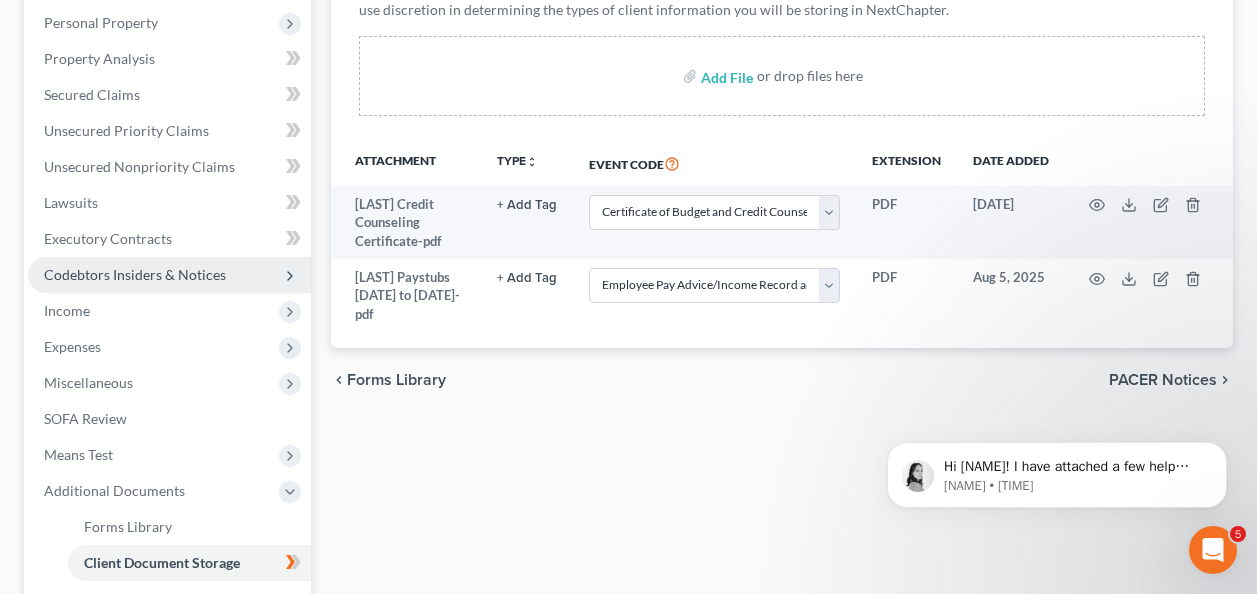 click on "Codebtors Insiders & Notices" at bounding box center [135, 274] 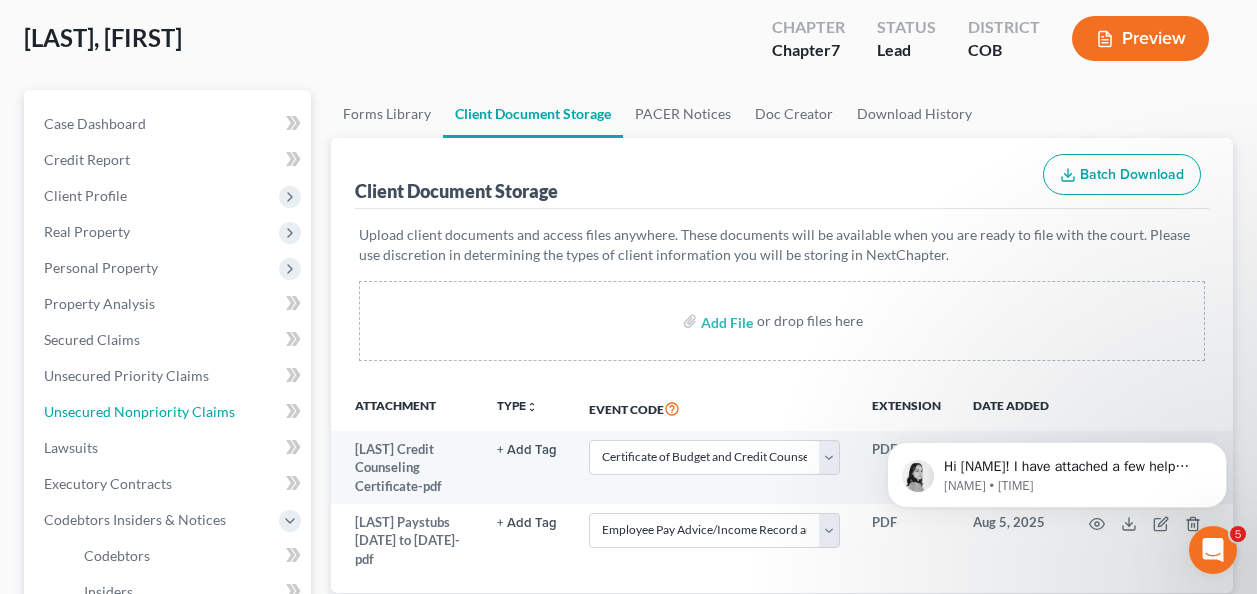 scroll, scrollTop: 47, scrollLeft: 0, axis: vertical 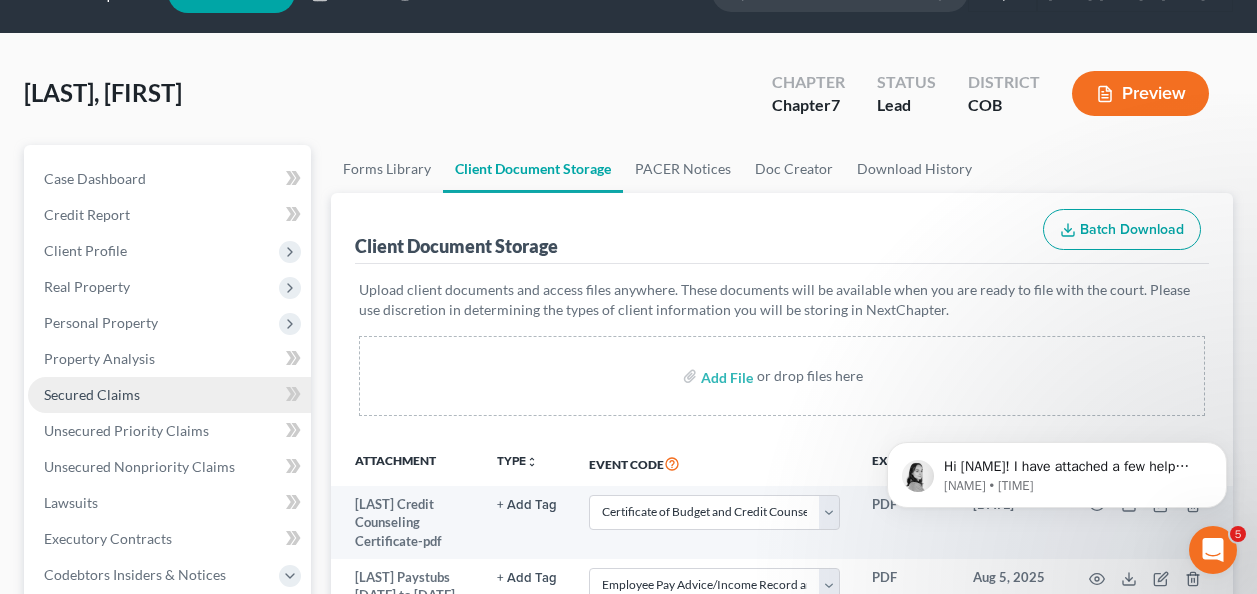 click on "Secured Claims" at bounding box center (92, 394) 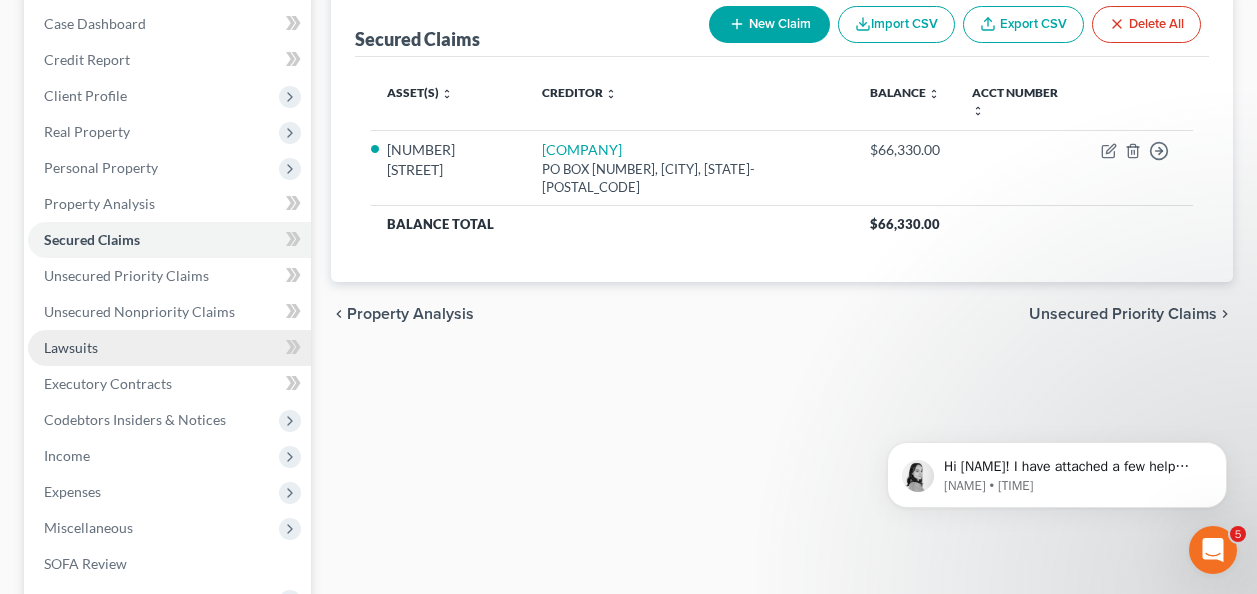 scroll, scrollTop: 167, scrollLeft: 0, axis: vertical 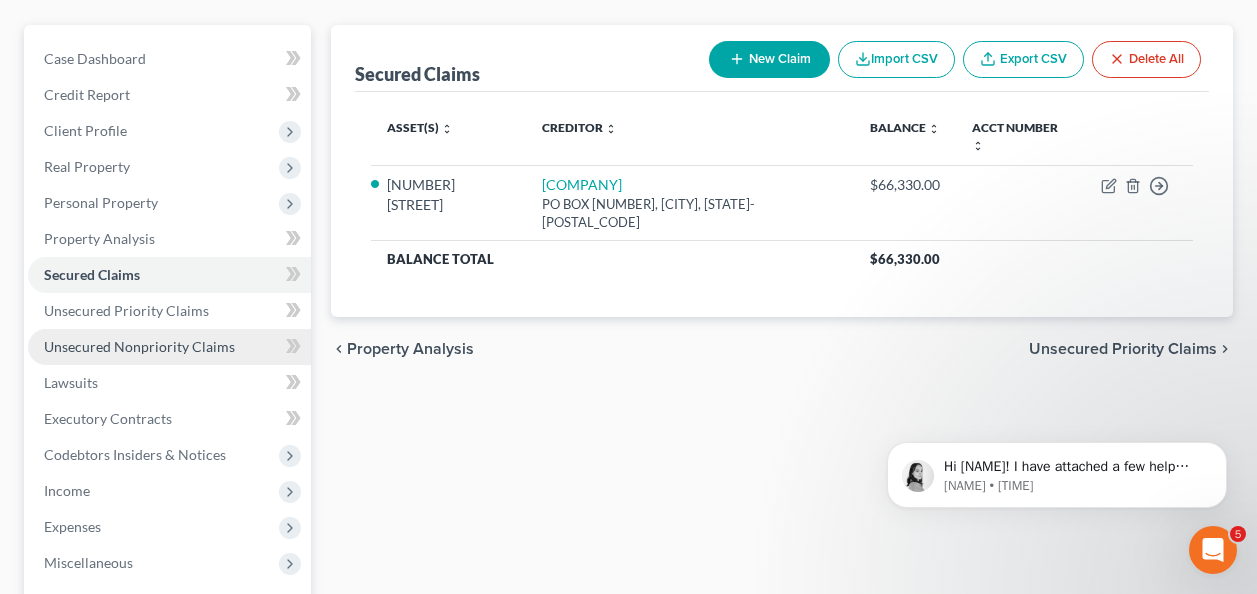 click on "Unsecured Nonpriority Claims" at bounding box center [139, 346] 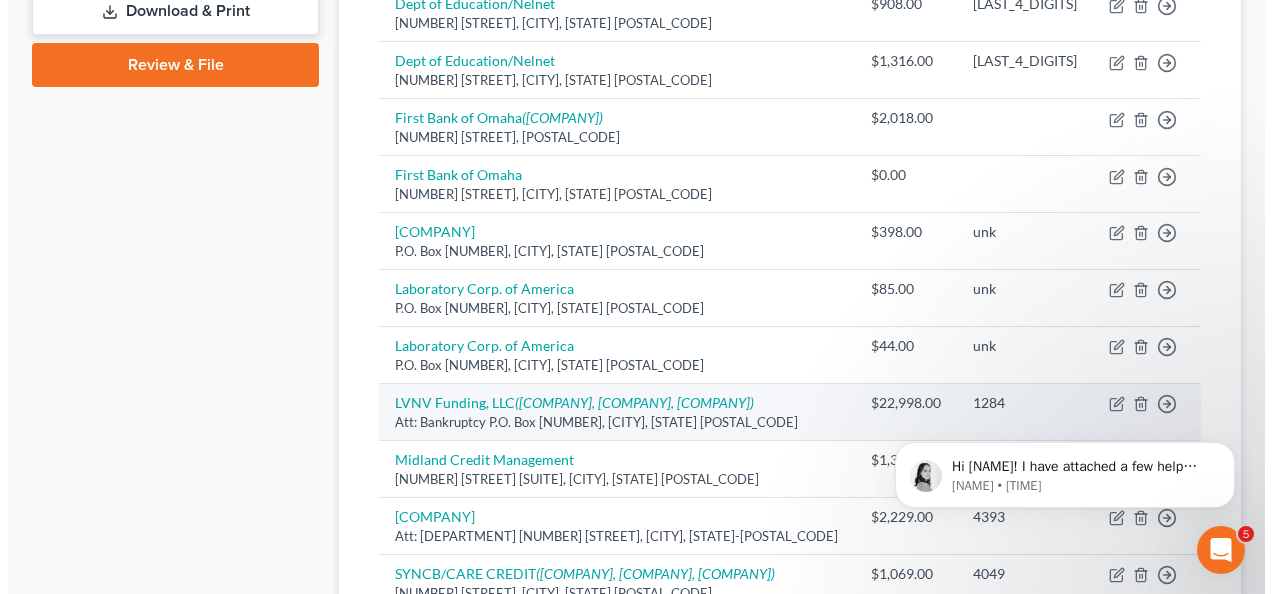 scroll, scrollTop: 881, scrollLeft: 0, axis: vertical 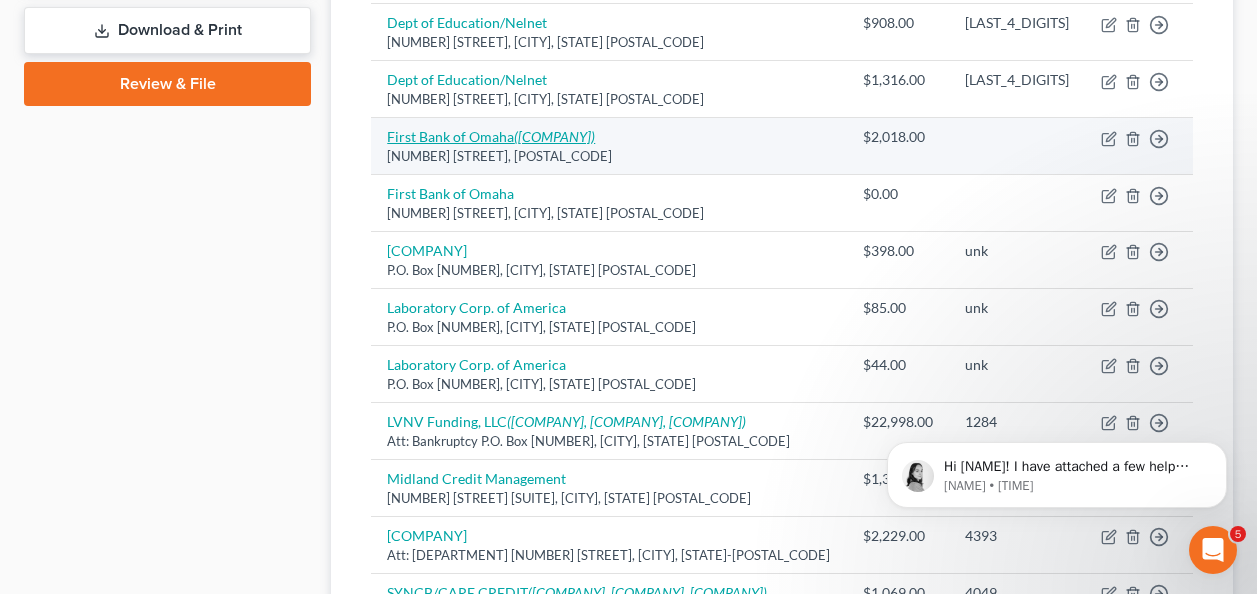click on "First Bank of Omaha  (Jefferson Capital System, LLC.)" at bounding box center [491, 136] 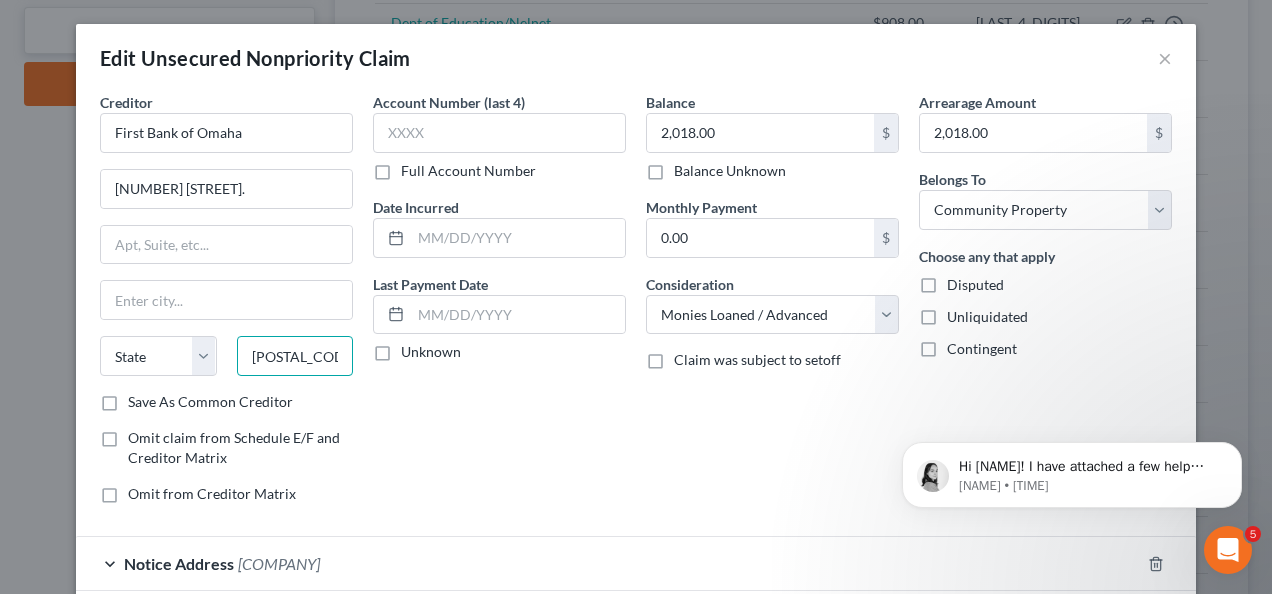 click on "68197-0001" at bounding box center (295, 356) 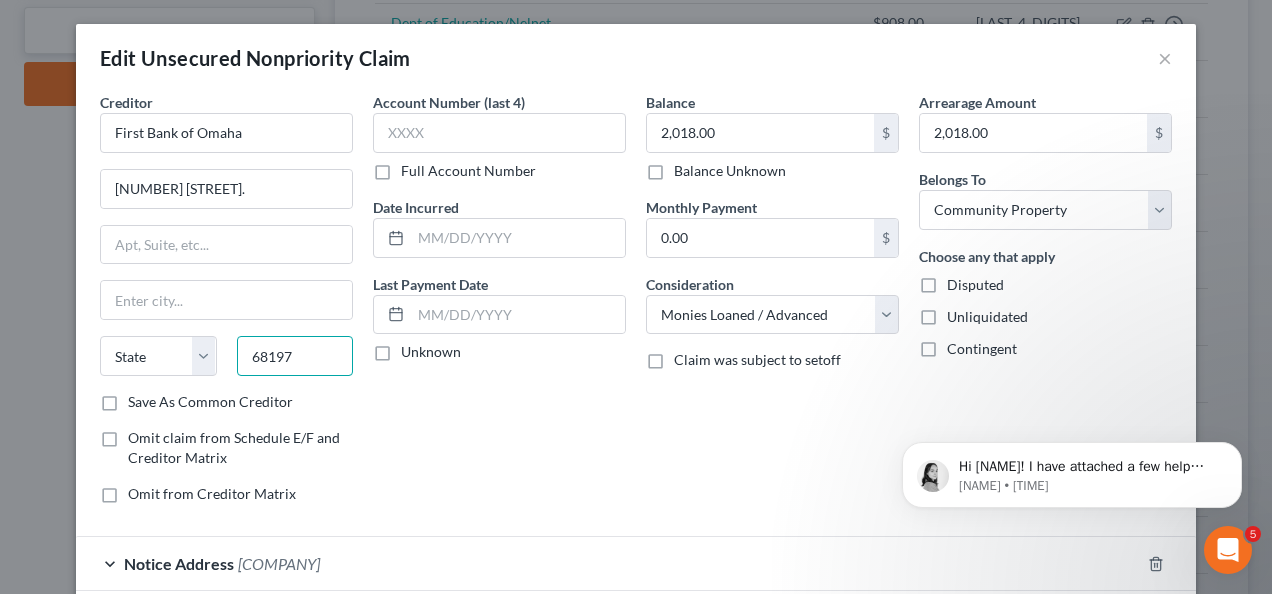 type on "68197" 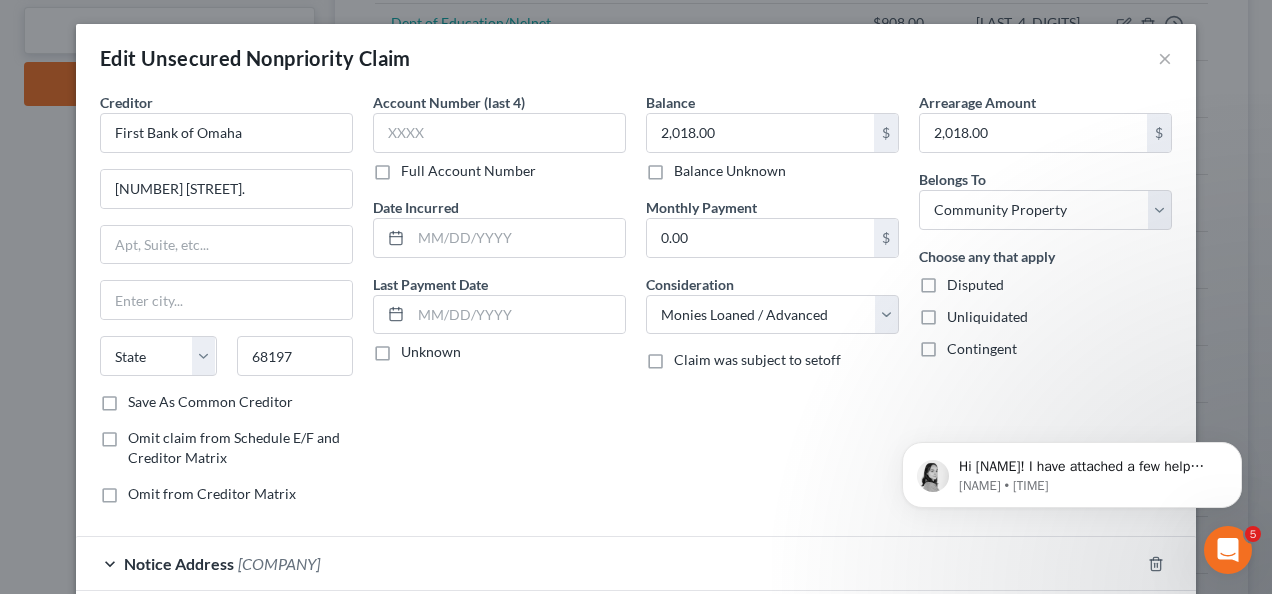 click on "Account Number (last 4)
Full Account Number
Date Incurred         Last Payment Date         Unknown" at bounding box center [499, 306] 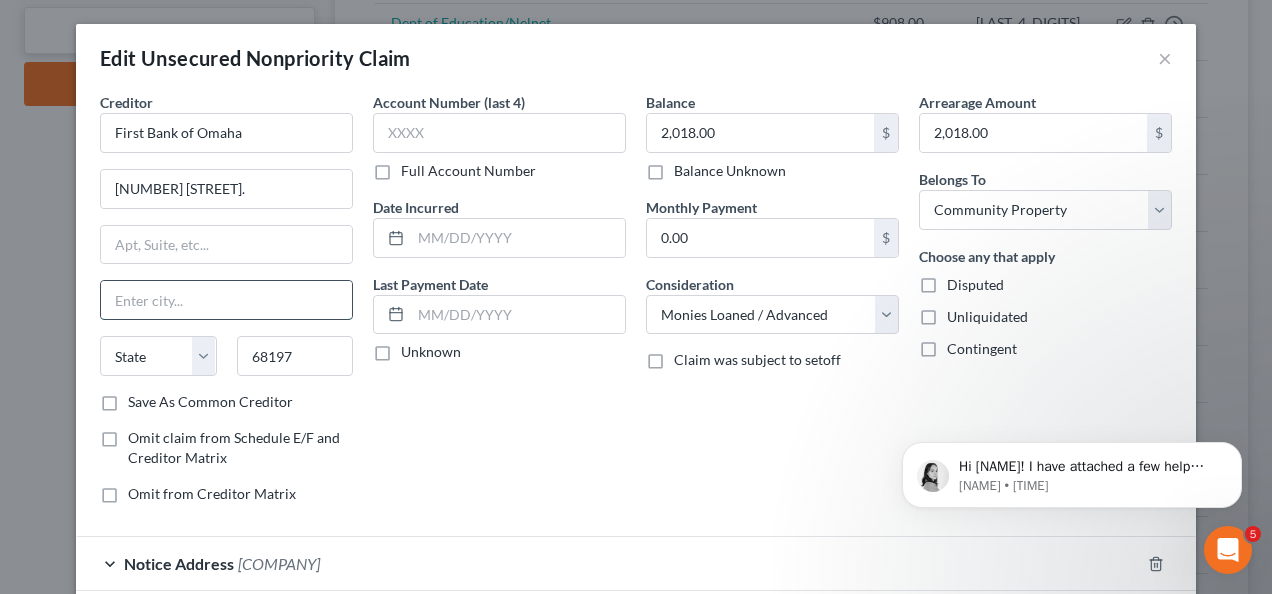 click at bounding box center [226, 300] 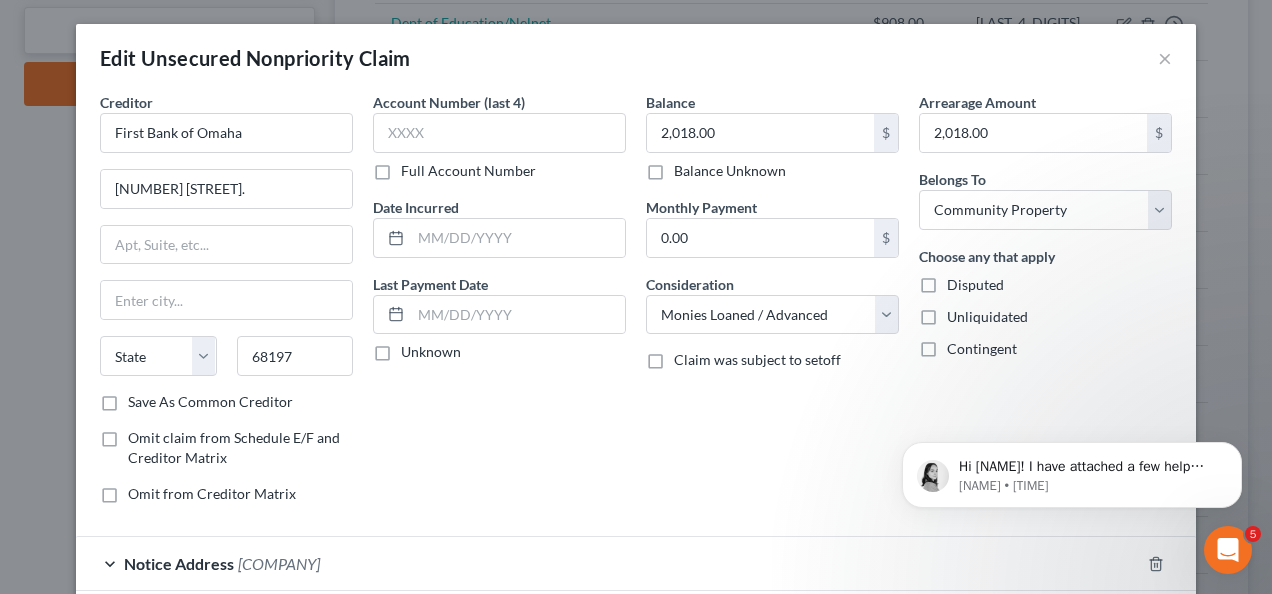 click on "Account Number (last 4)
Full Account Number
Date Incurred         Last Payment Date         Unknown" at bounding box center [499, 306] 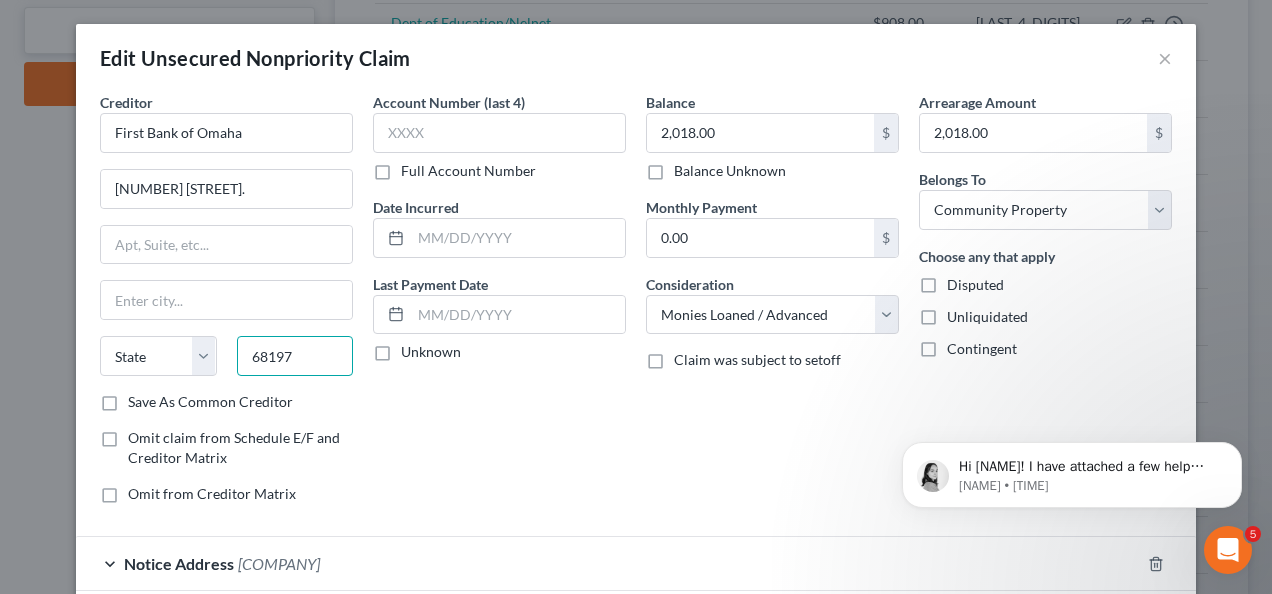 click on "68197" at bounding box center (295, 356) 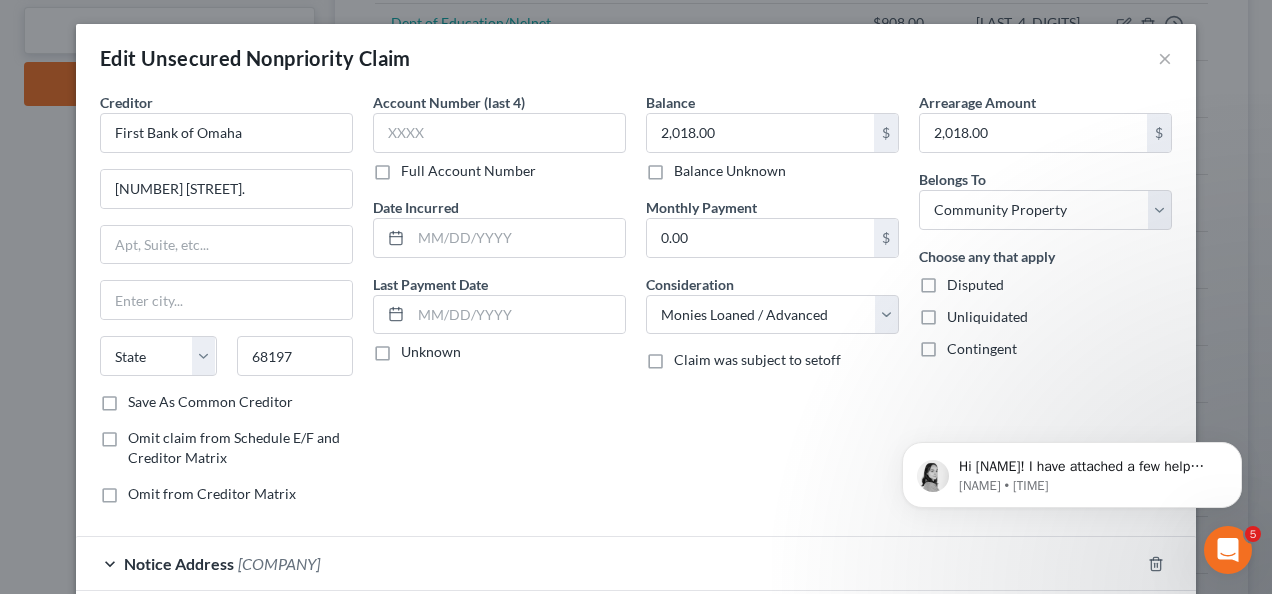 click on "Account Number (last 4)
Full Account Number
Date Incurred         Last Payment Date         Unknown" at bounding box center (499, 306) 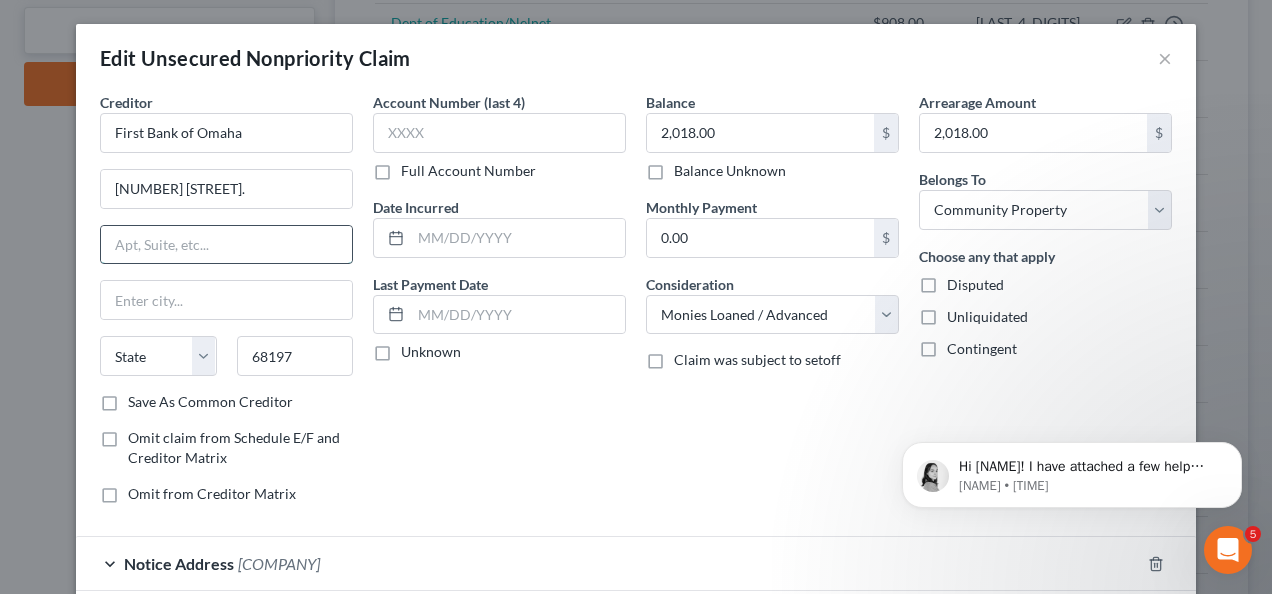click at bounding box center [226, 245] 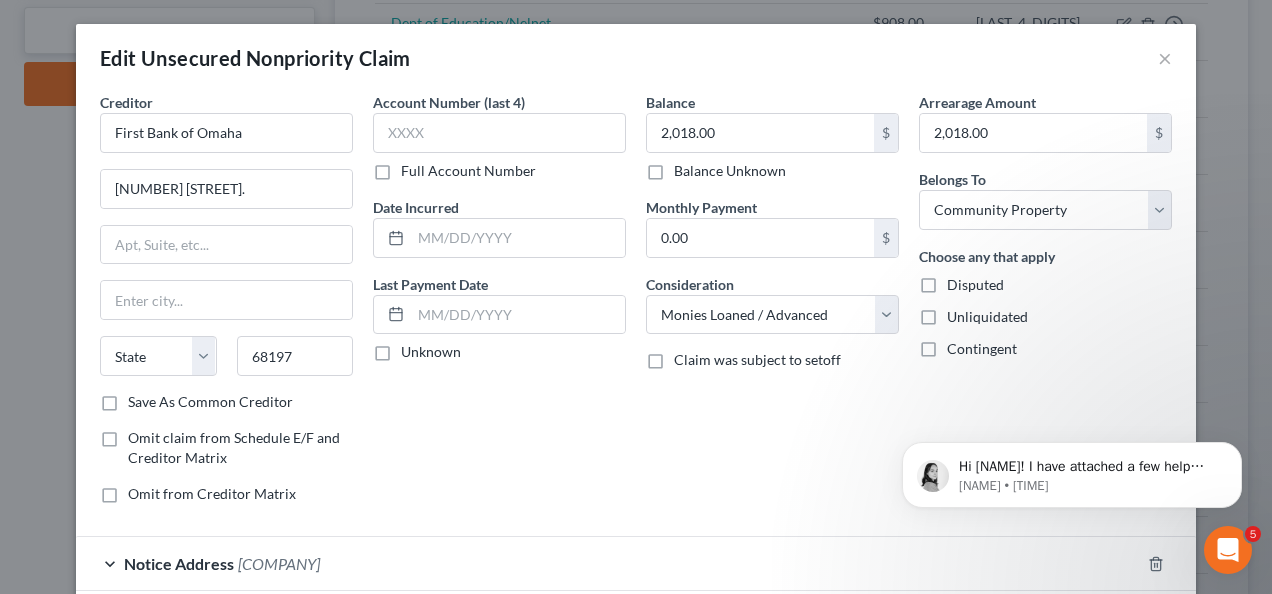 click on "Account Number (last 4)
Full Account Number
Date Incurred         Last Payment Date         Unknown" at bounding box center [499, 306] 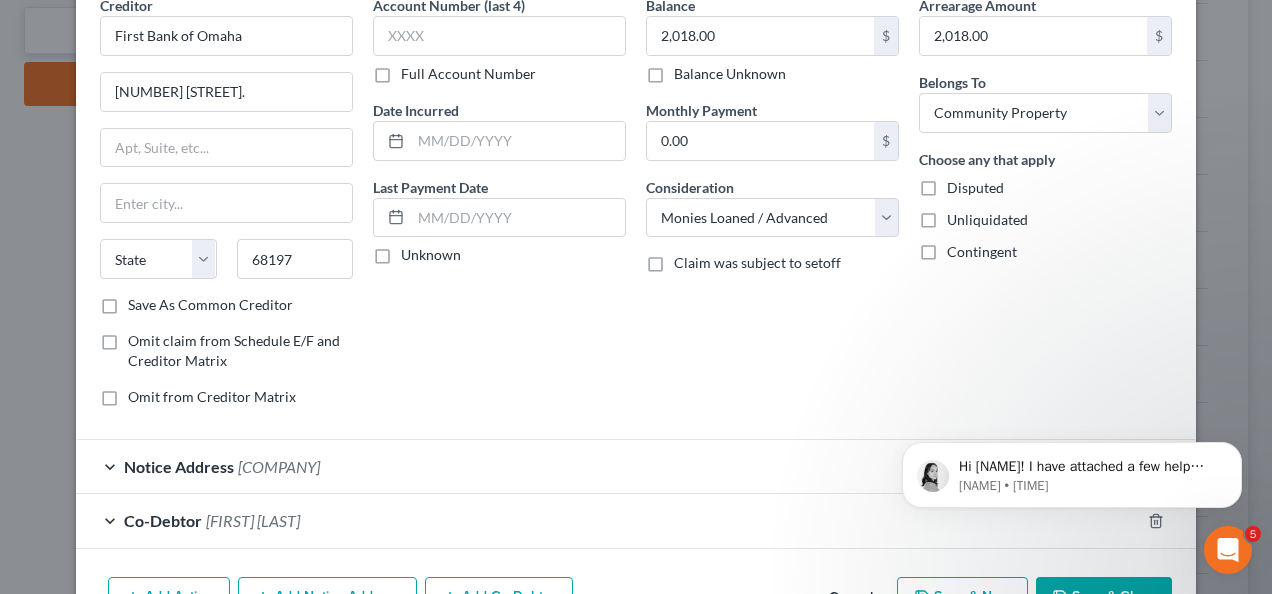 scroll, scrollTop: 119, scrollLeft: 0, axis: vertical 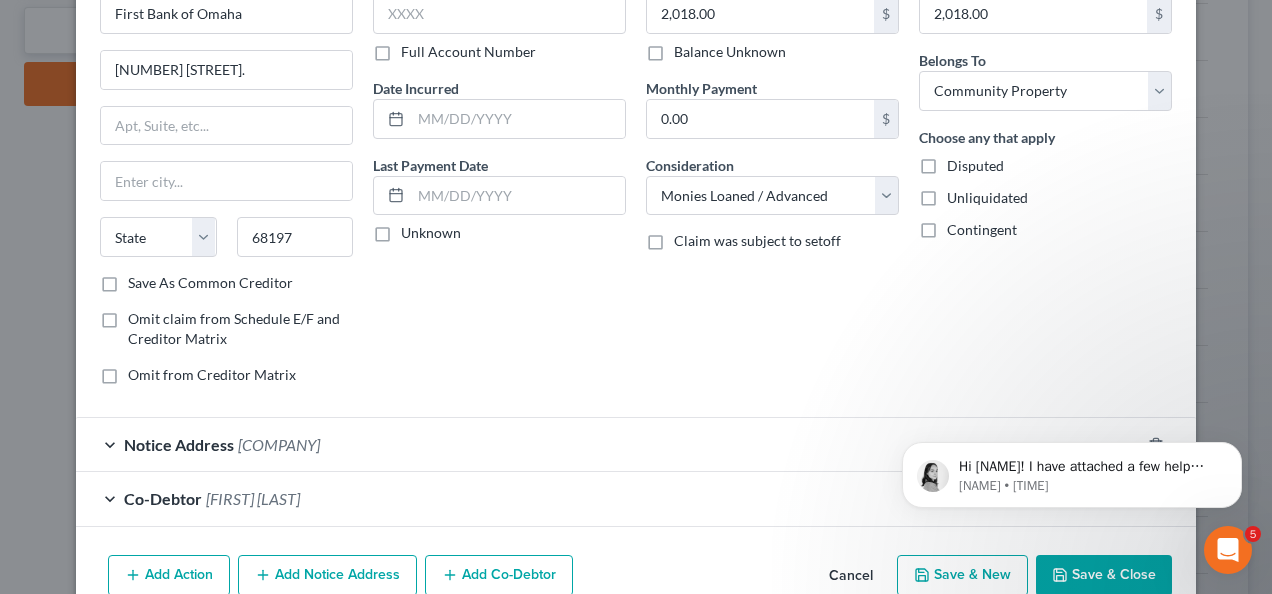 click on "Save & Close" at bounding box center [1104, 576] 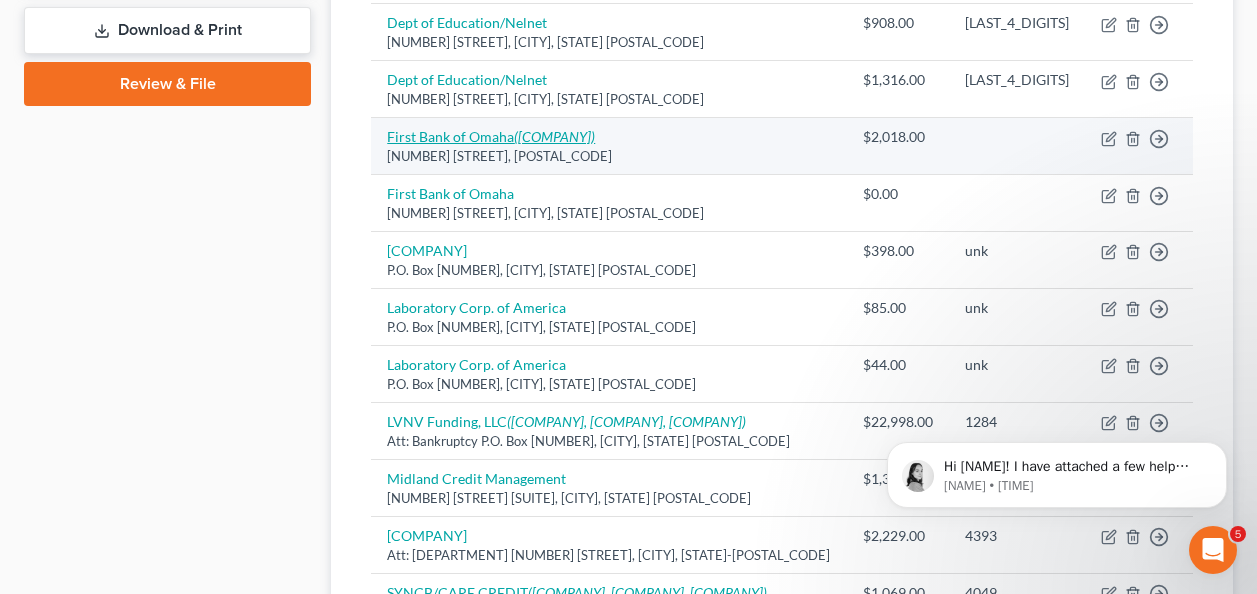 click on "First Bank of Omaha  (Jefferson Capital System, LLC.)" at bounding box center [491, 136] 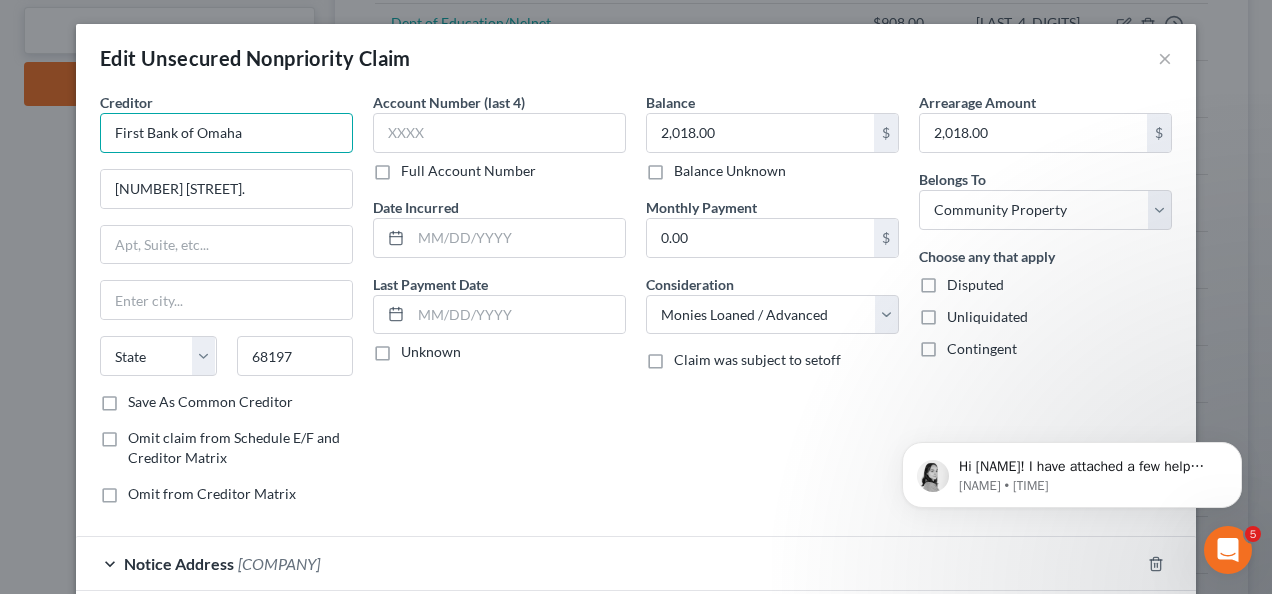 click on "First Bank of Omaha" at bounding box center (226, 133) 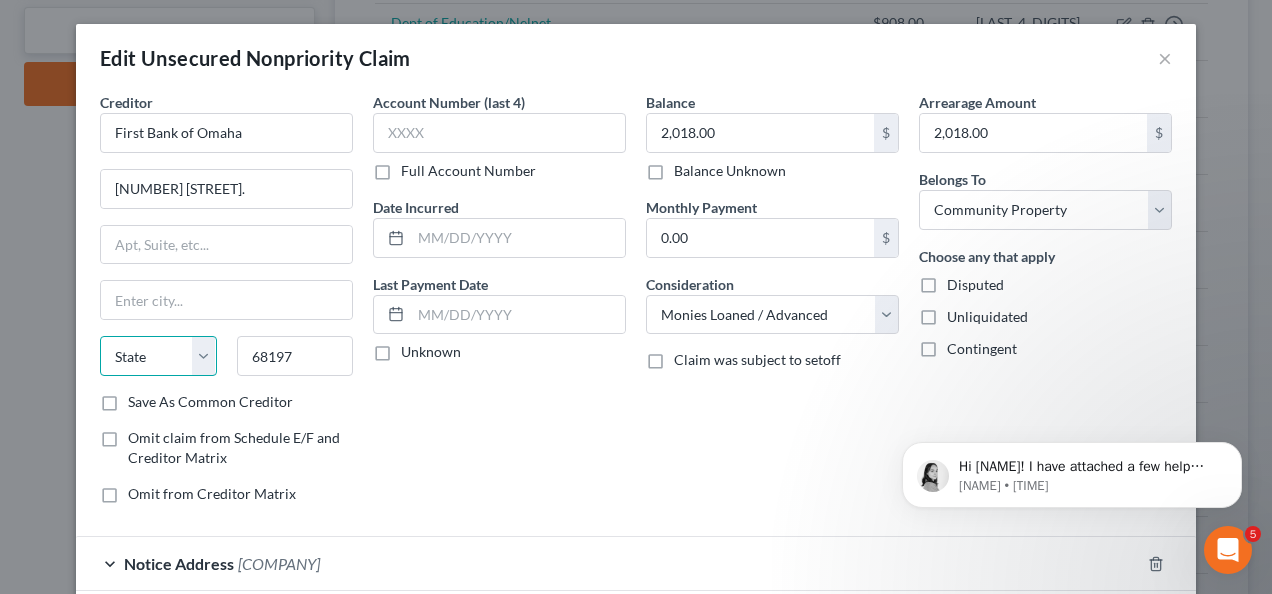 click on "State AL AK AR AZ CA CO CT DE DC FL GA GU HI ID IL IN IA KS KY LA ME MD MA MI MN MS MO MT NC ND NE NV NH NJ NM NY OH OK OR PA PR RI SC SD TN TX UT VI VA VT WA WV WI WY" at bounding box center (158, 356) 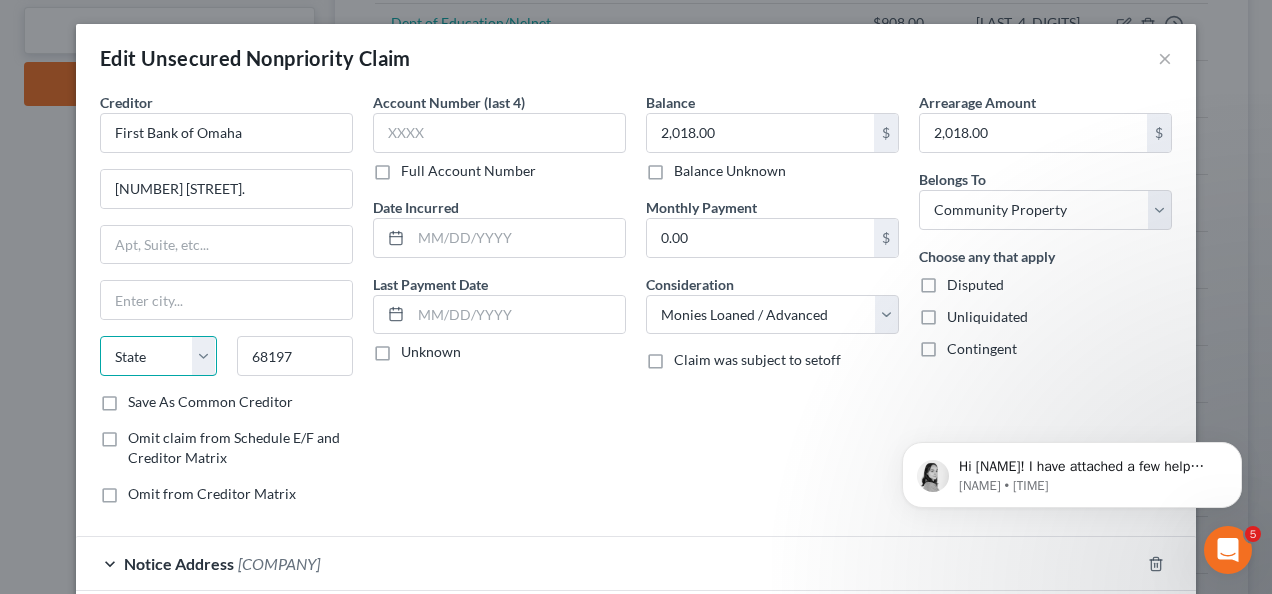 select on "30" 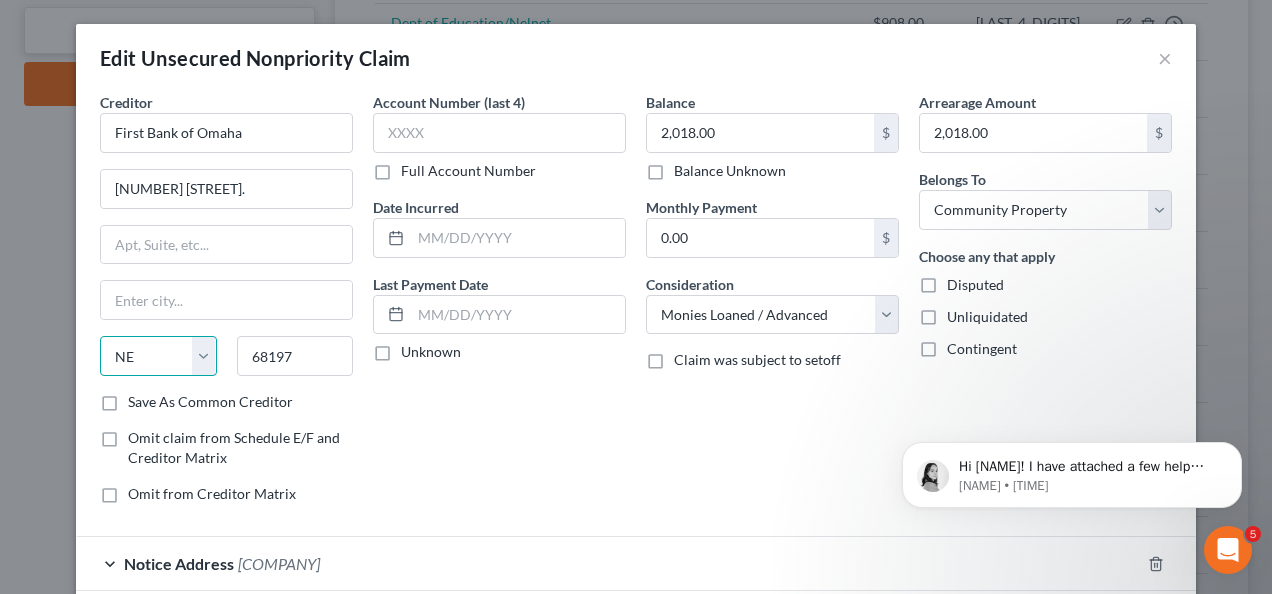 click on "State AL AK AR AZ CA CO CT DE DC FL GA GU HI ID IL IN IA KS KY LA ME MD MA MI MN MS MO MT NC ND NE NV NH NJ NM NY OH OK OR PA PR RI SC SD TN TX UT VI VA VT WA WV WI WY" at bounding box center (158, 356) 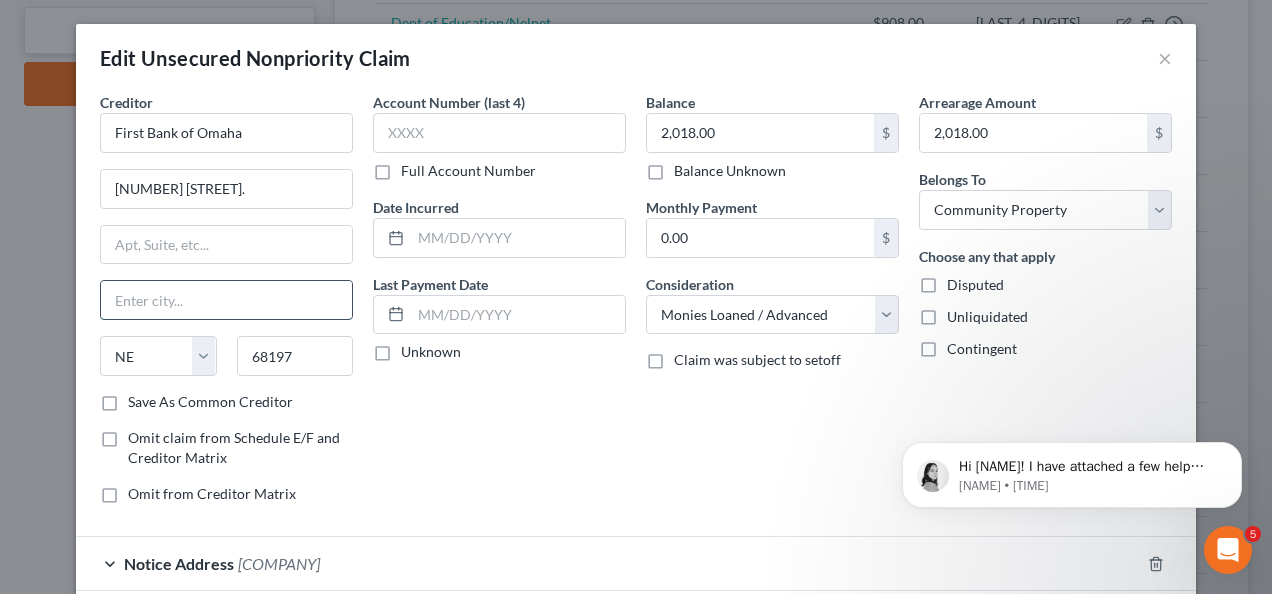 click at bounding box center (226, 300) 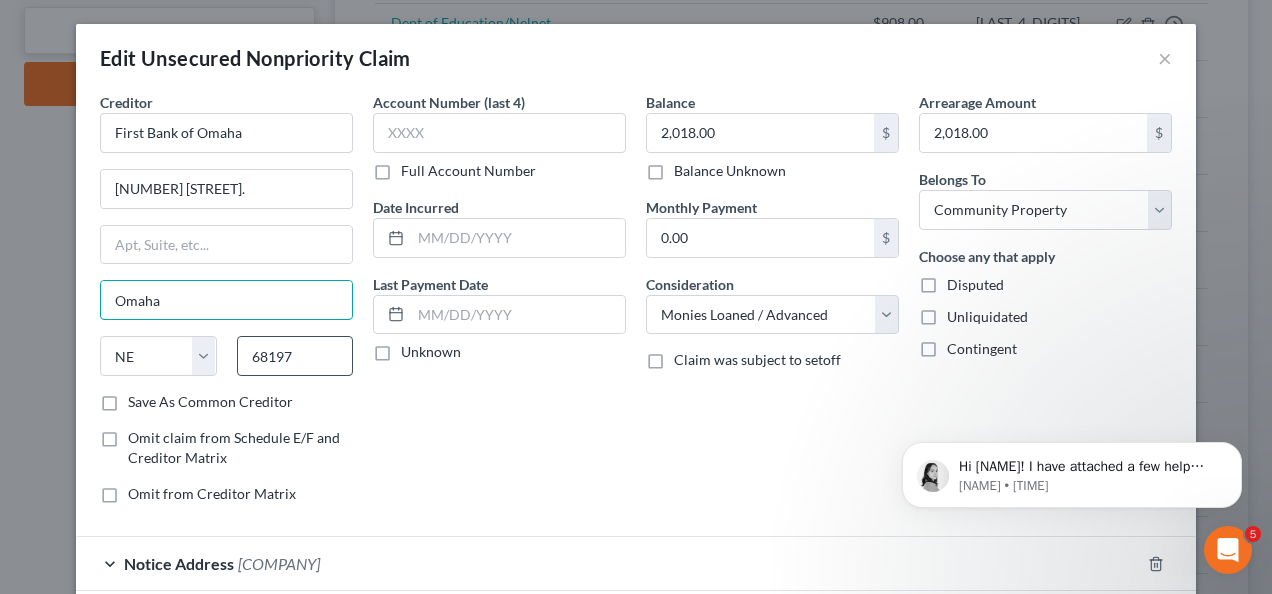 type on "Omaha" 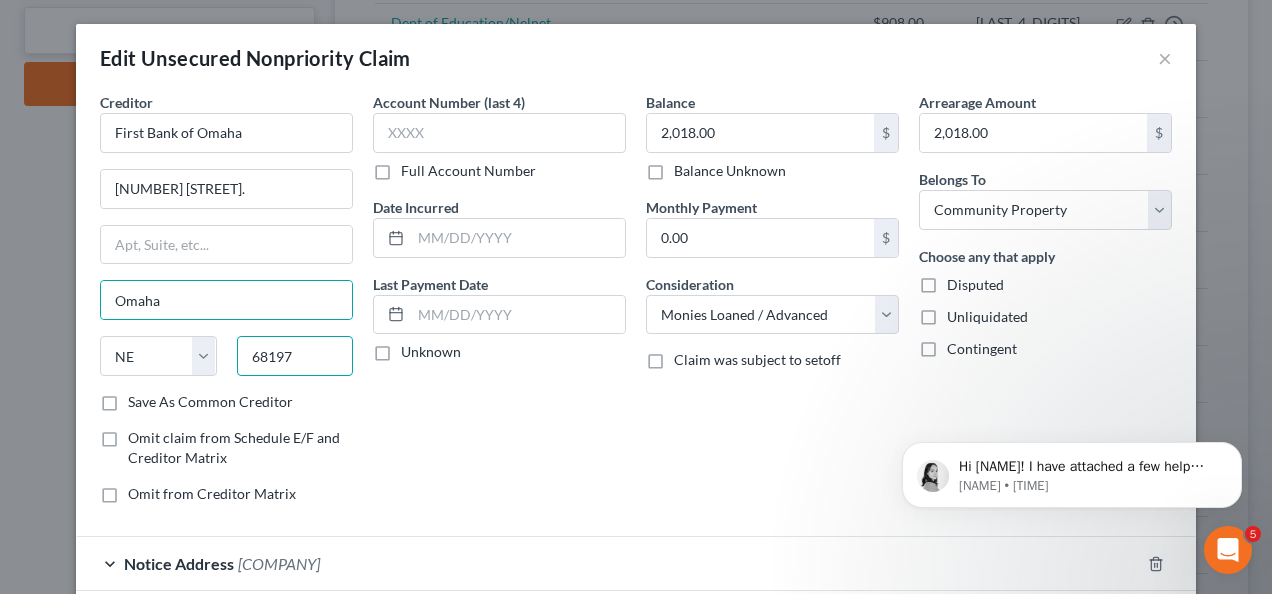 drag, startPoint x: 287, startPoint y: 353, endPoint x: 313, endPoint y: 388, distance: 43.60046 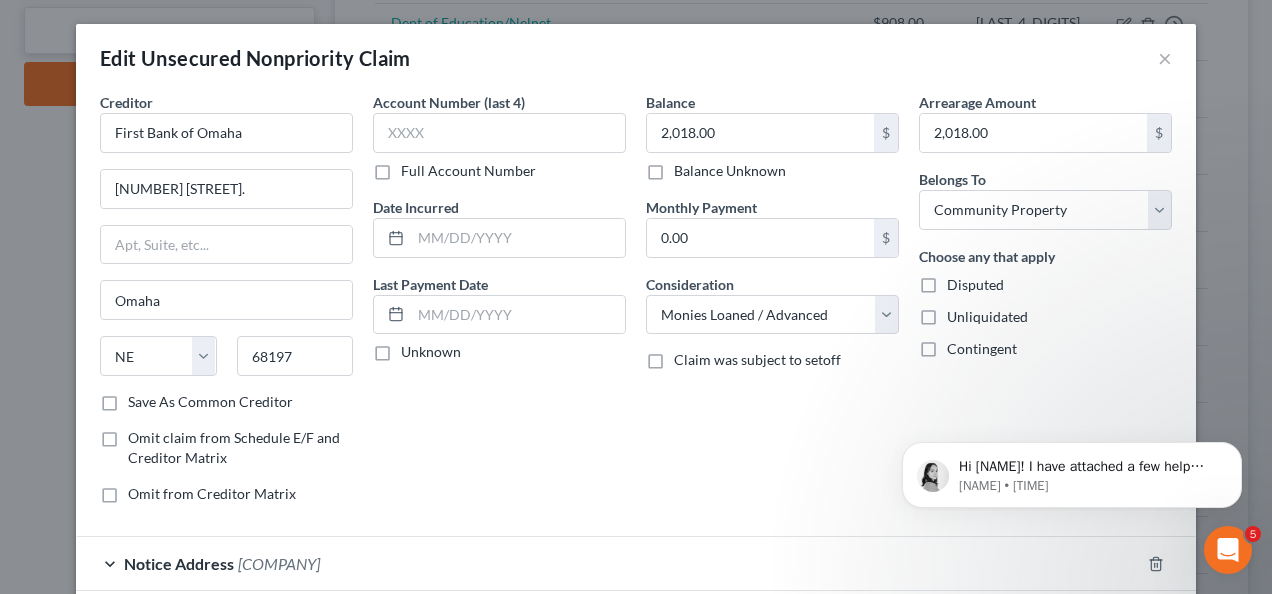 click on "Account Number (last 4)
Full Account Number
Date Incurred         Last Payment Date         Unknown" at bounding box center (499, 306) 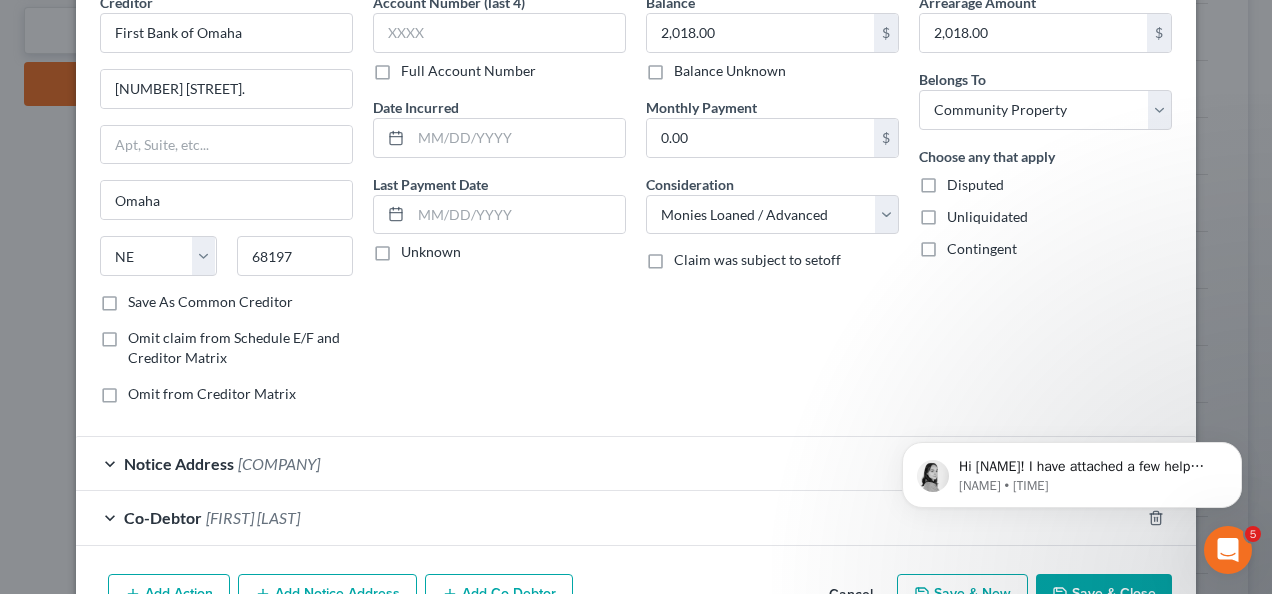 scroll, scrollTop: 200, scrollLeft: 0, axis: vertical 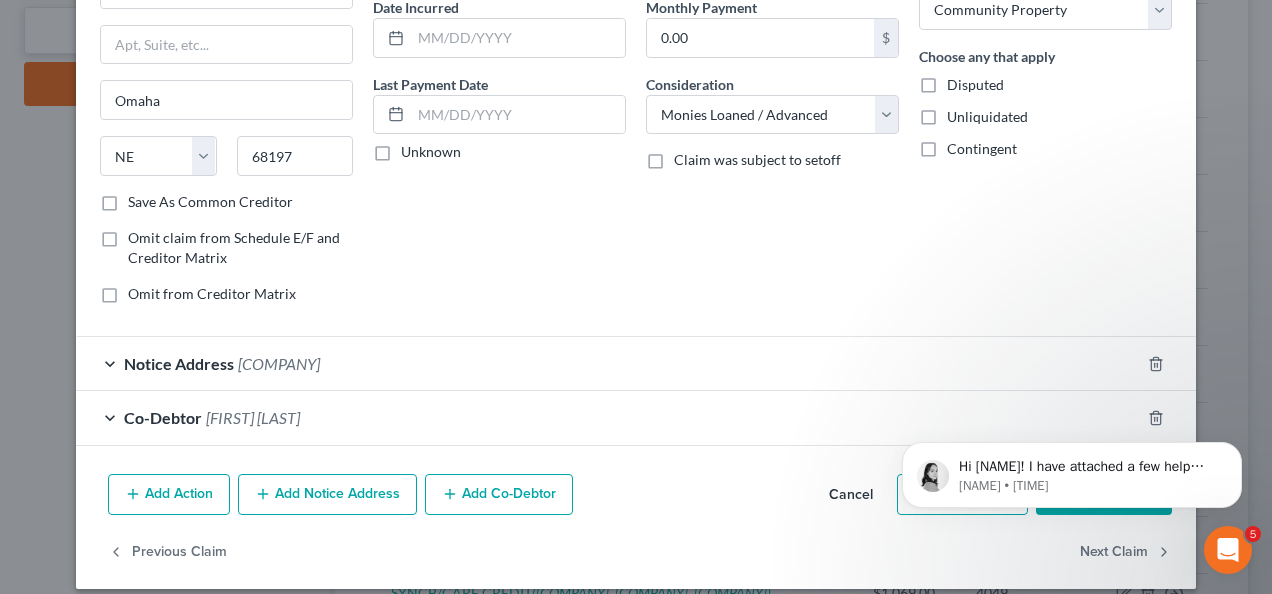 click on "Hi Lynn! I have attached a few help center articles with more information about marking your documents as amended. Please let me know if you have any further questions and I am happy to help! Lindsey • 1d ago" at bounding box center [1072, 470] 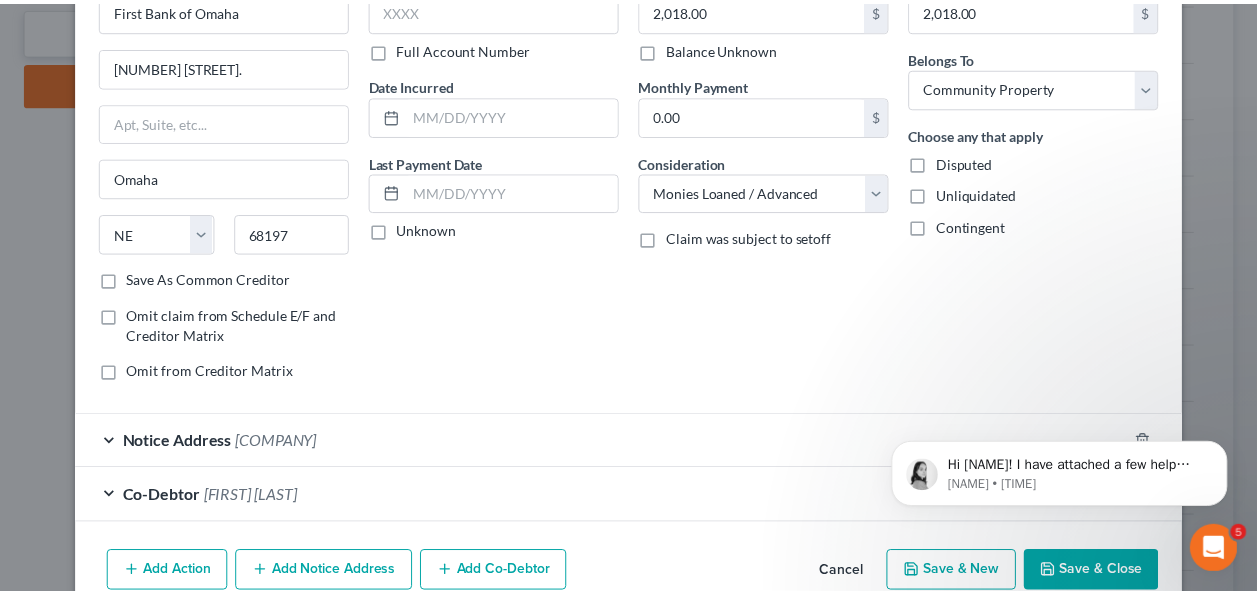 scroll, scrollTop: 100, scrollLeft: 0, axis: vertical 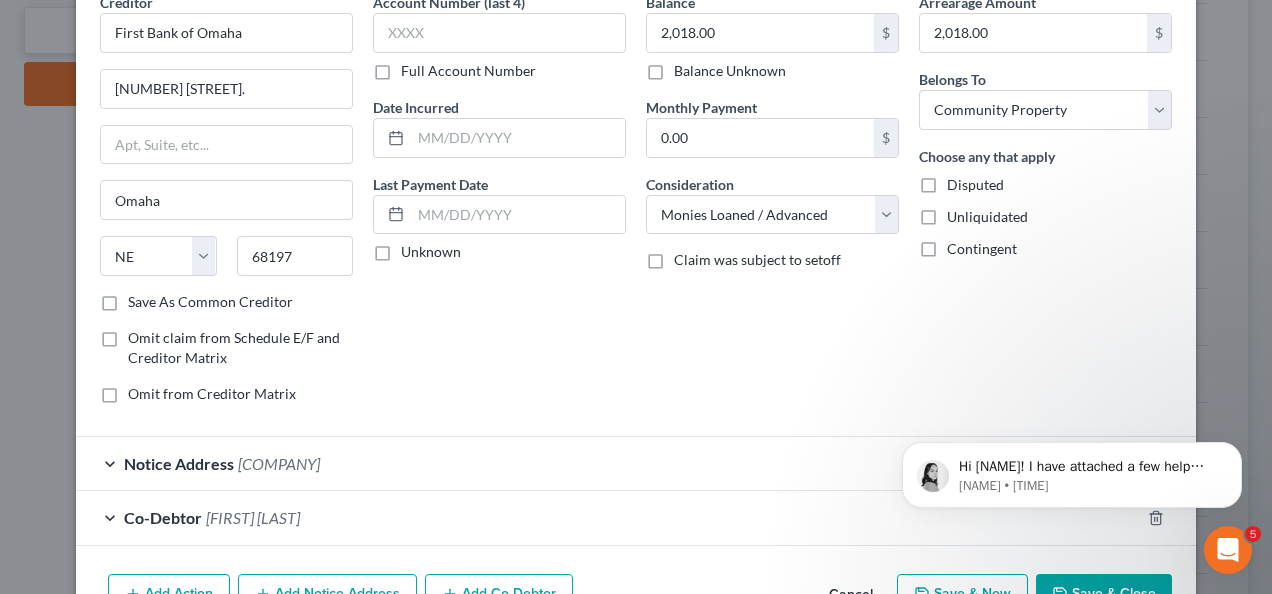 click on "Save & Close" at bounding box center [1104, 595] 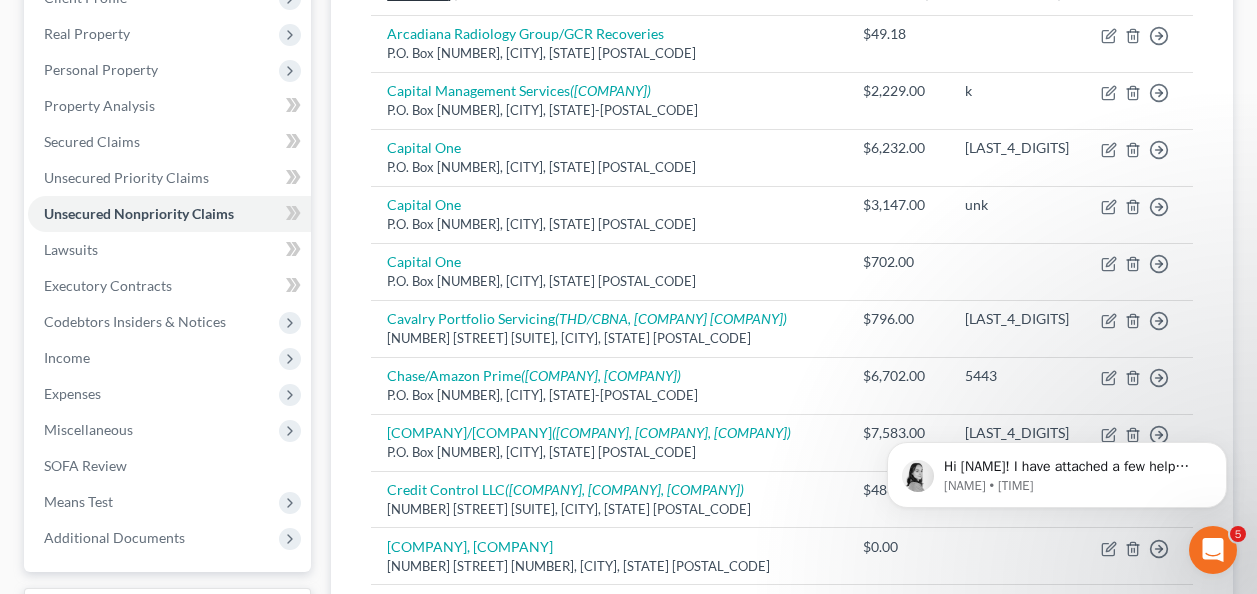 scroll, scrollTop: 500, scrollLeft: 0, axis: vertical 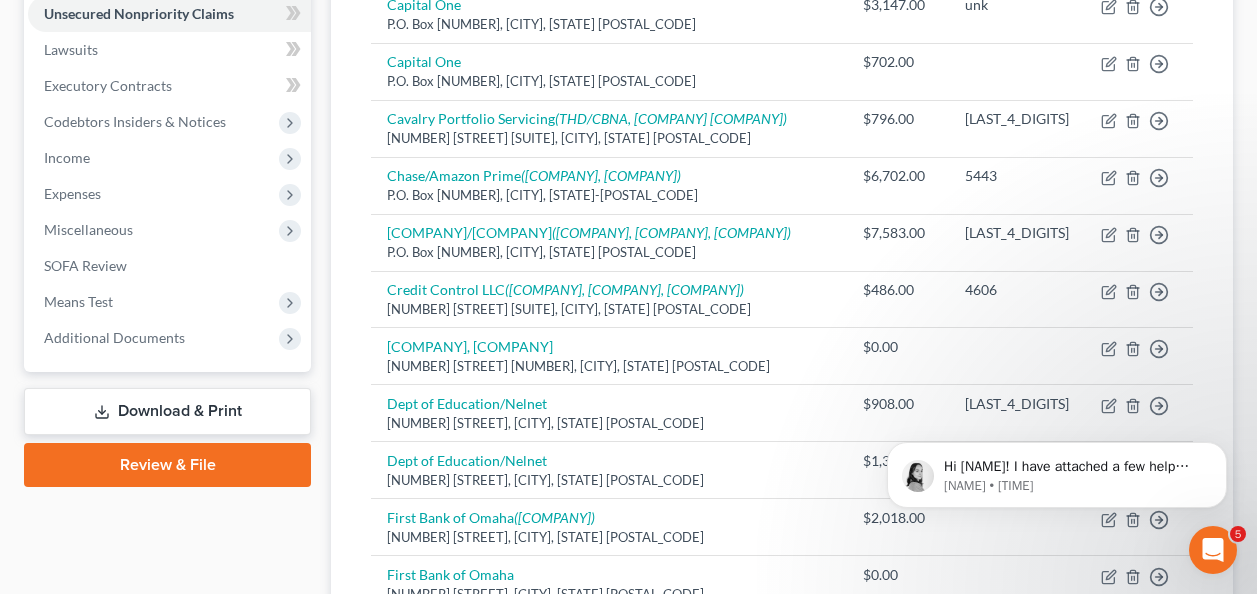click on "Download & Print" at bounding box center [167, 411] 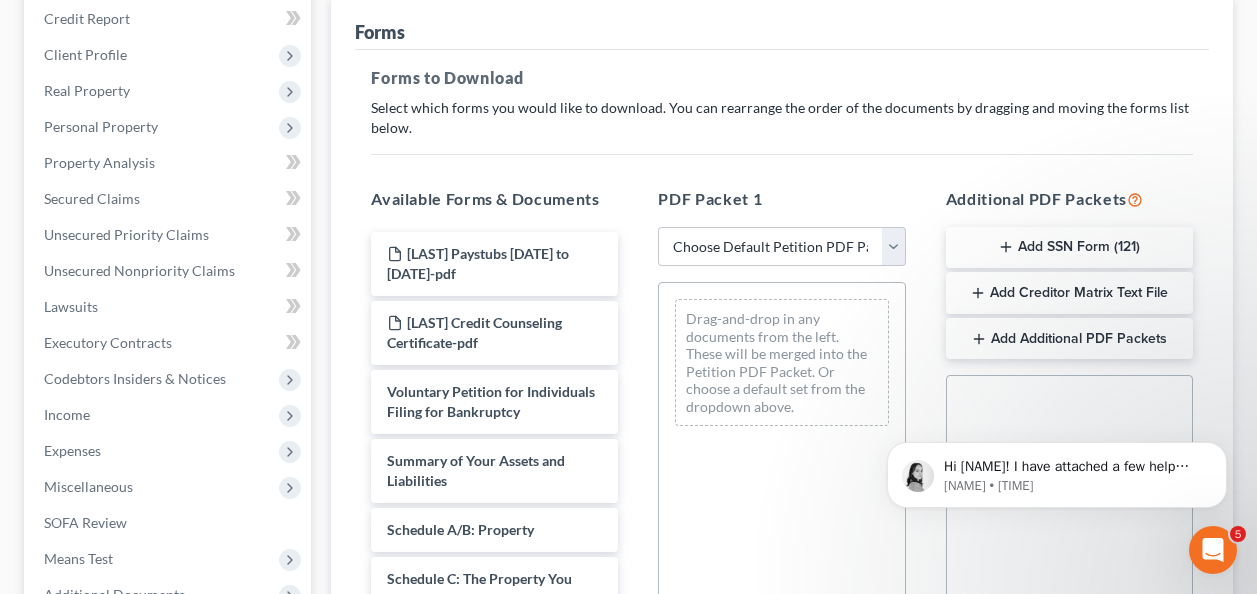 scroll, scrollTop: 260, scrollLeft: 0, axis: vertical 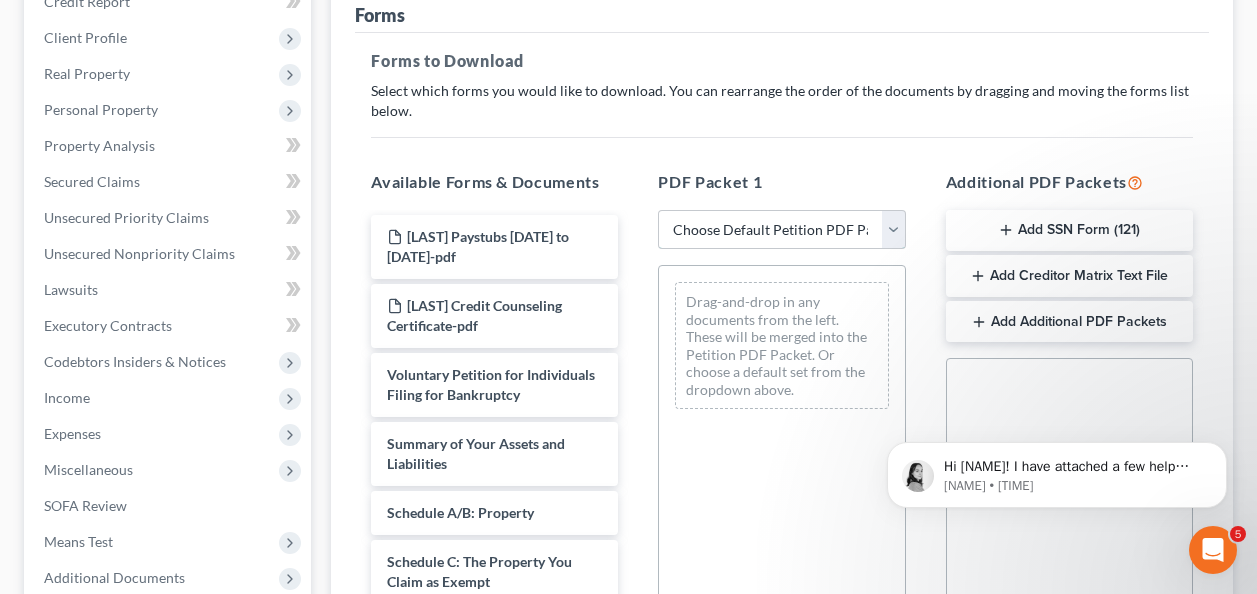 click on "Choose Default Petition PDF Packet Complete Bankruptcy Petition (all forms and schedules) Emergency Filing Forms (Petition and Creditor List Only) Amended Forms Signature Pages Only Shaul Template without means test, attorney fees and statement of intention Filing Template Colorado Colorado Template" at bounding box center (781, 230) 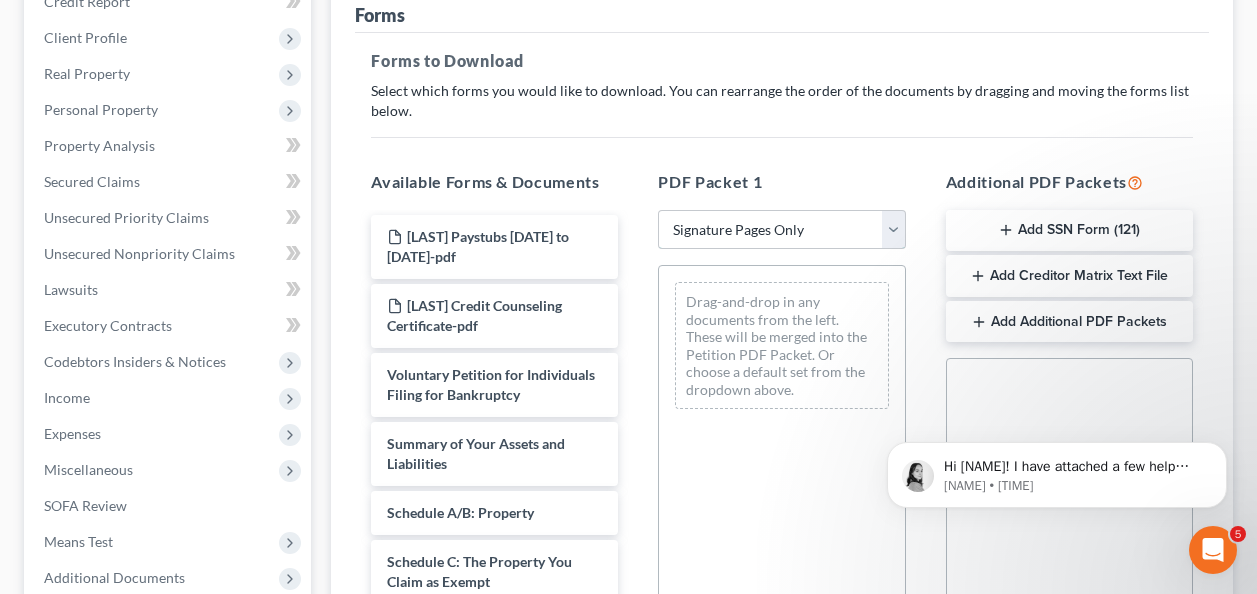 click on "Choose Default Petition PDF Packet Complete Bankruptcy Petition (all forms and schedules) Emergency Filing Forms (Petition and Creditor List Only) Amended Forms Signature Pages Only Shaul Template without means test, attorney fees and statement of intention Filing Template Colorado Colorado Template" at bounding box center [781, 230] 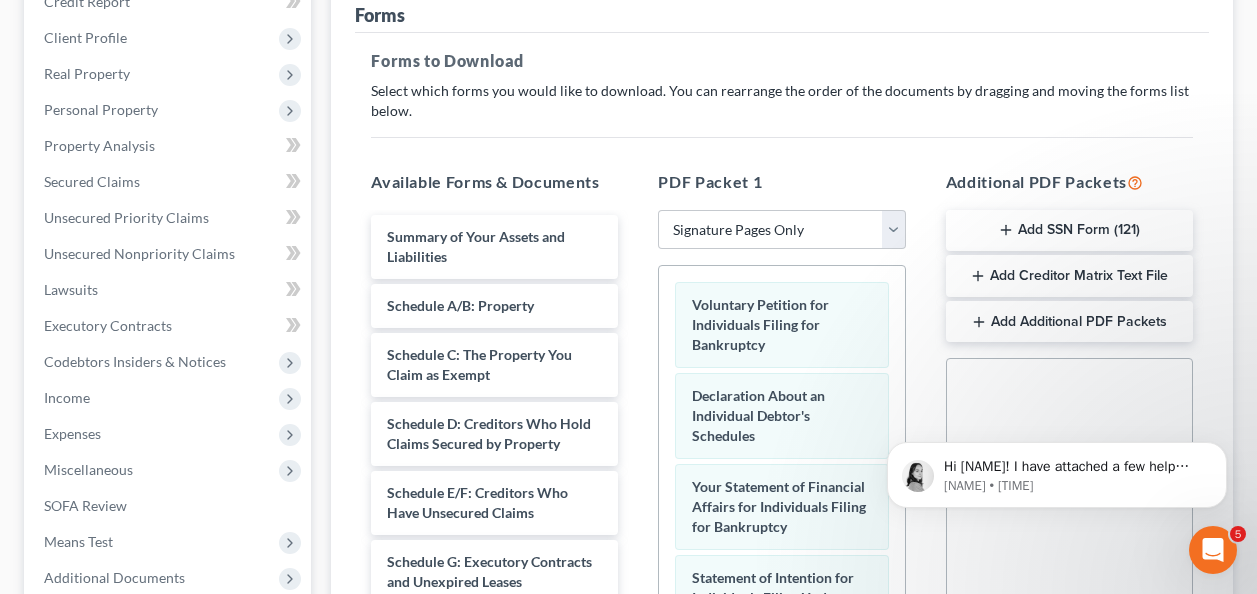 click 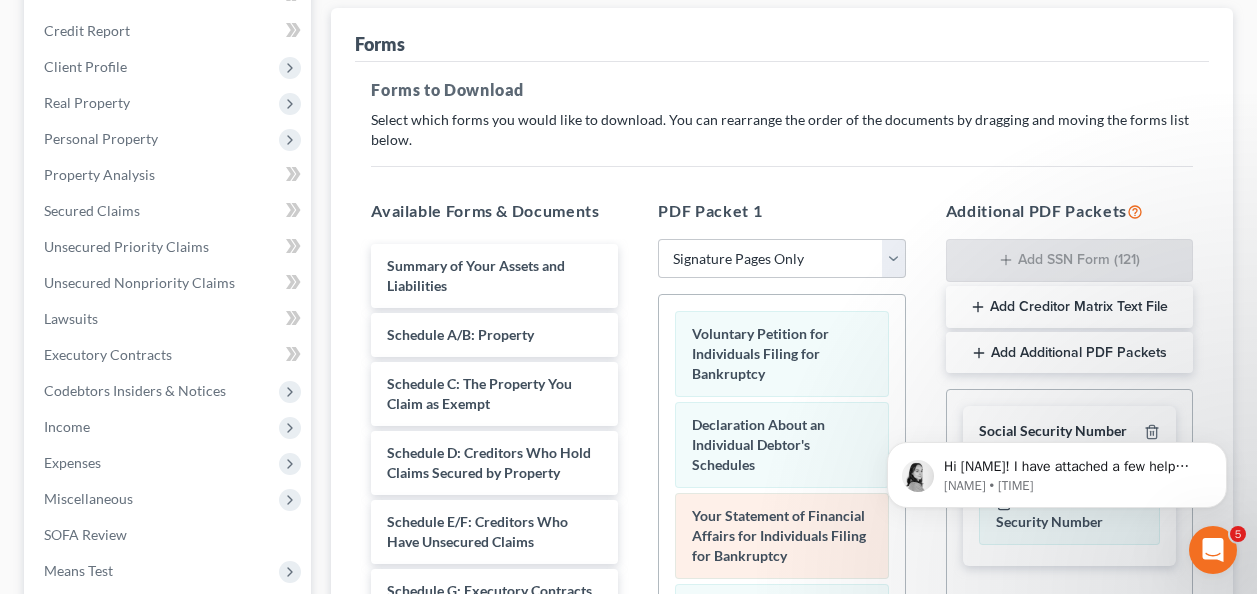 scroll, scrollTop: 300, scrollLeft: 0, axis: vertical 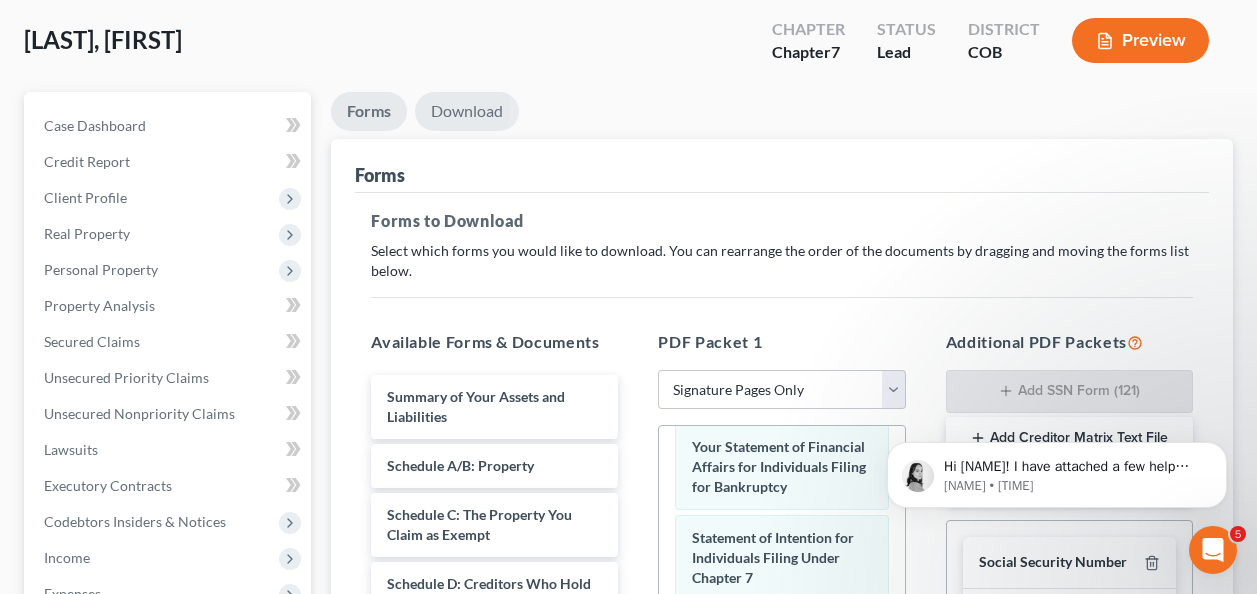 click on "Download" at bounding box center [467, 111] 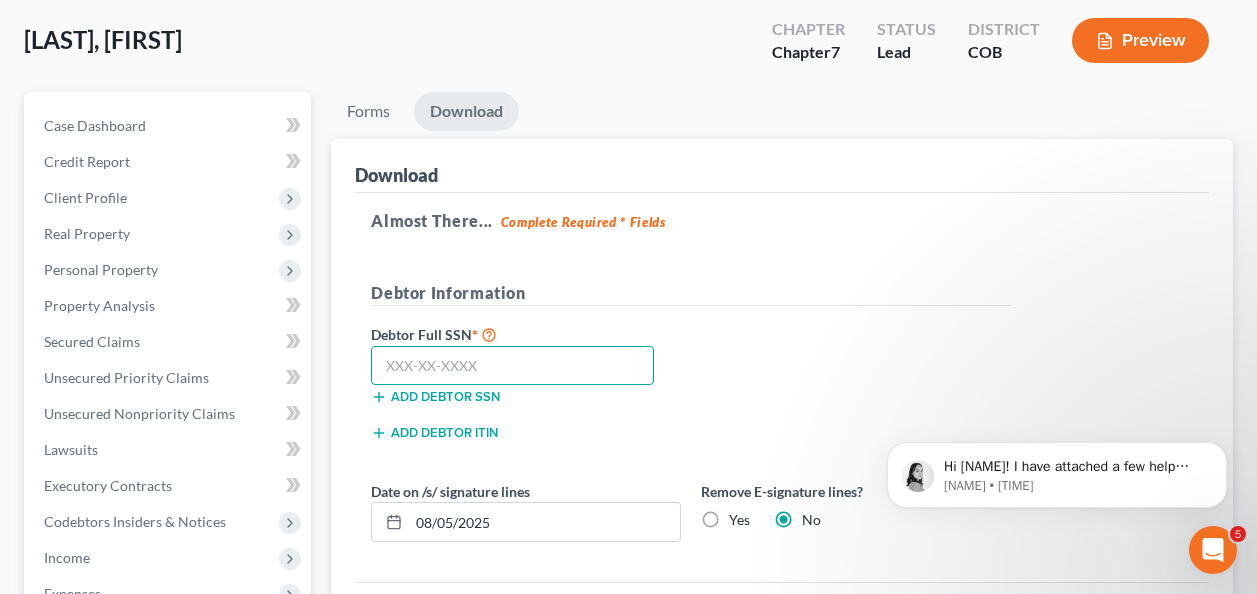 click at bounding box center (512, 366) 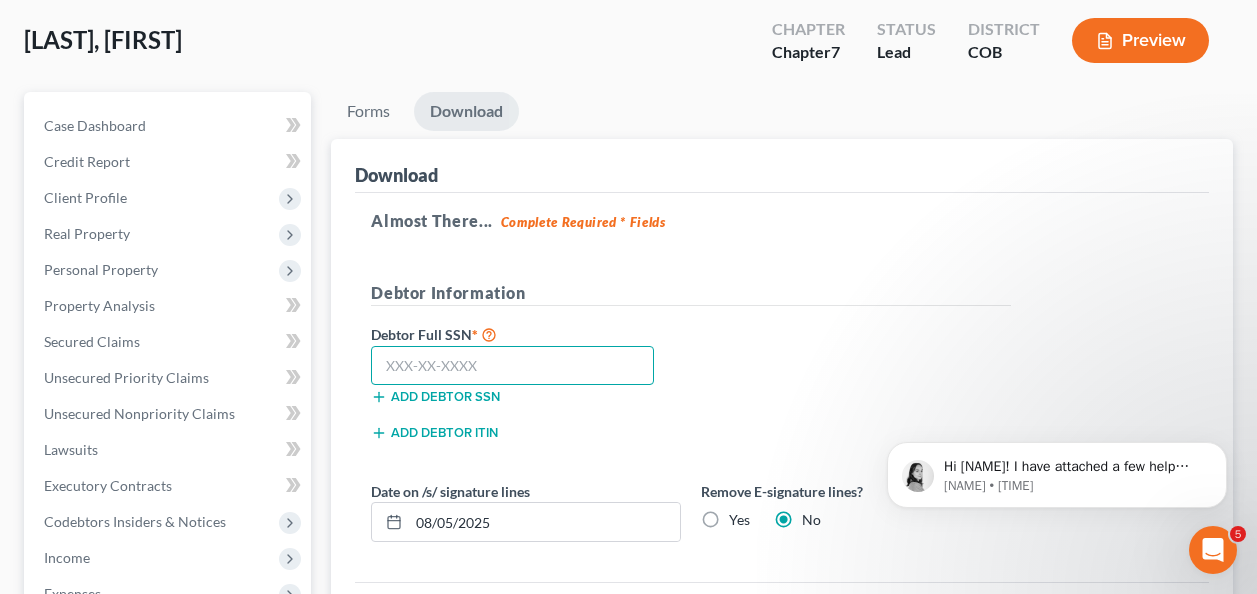 paste on "433-81-8491" 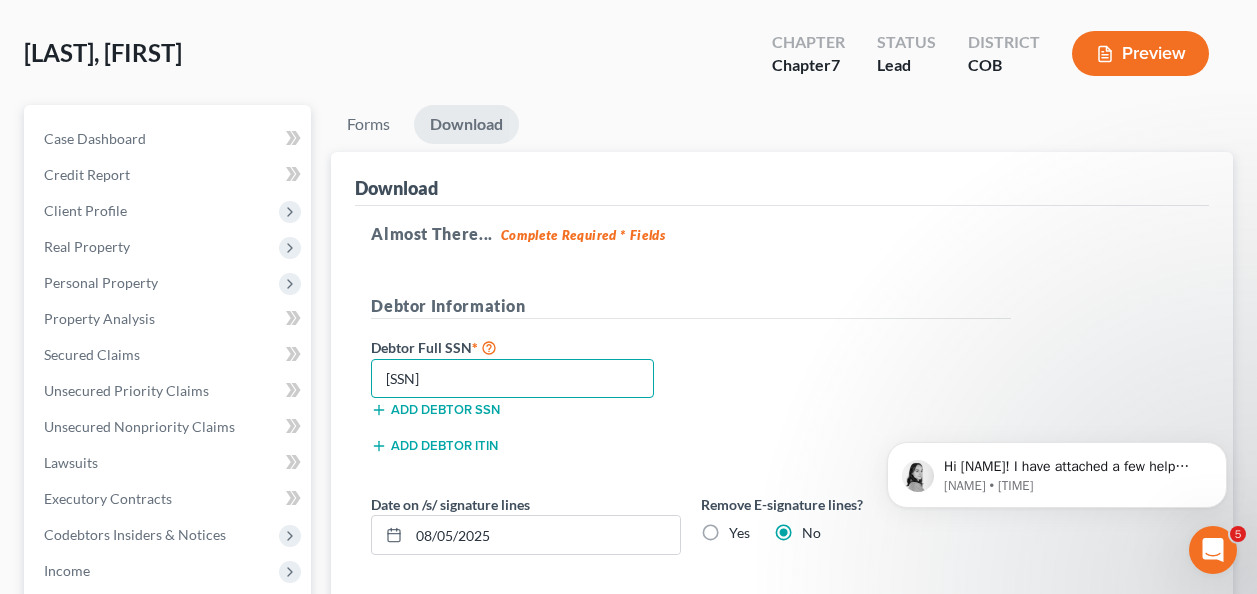 scroll, scrollTop: 67, scrollLeft: 0, axis: vertical 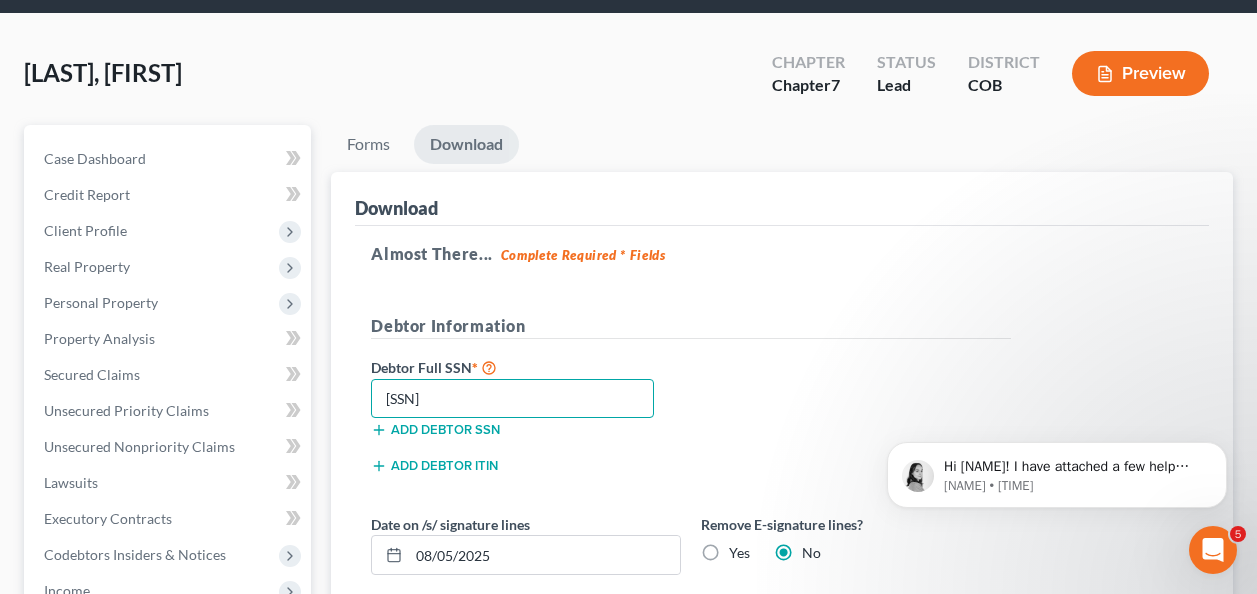 type on "433-81-8491" 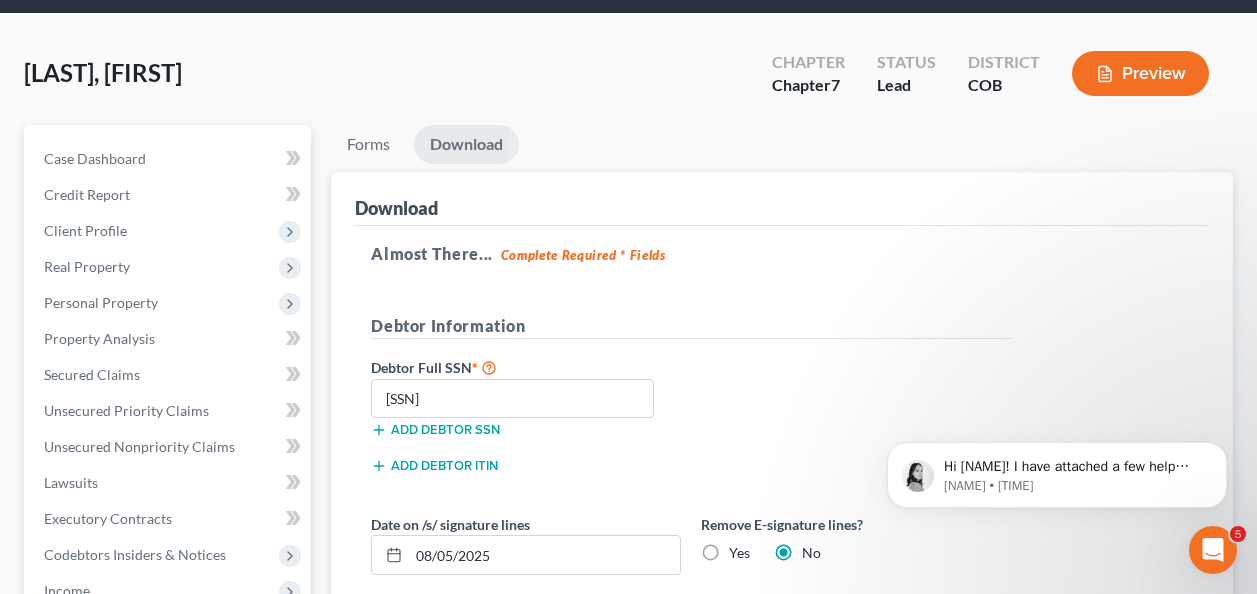 click on "Download" at bounding box center [466, 144] 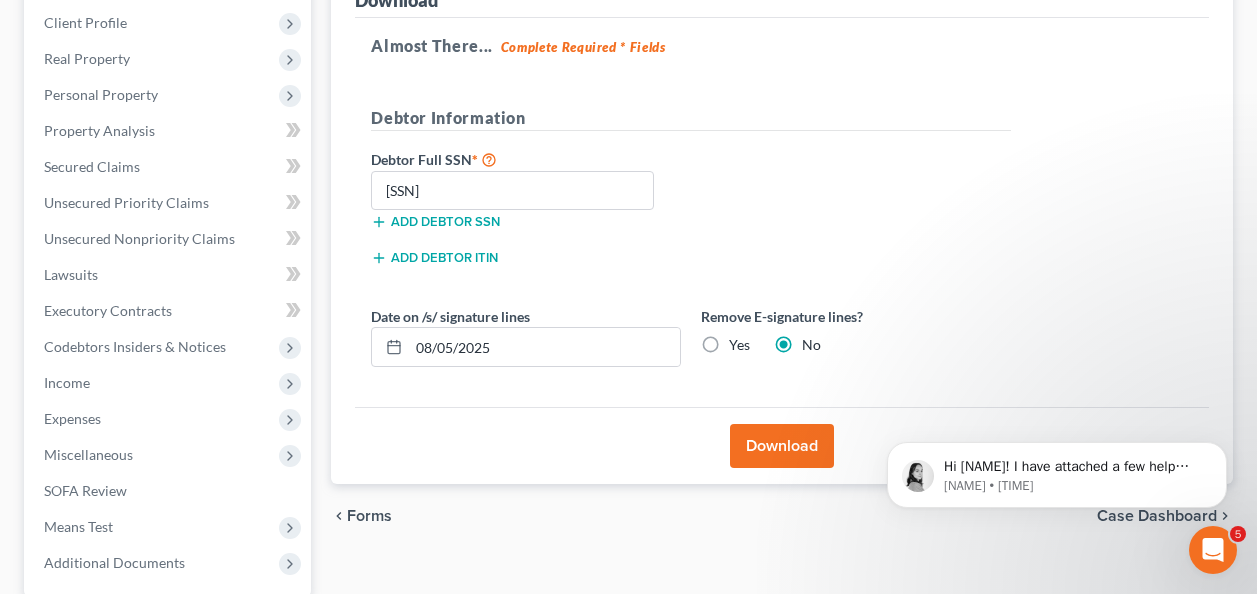 scroll, scrollTop: 367, scrollLeft: 0, axis: vertical 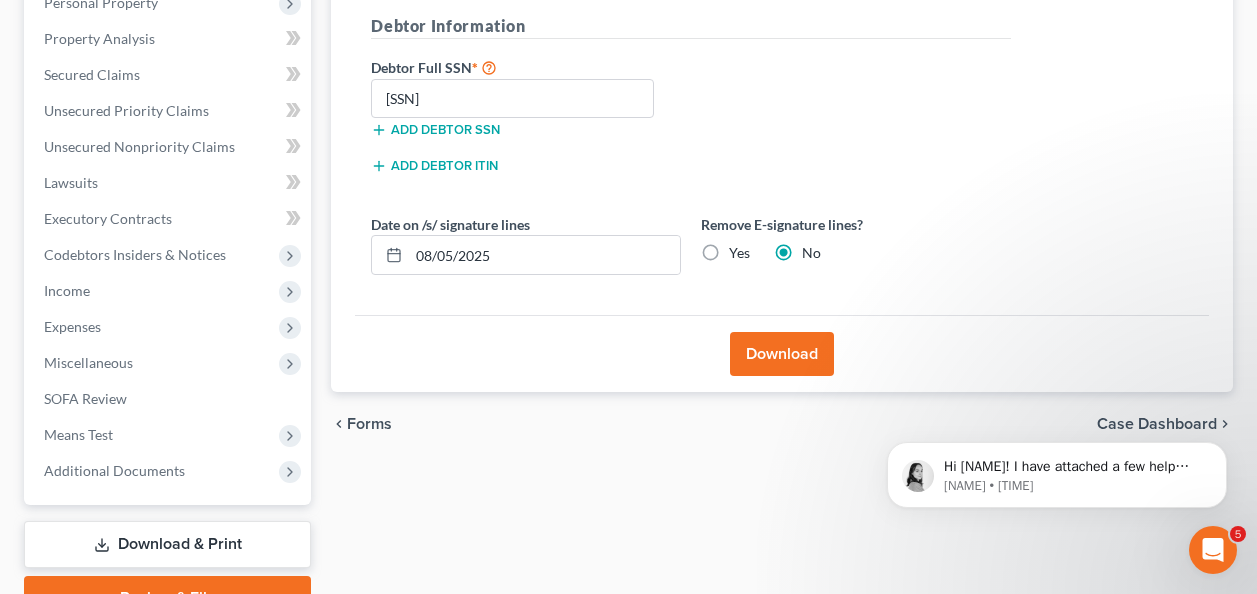click on "Download" at bounding box center (782, 354) 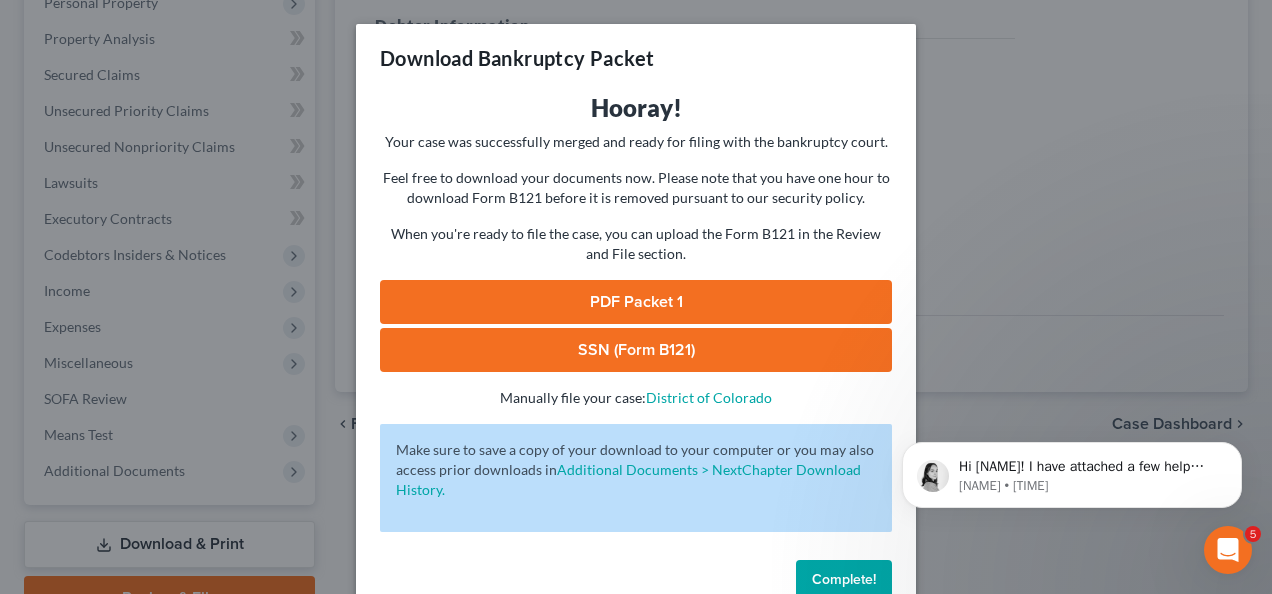 click on "PDF Packet 1" at bounding box center (636, 302) 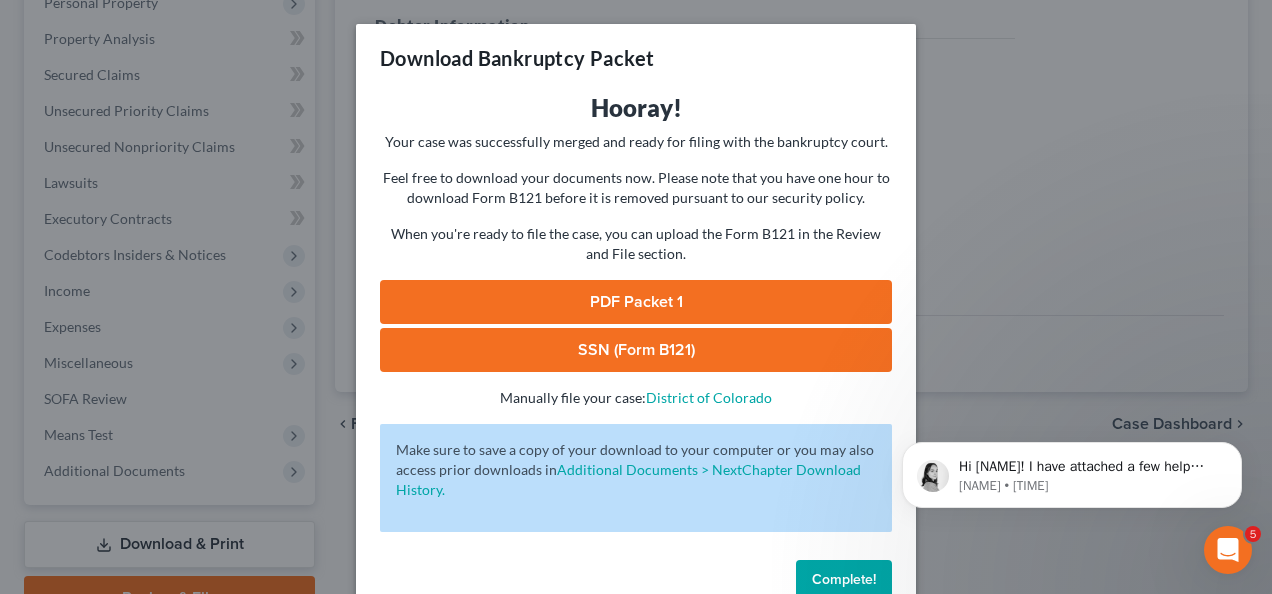 click on "SSN (Form B121)" at bounding box center (636, 350) 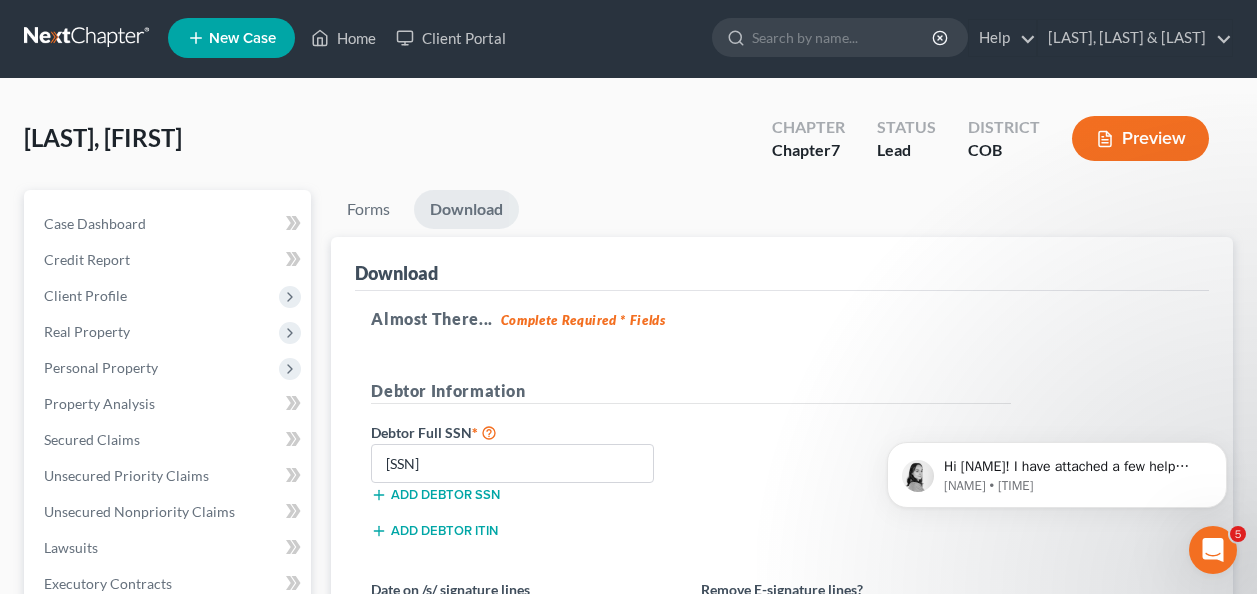 scroll, scrollTop: 0, scrollLeft: 0, axis: both 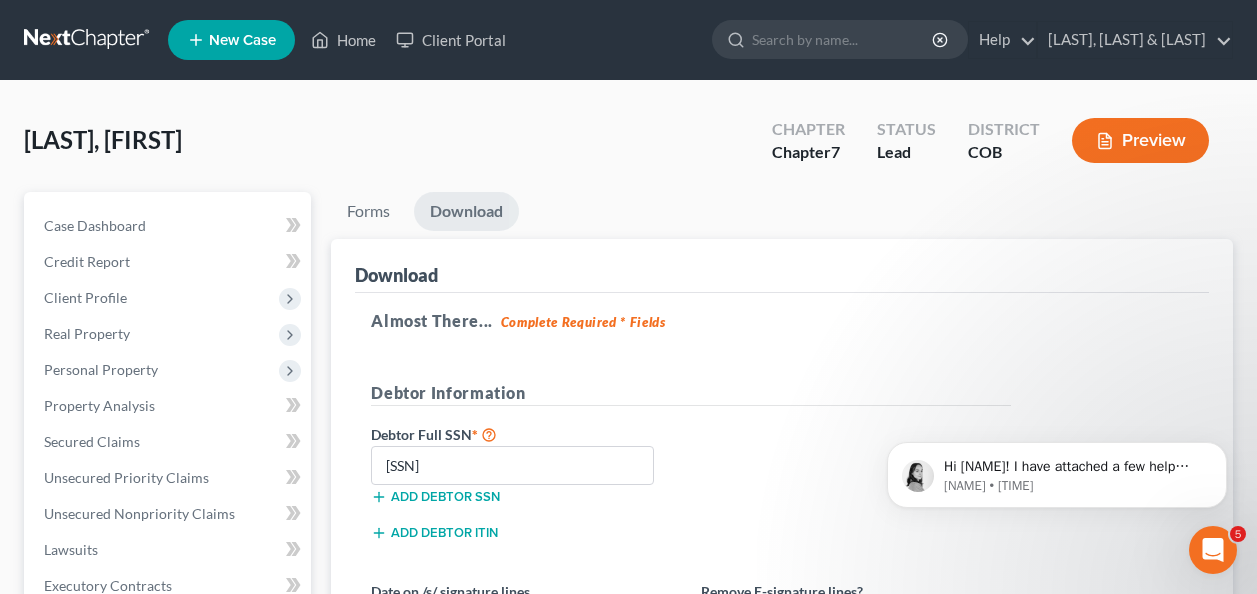 click on "Download" at bounding box center (466, 211) 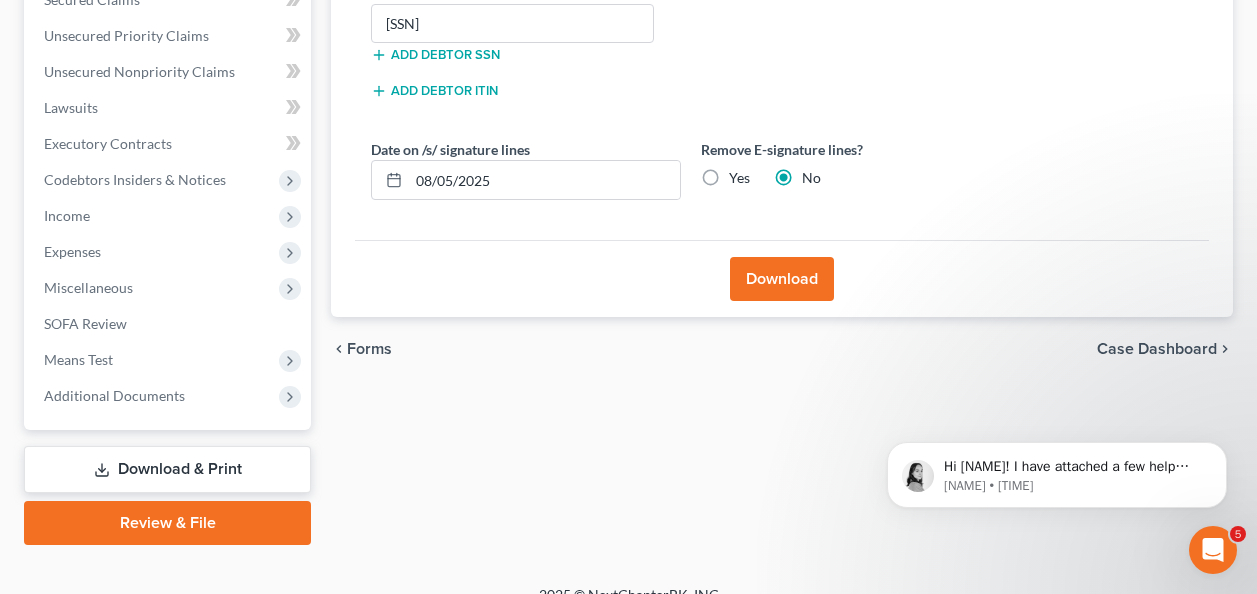 scroll, scrollTop: 467, scrollLeft: 0, axis: vertical 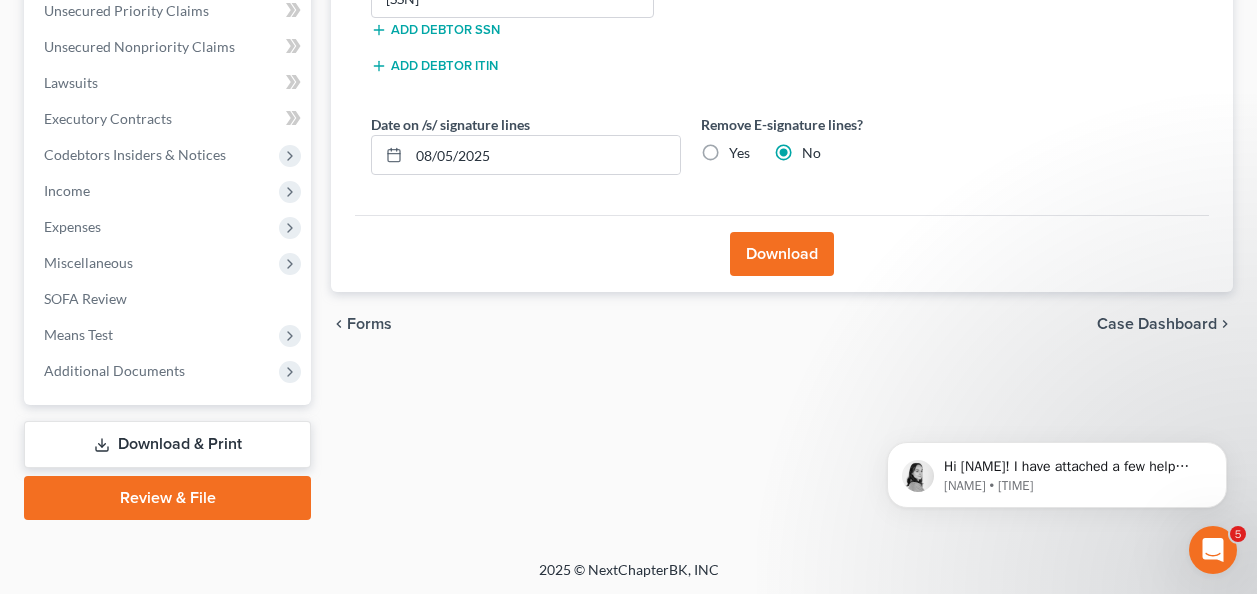 click on "Download & Print" at bounding box center [167, 444] 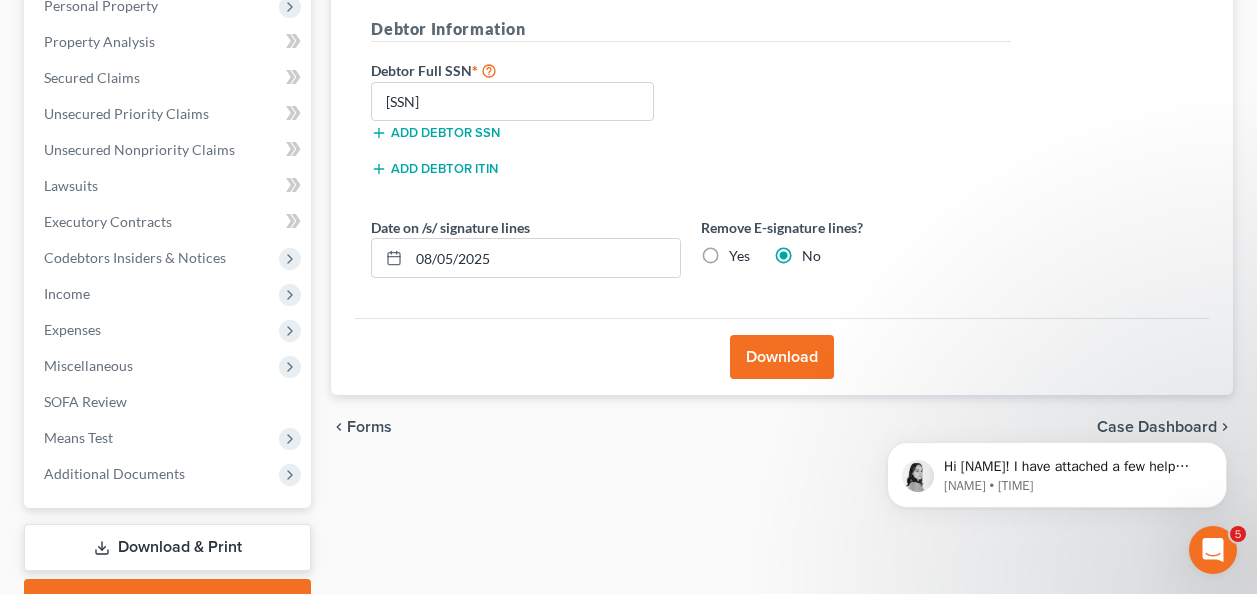 scroll, scrollTop: 467, scrollLeft: 0, axis: vertical 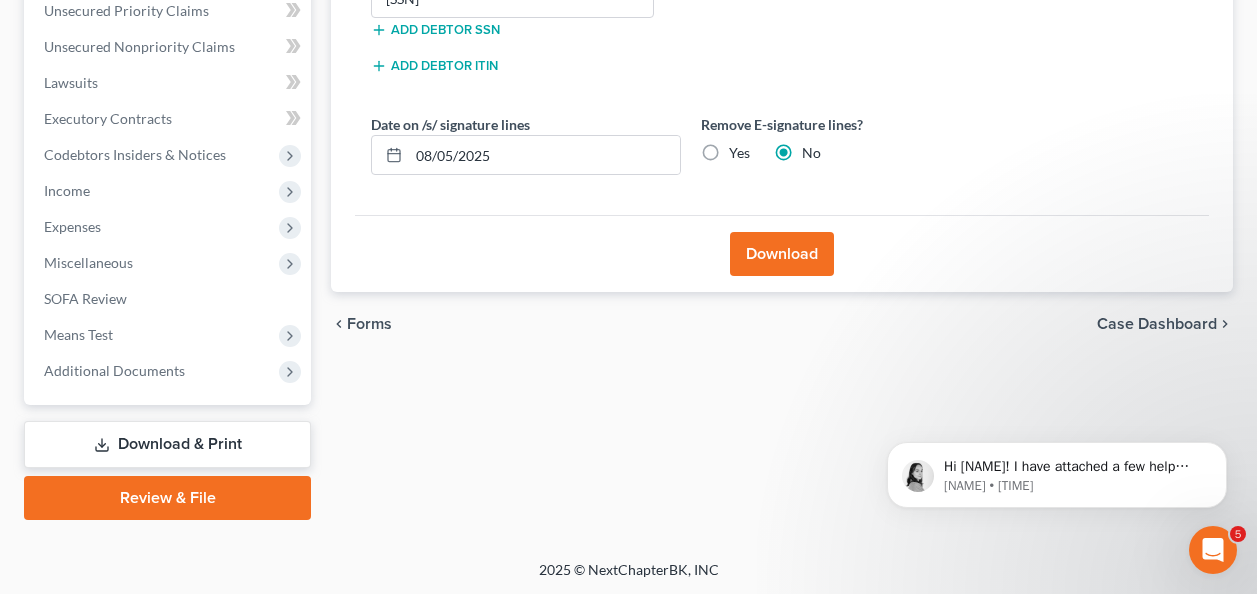click on "Download & Print" at bounding box center [167, 444] 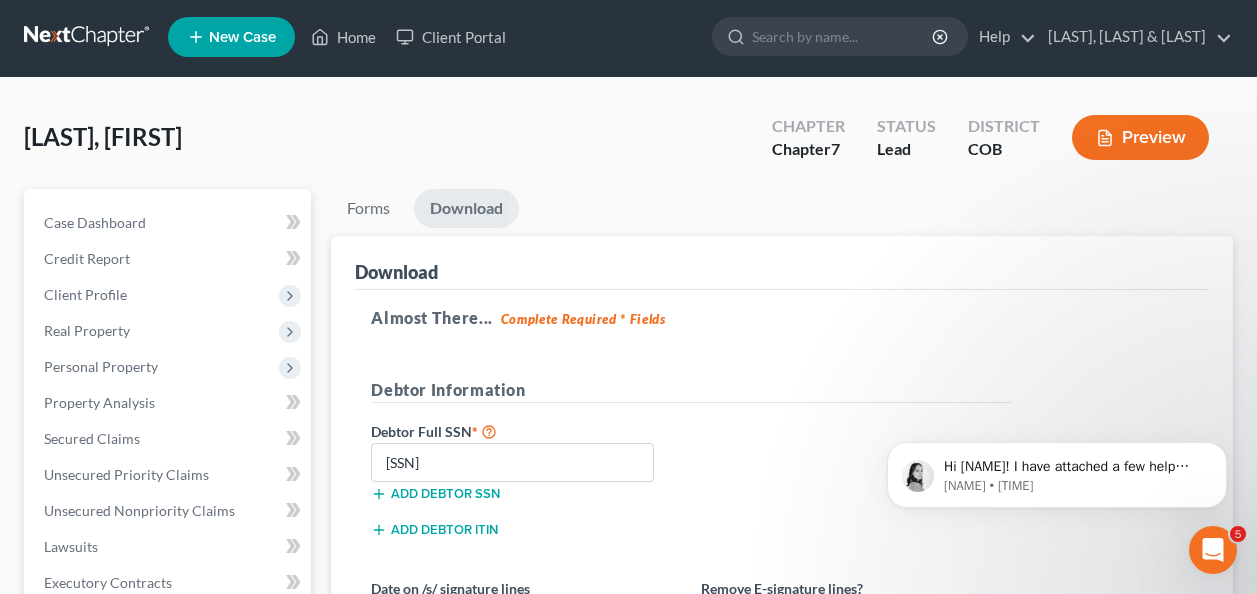 scroll, scrollTop: 0, scrollLeft: 0, axis: both 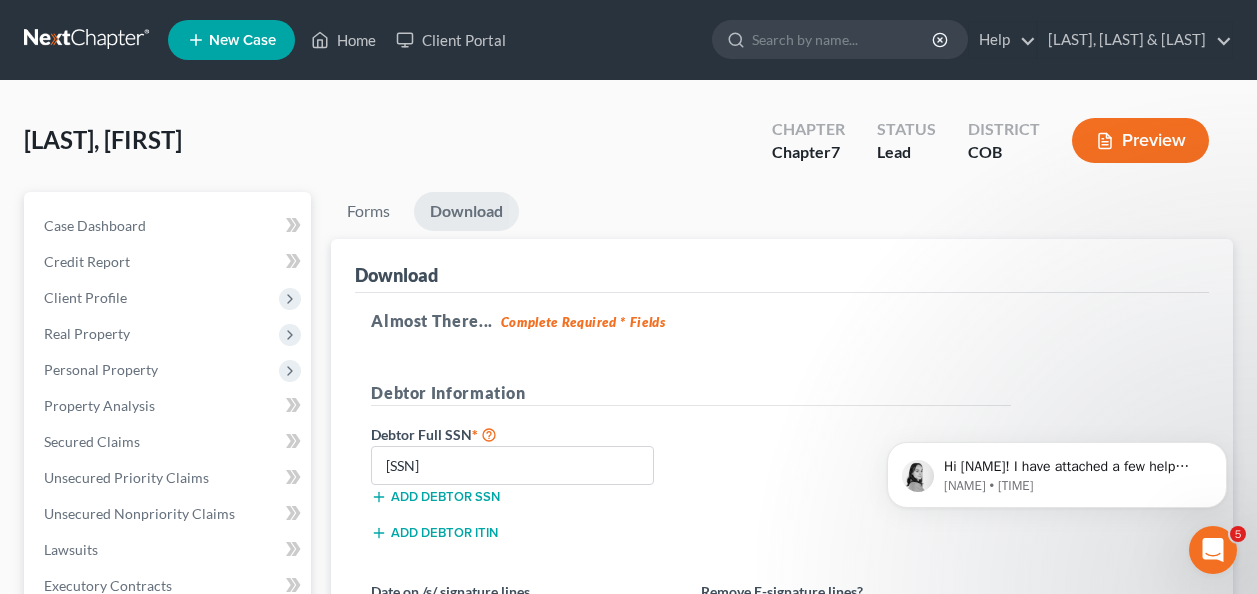 click on "Download" at bounding box center [466, 211] 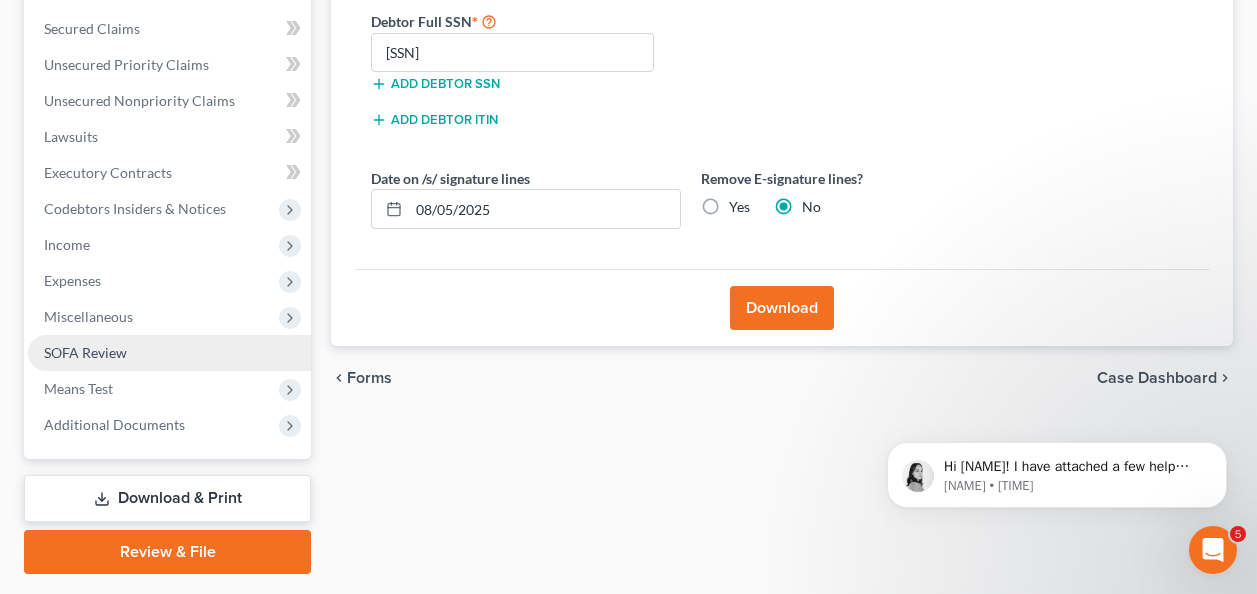 scroll, scrollTop: 467, scrollLeft: 0, axis: vertical 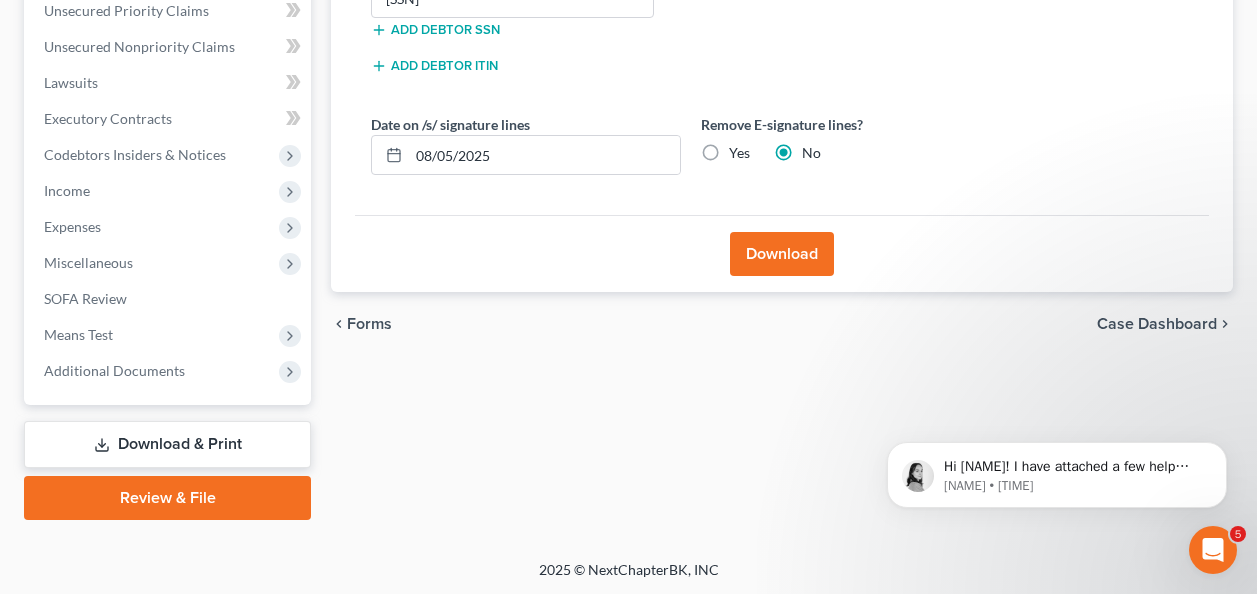 click on "Download & Print" at bounding box center [167, 444] 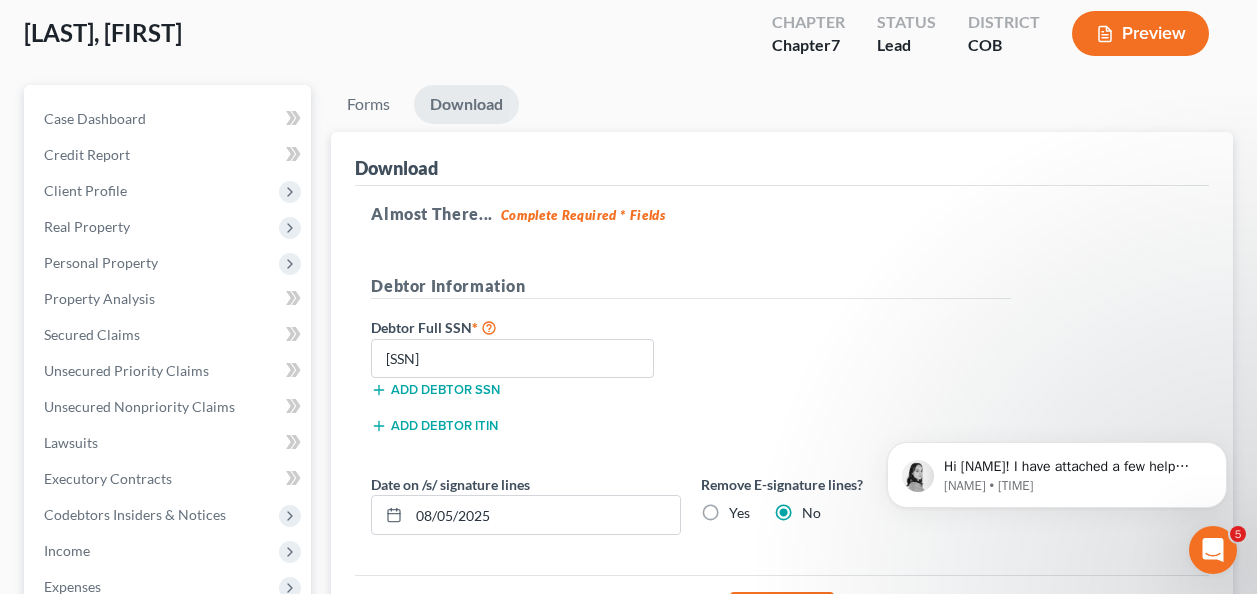 scroll, scrollTop: 67, scrollLeft: 0, axis: vertical 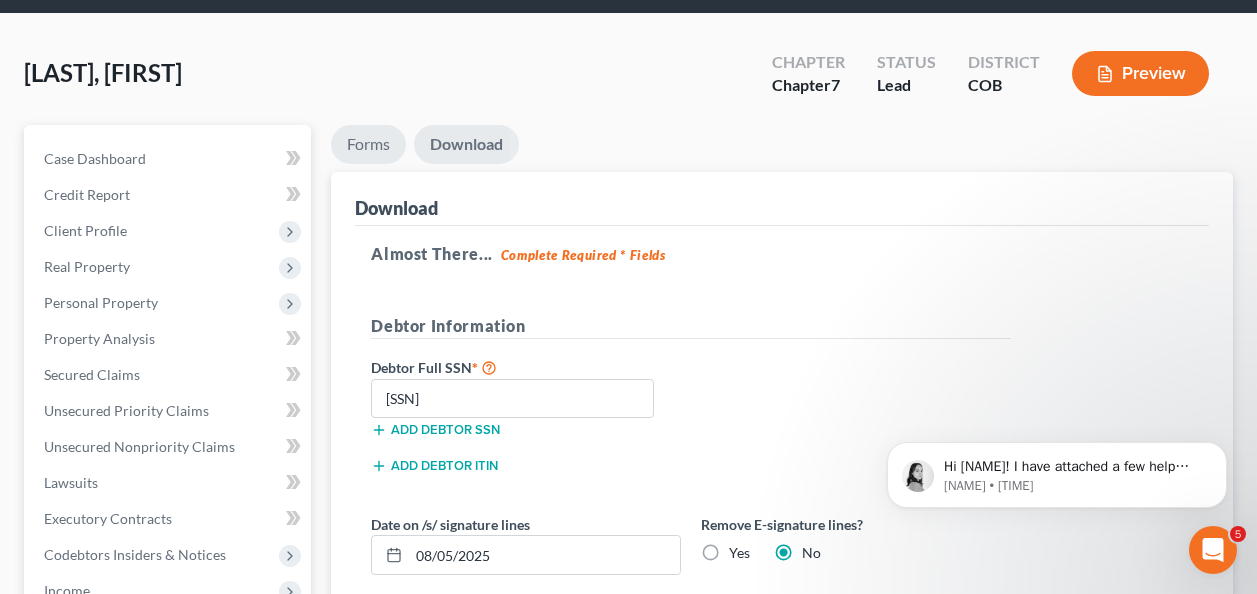 click on "Forms" at bounding box center (368, 144) 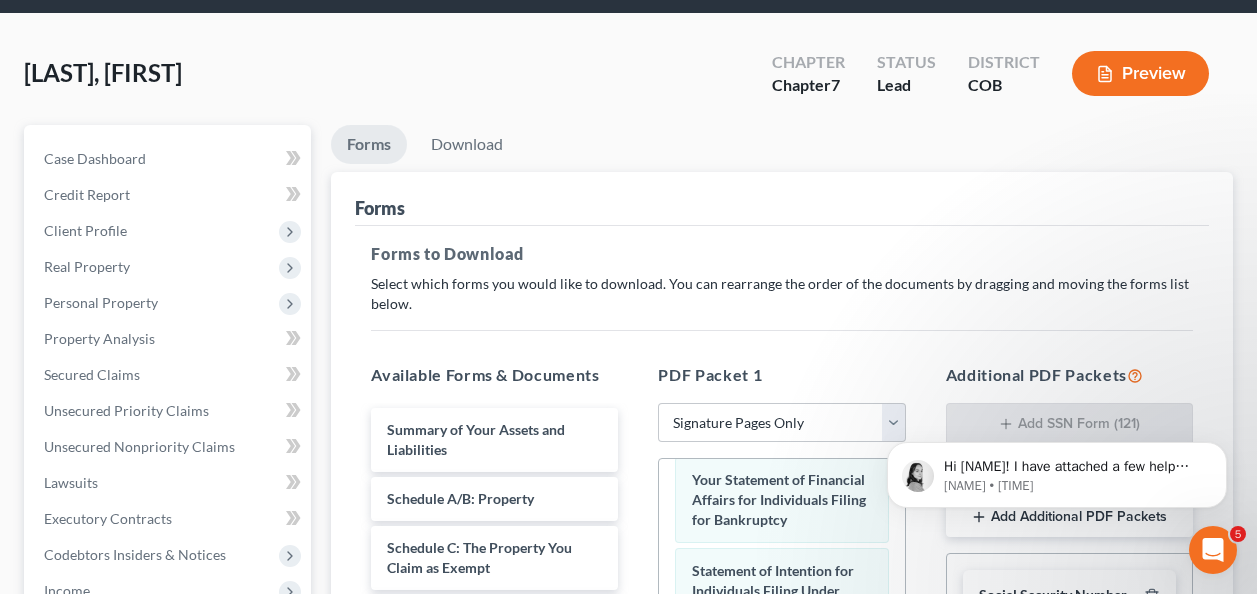 click on "Hi Lynn! I have attached a few help center articles with more information about marking your documents as amended. Please let me know if you have any further questions and I am happy to help! Lindsey • 1d ago" at bounding box center [1057, 470] 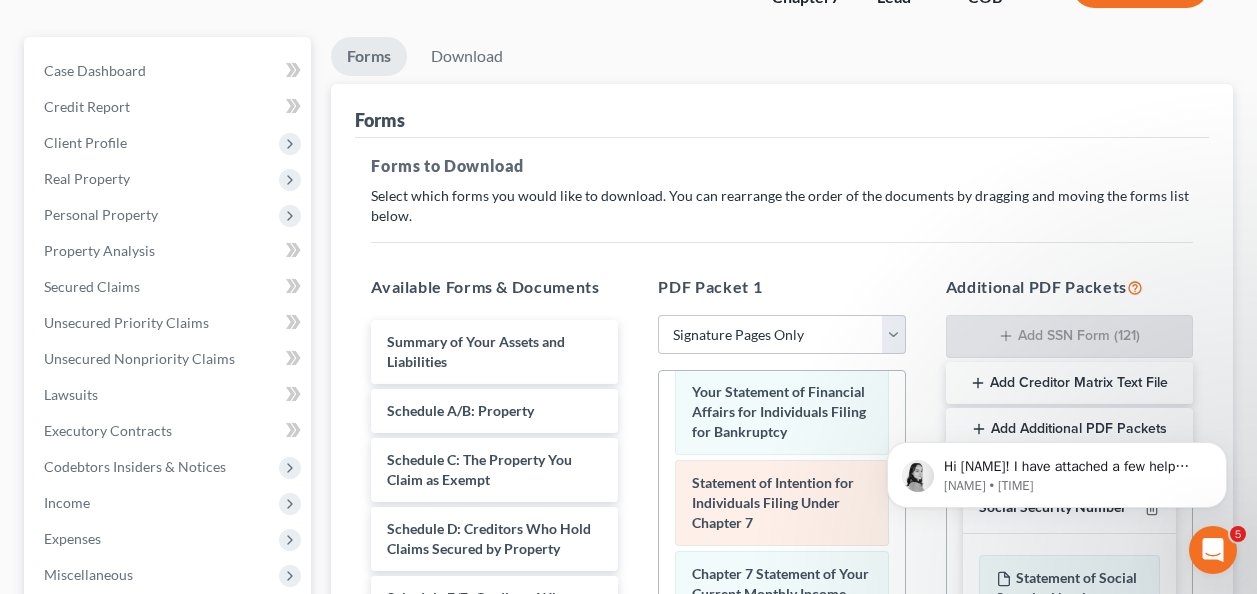 scroll, scrollTop: 167, scrollLeft: 0, axis: vertical 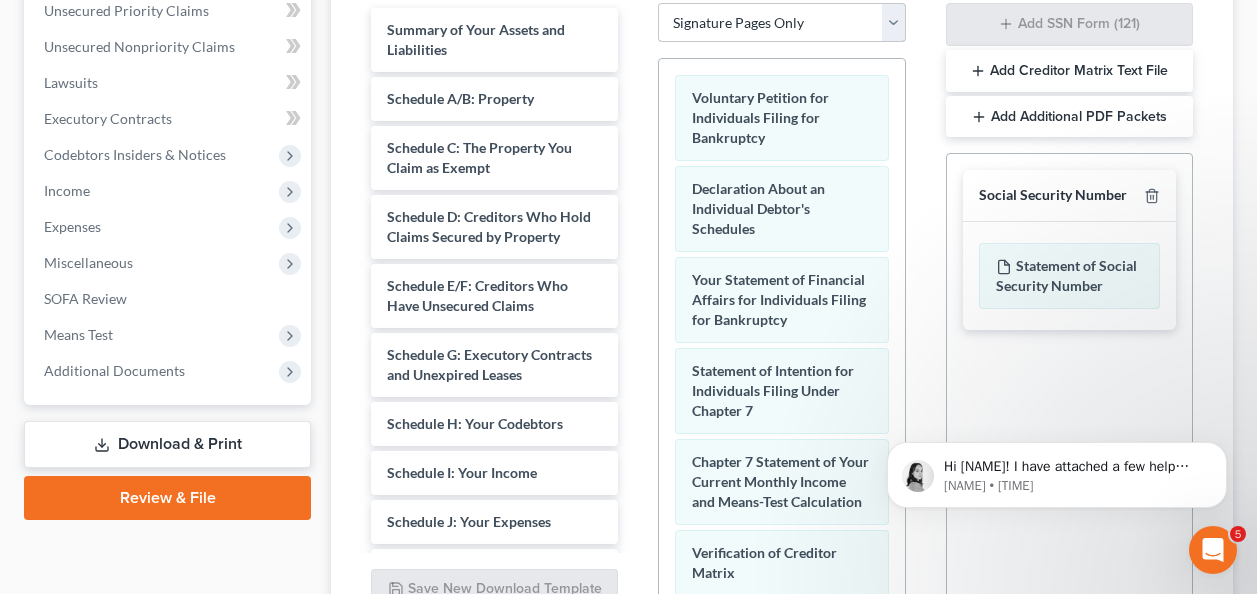 click on "Choose Default Petition PDF Packet Complete Bankruptcy Petition (all forms and schedules) Emergency Filing Forms (Petition and Creditor List Only) Amended Forms Signature Pages Only Shaul Template without means test, attorney fees and statement of intention Filing Template Colorado Colorado Template" at bounding box center (781, 23) 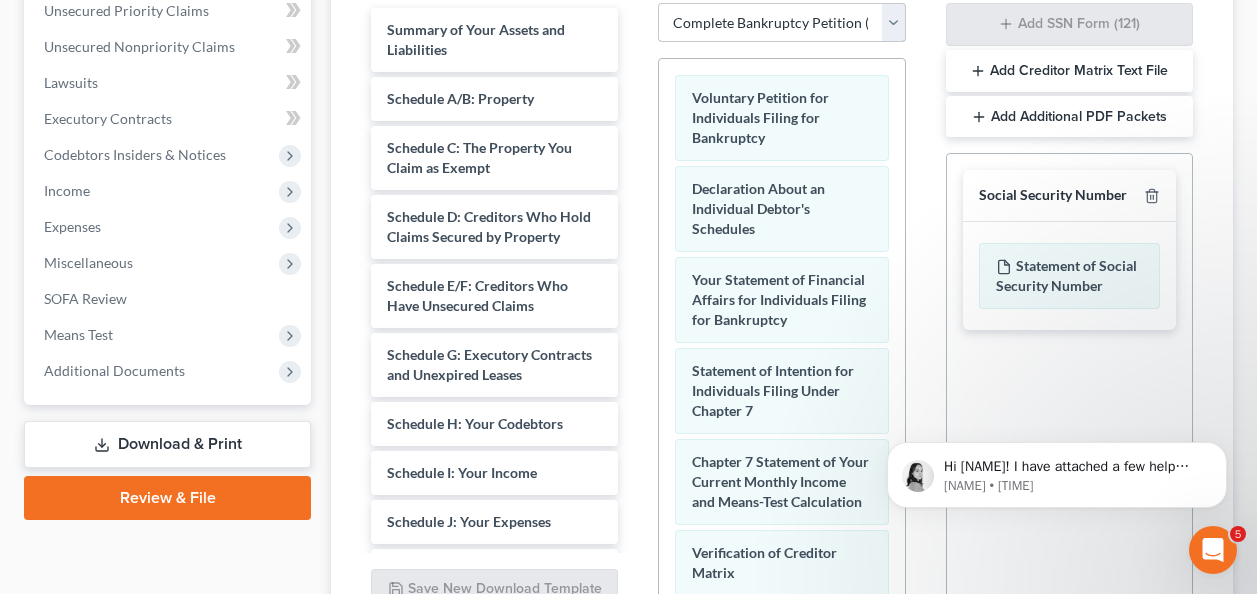 click on "Choose Default Petition PDF Packet Complete Bankruptcy Petition (all forms and schedules) Emergency Filing Forms (Petition and Creditor List Only) Amended Forms Signature Pages Only Shaul Template without means test, attorney fees and statement of intention Filing Template Colorado Colorado Template" at bounding box center [781, 23] 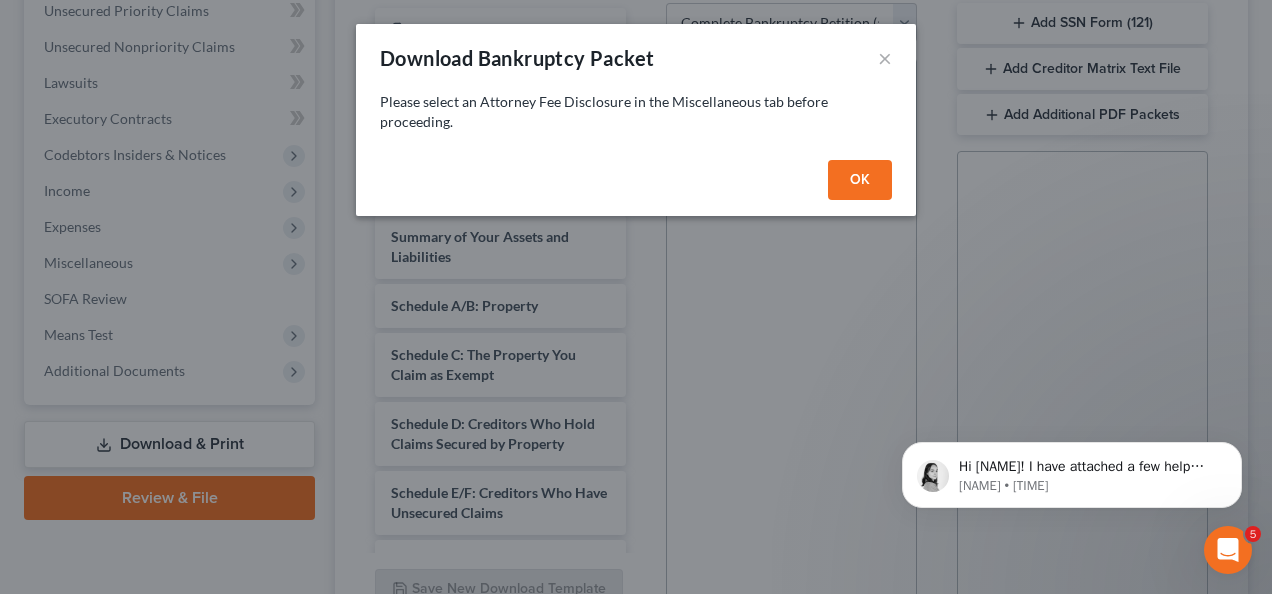 click on "OK" at bounding box center (860, 180) 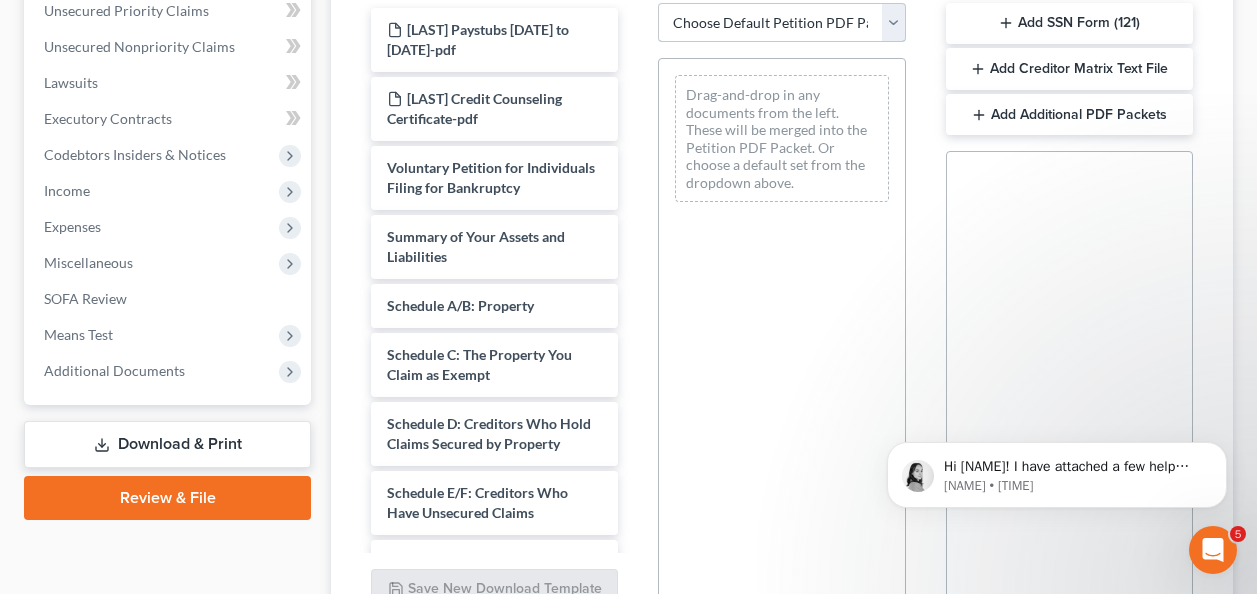 click on "Choose Default Petition PDF Packet Complete Bankruptcy Petition (all forms and schedules) Emergency Filing Forms (Petition and Creditor List Only) Amended Forms Signature Pages Only Shaul Template without means test, attorney fees and statement of intention Filing Template Colorado Colorado Template" at bounding box center (781, 23) 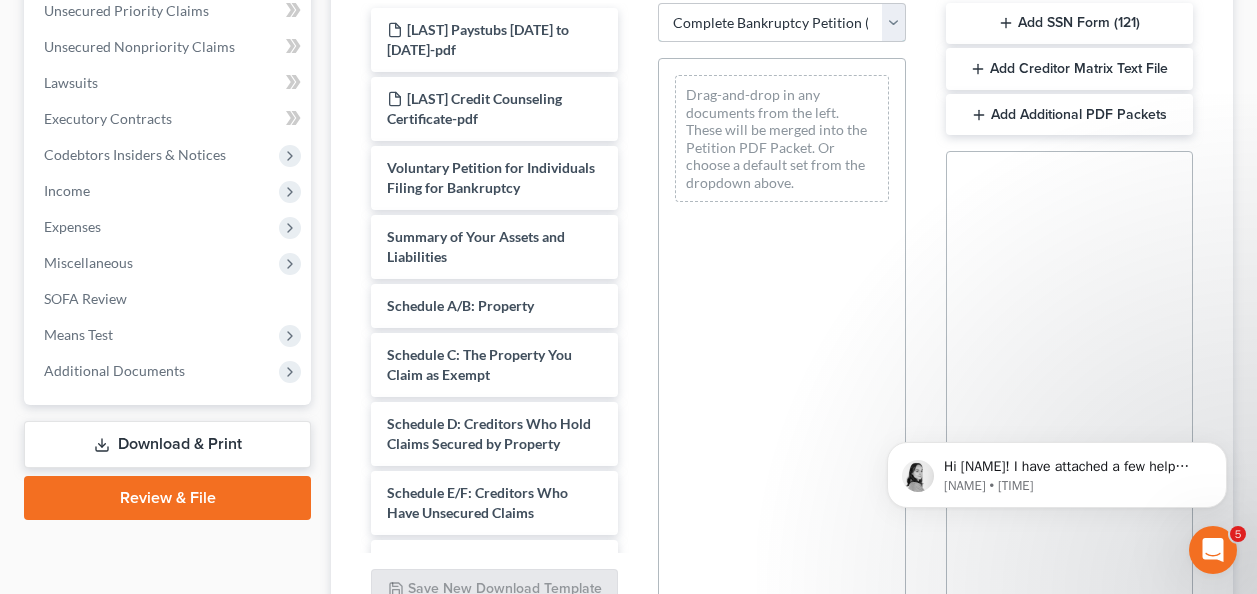 click on "Choose Default Petition PDF Packet Complete Bankruptcy Petition (all forms and schedules) Emergency Filing Forms (Petition and Creditor List Only) Amended Forms Signature Pages Only Shaul Template without means test, attorney fees and statement of intention Filing Template Colorado Colorado Template" at bounding box center (781, 23) 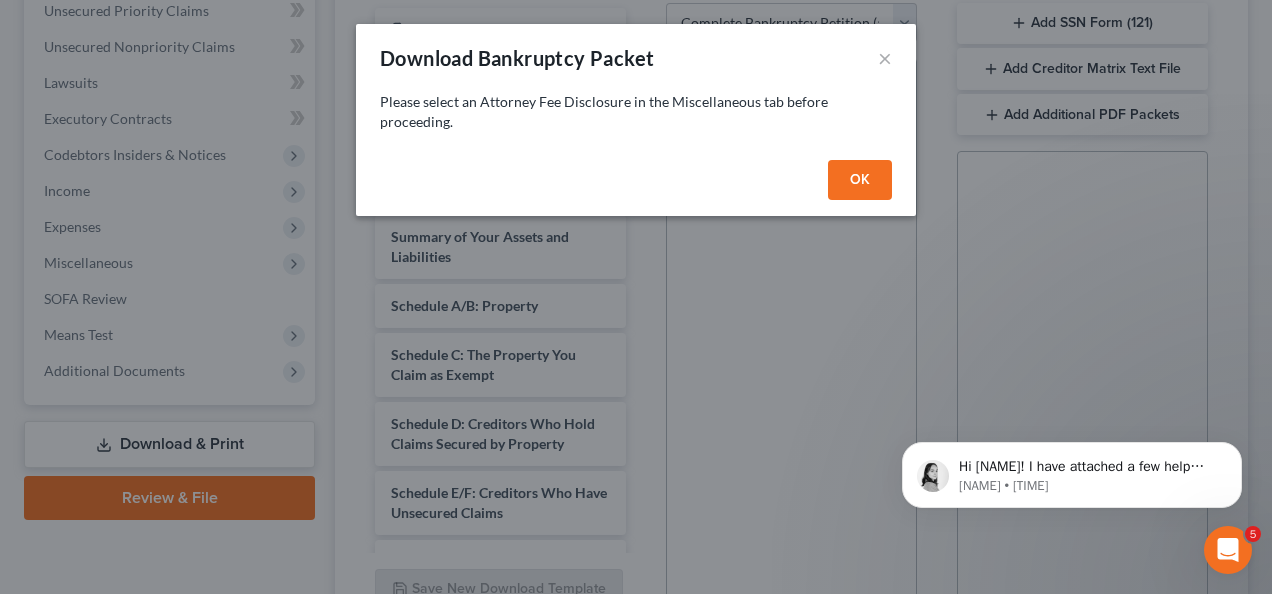 click on "OK" at bounding box center (860, 180) 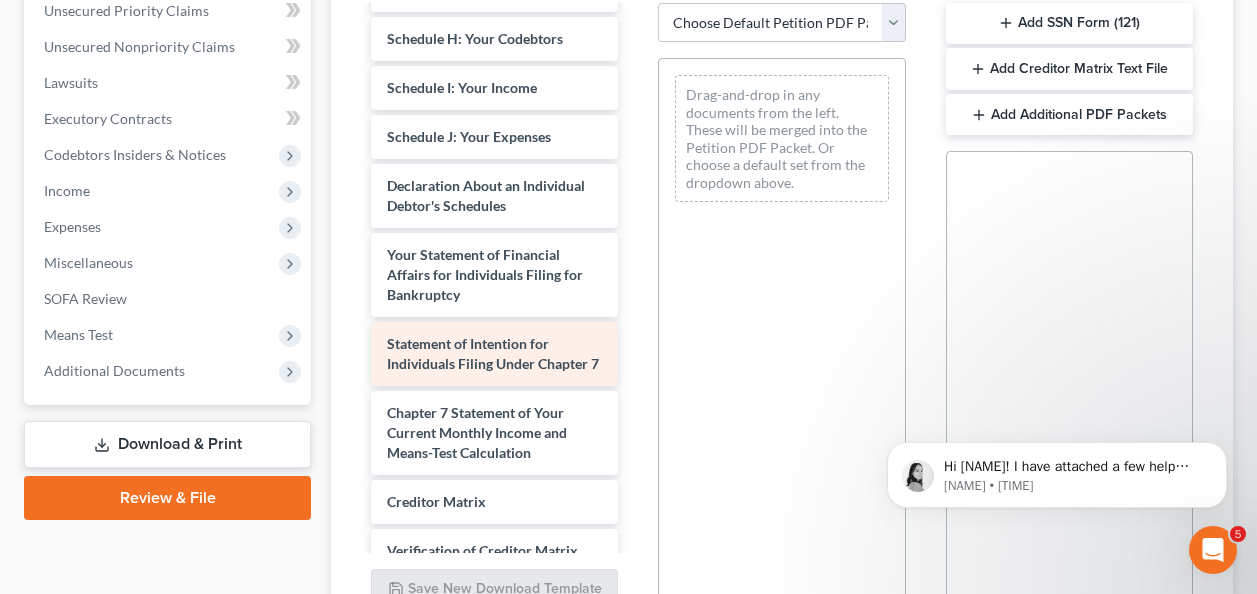 scroll, scrollTop: 600, scrollLeft: 0, axis: vertical 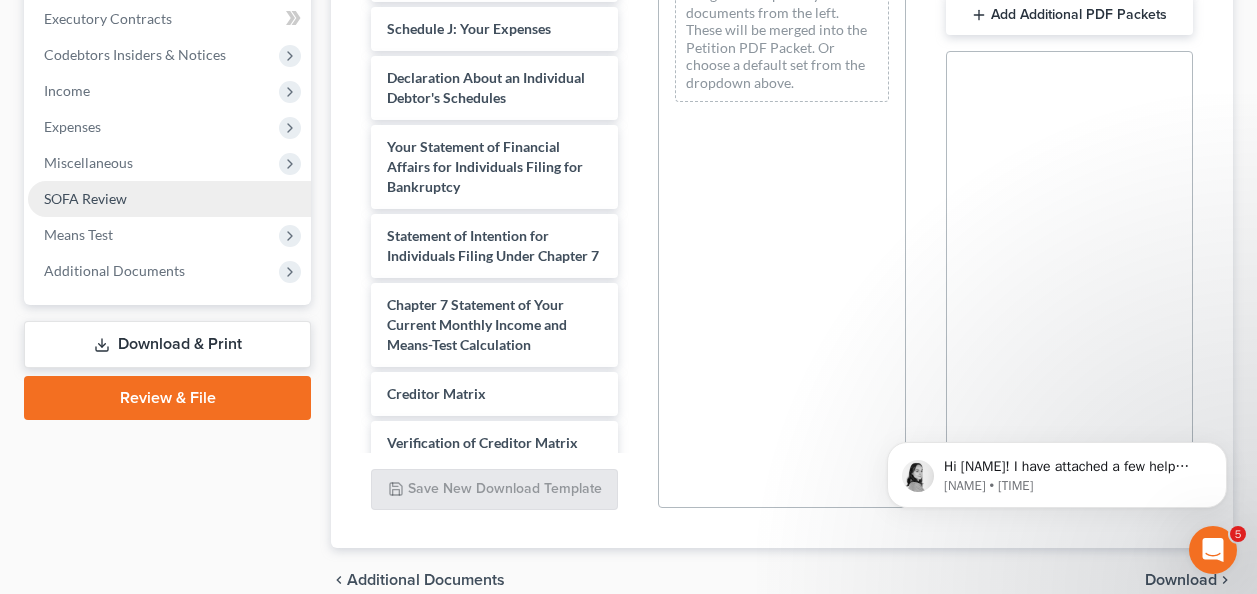 click on "SOFA Review" at bounding box center (85, 198) 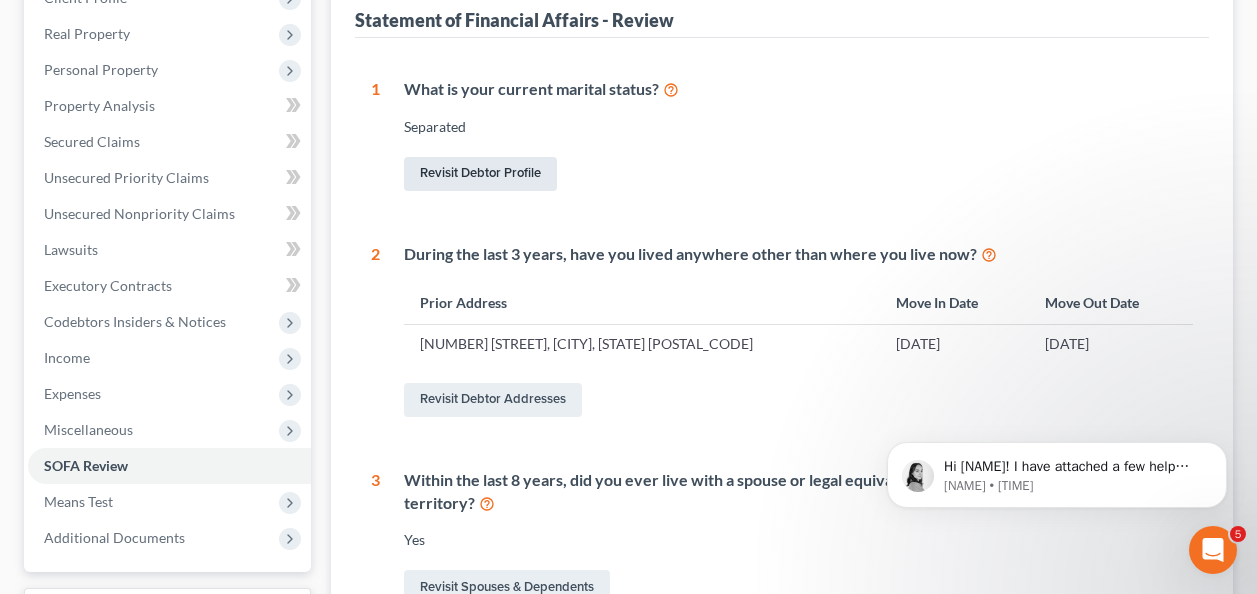 scroll, scrollTop: 0, scrollLeft: 0, axis: both 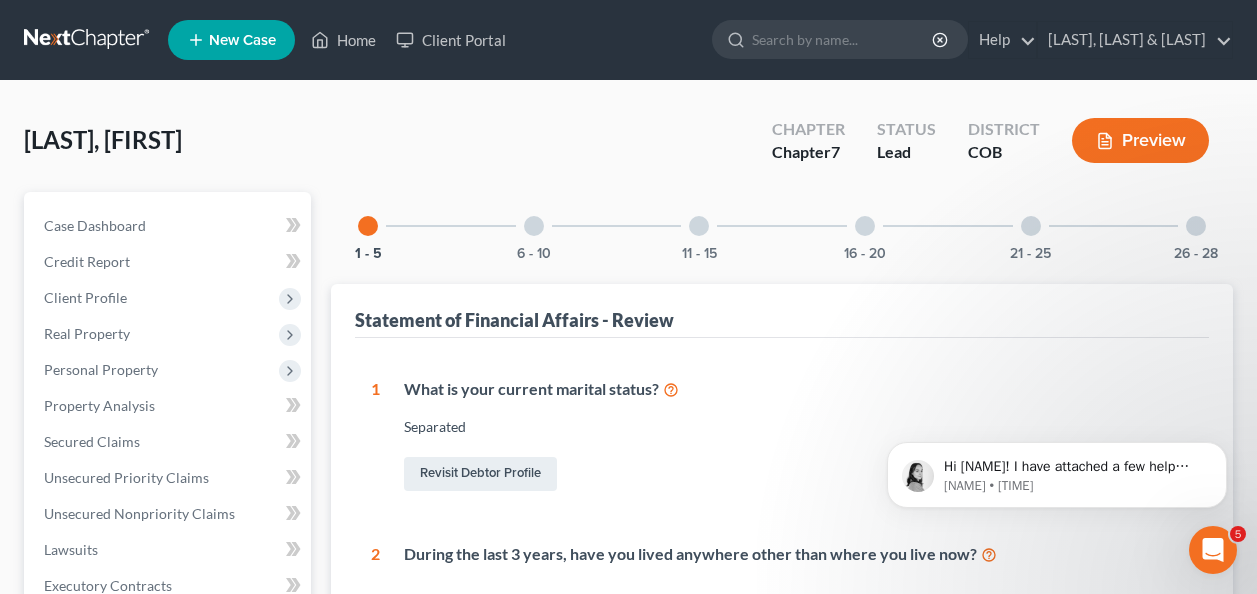 click at bounding box center (534, 226) 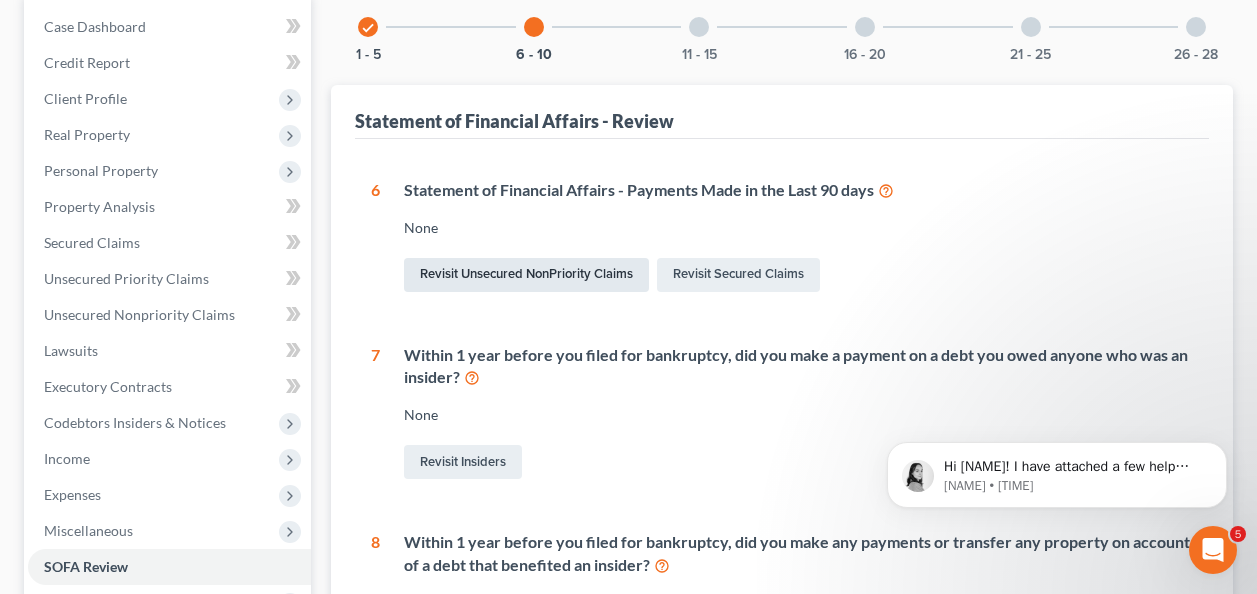 scroll, scrollTop: 100, scrollLeft: 0, axis: vertical 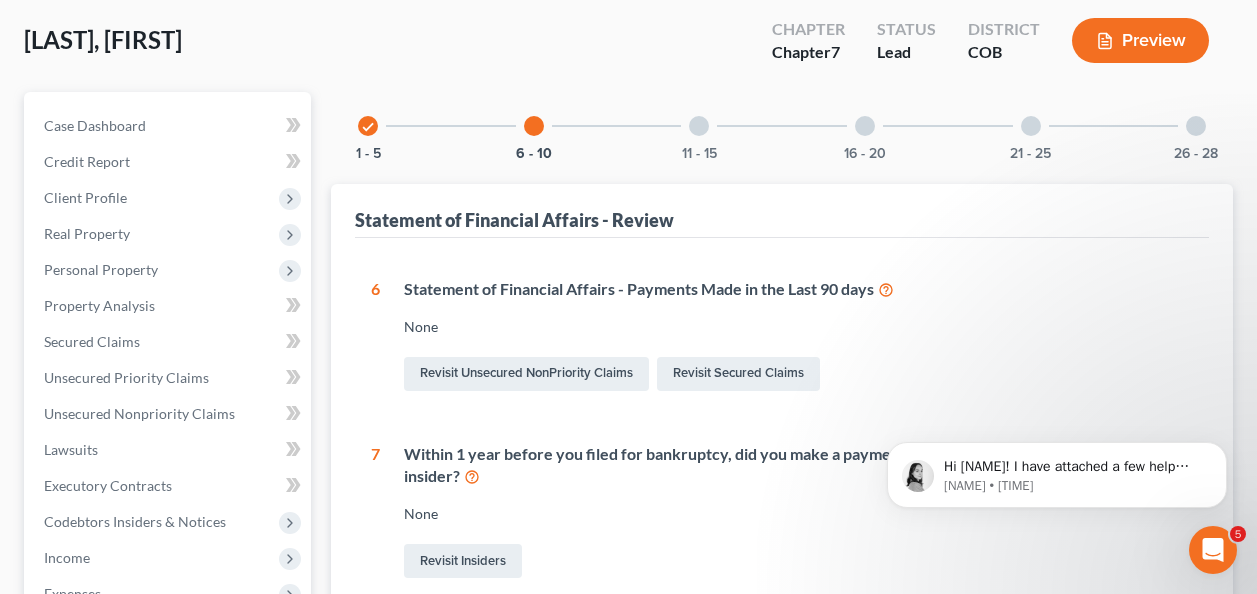 click at bounding box center (699, 126) 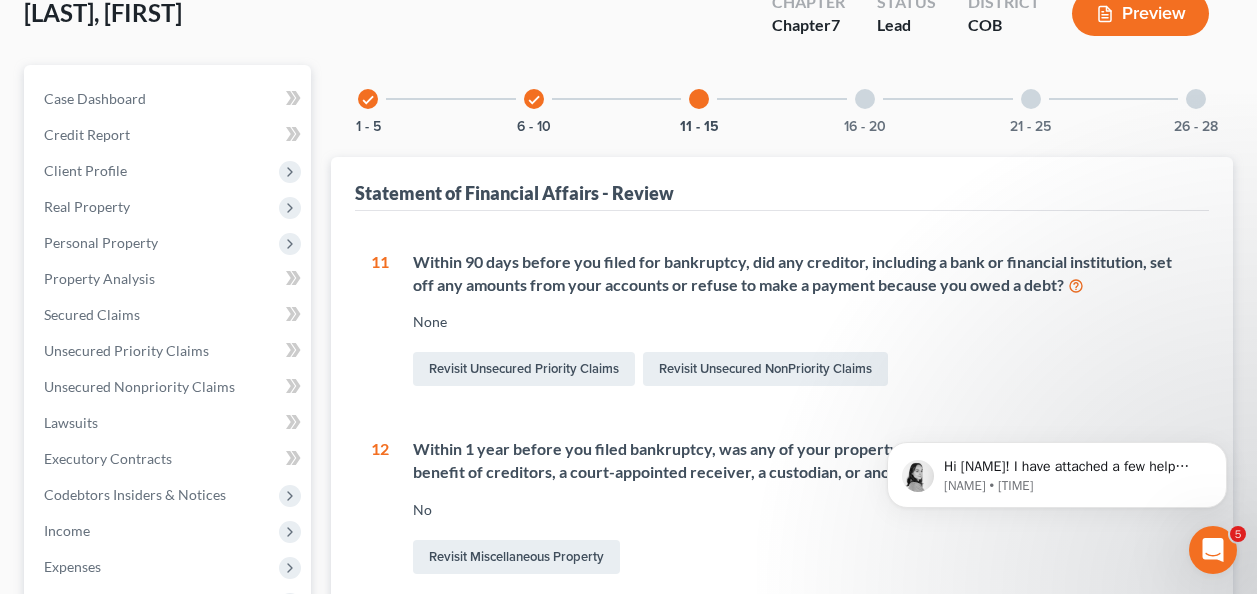 scroll, scrollTop: 0, scrollLeft: 0, axis: both 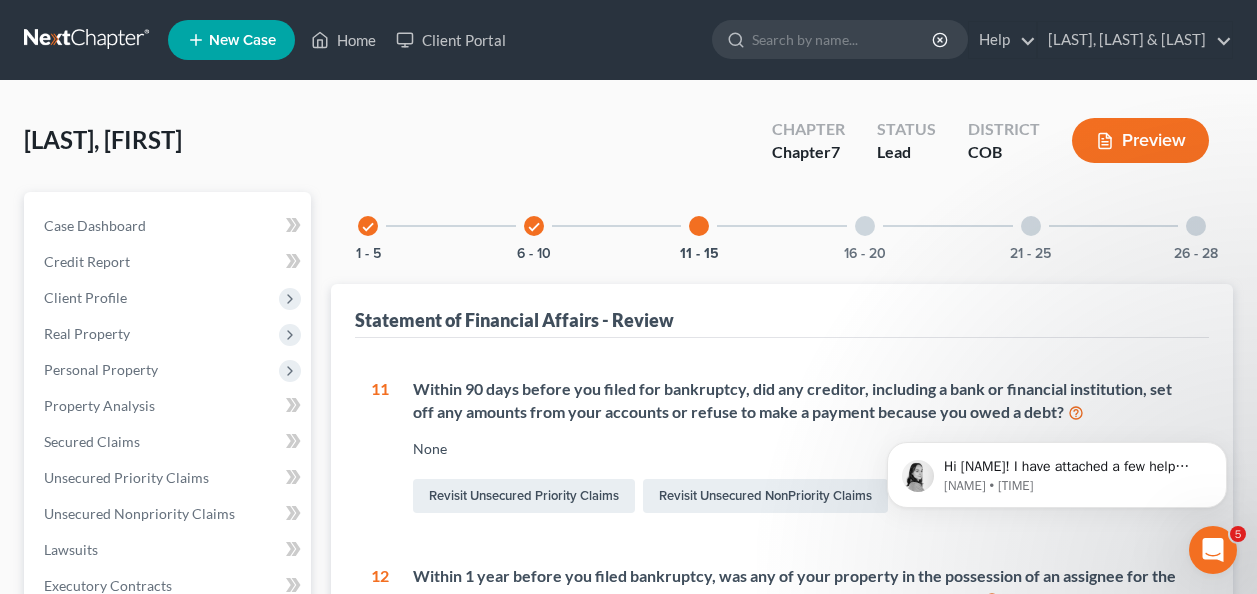 click at bounding box center [865, 226] 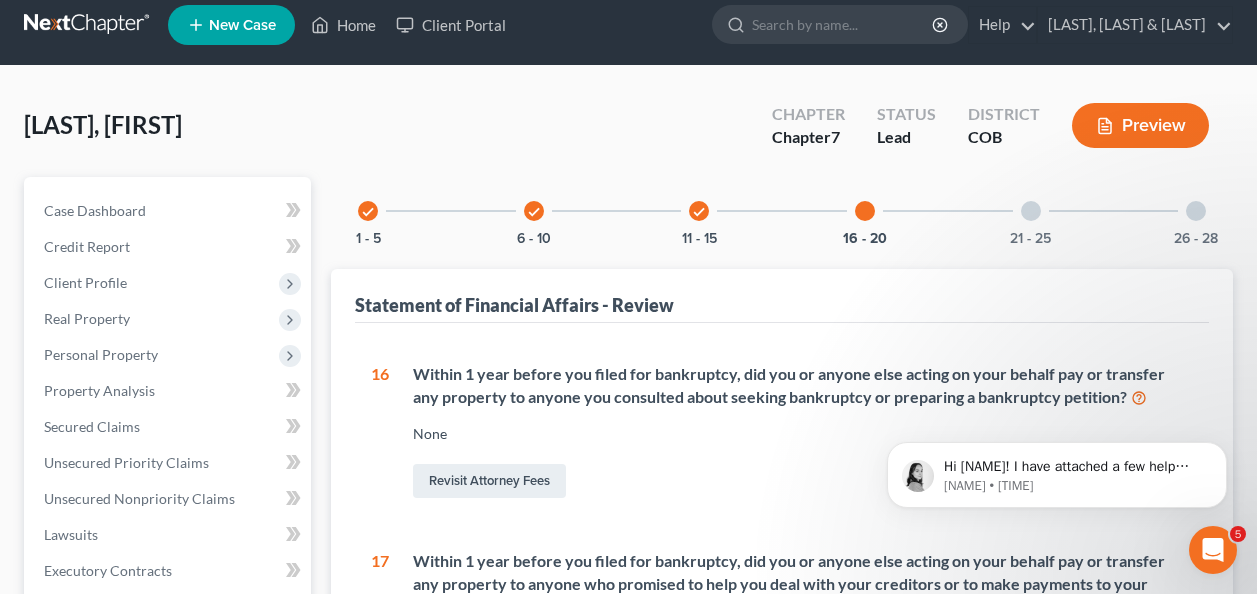 scroll, scrollTop: 8, scrollLeft: 0, axis: vertical 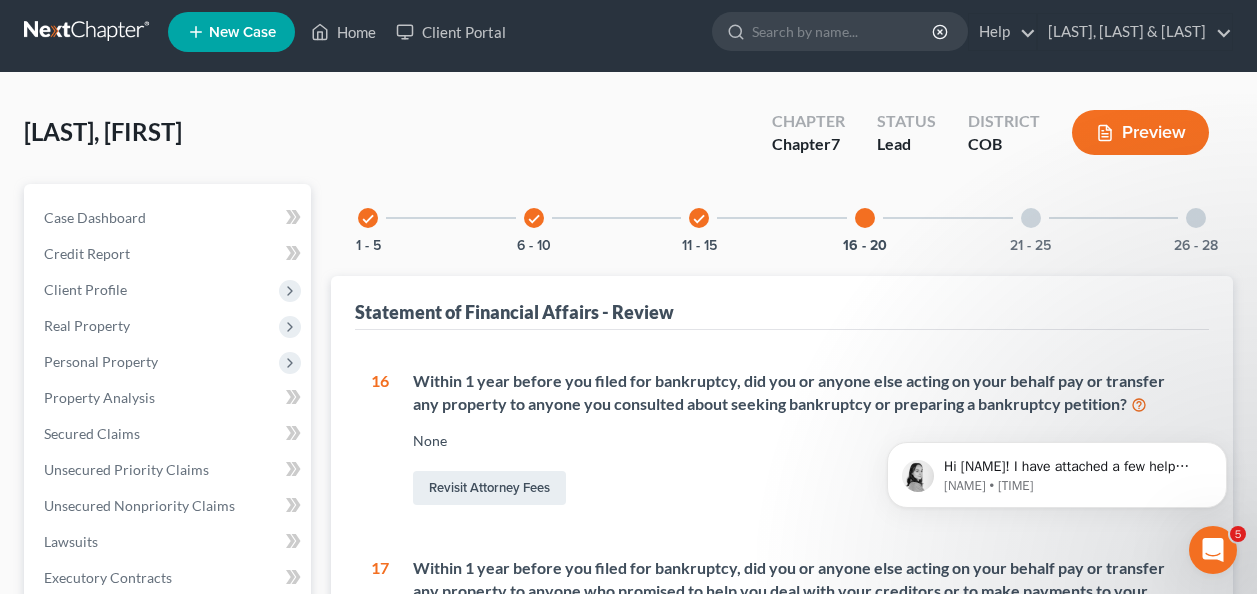 click on "21 - 25" at bounding box center [1031, 218] 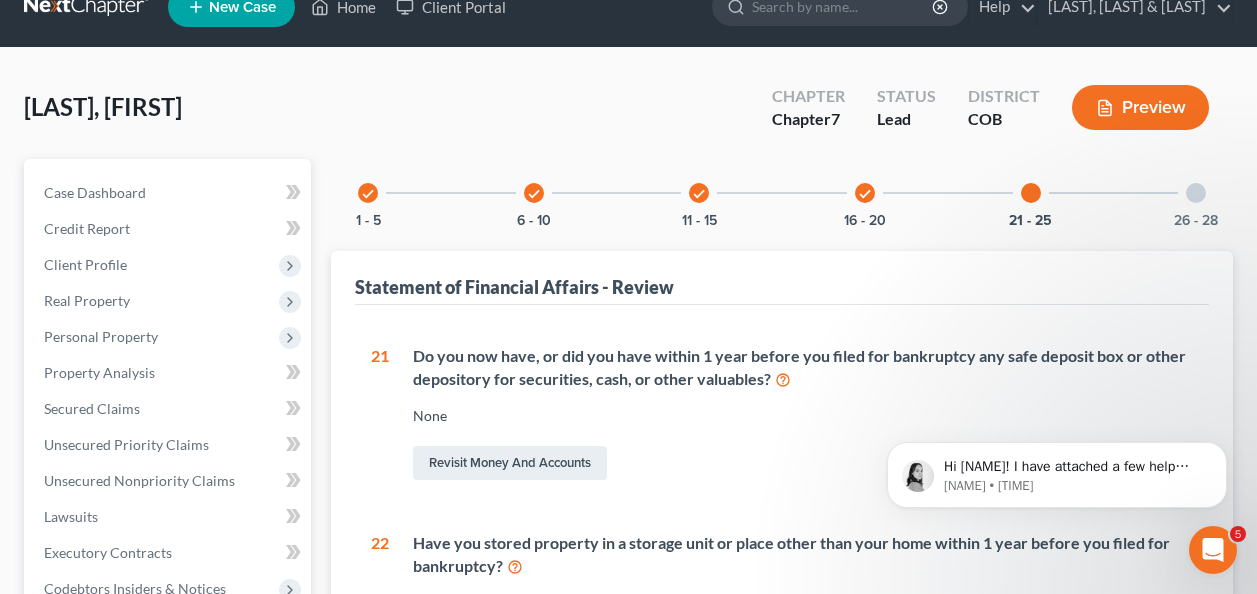 scroll, scrollTop: 0, scrollLeft: 0, axis: both 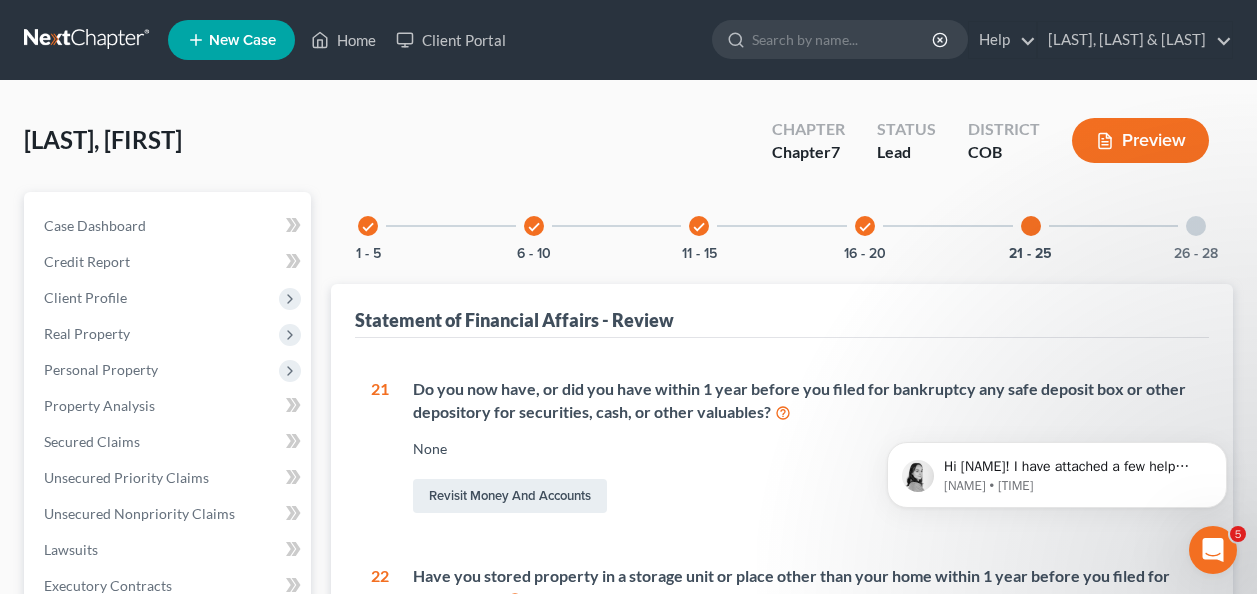 click on "check" at bounding box center (865, 227) 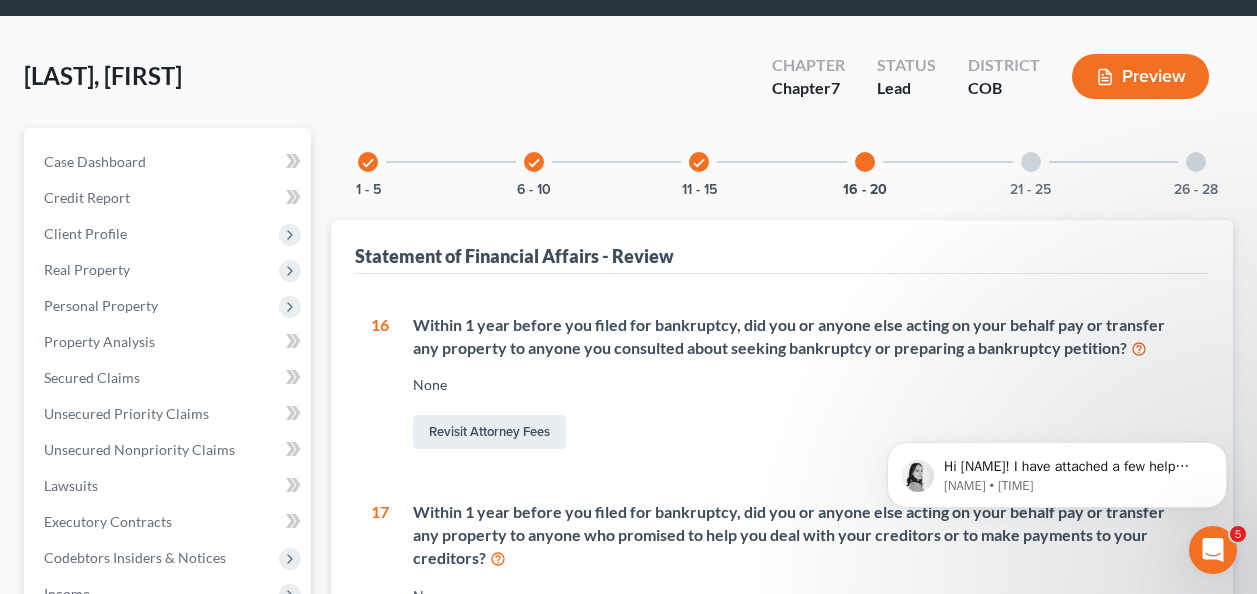 scroll, scrollTop: 0, scrollLeft: 0, axis: both 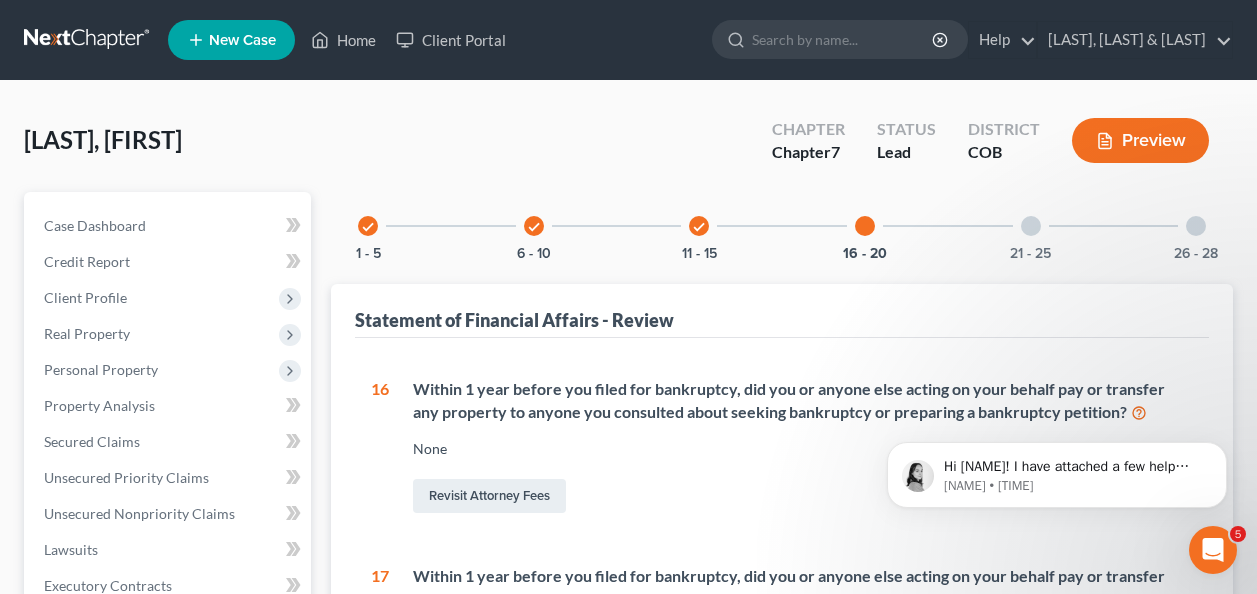 click on "check" at bounding box center [699, 227] 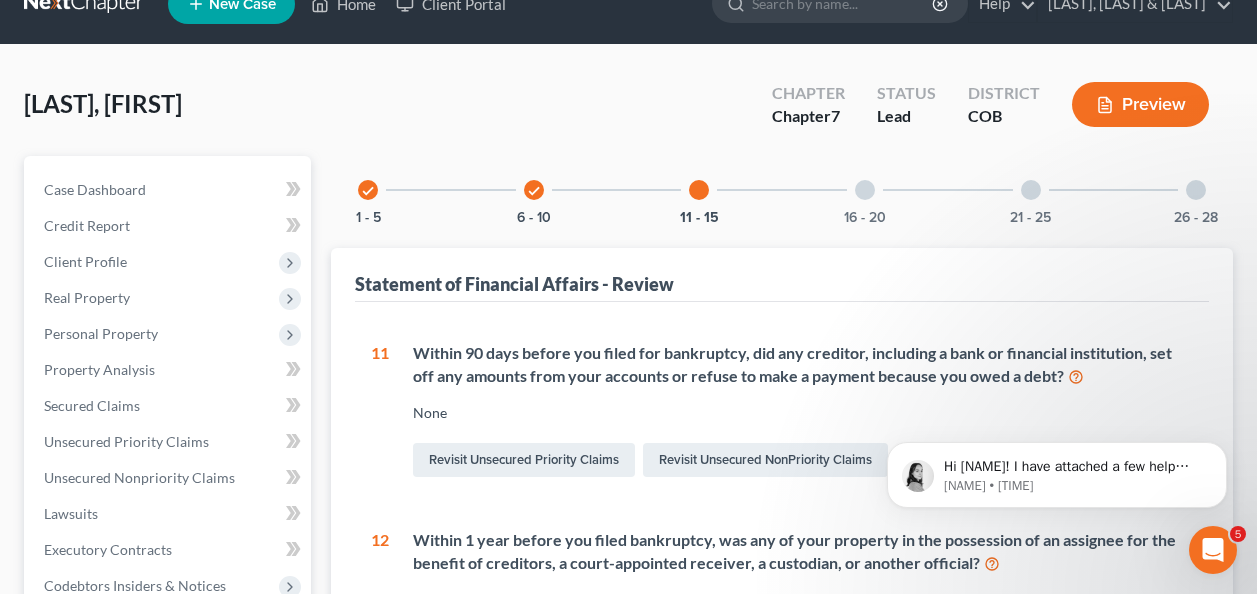 scroll, scrollTop: 0, scrollLeft: 0, axis: both 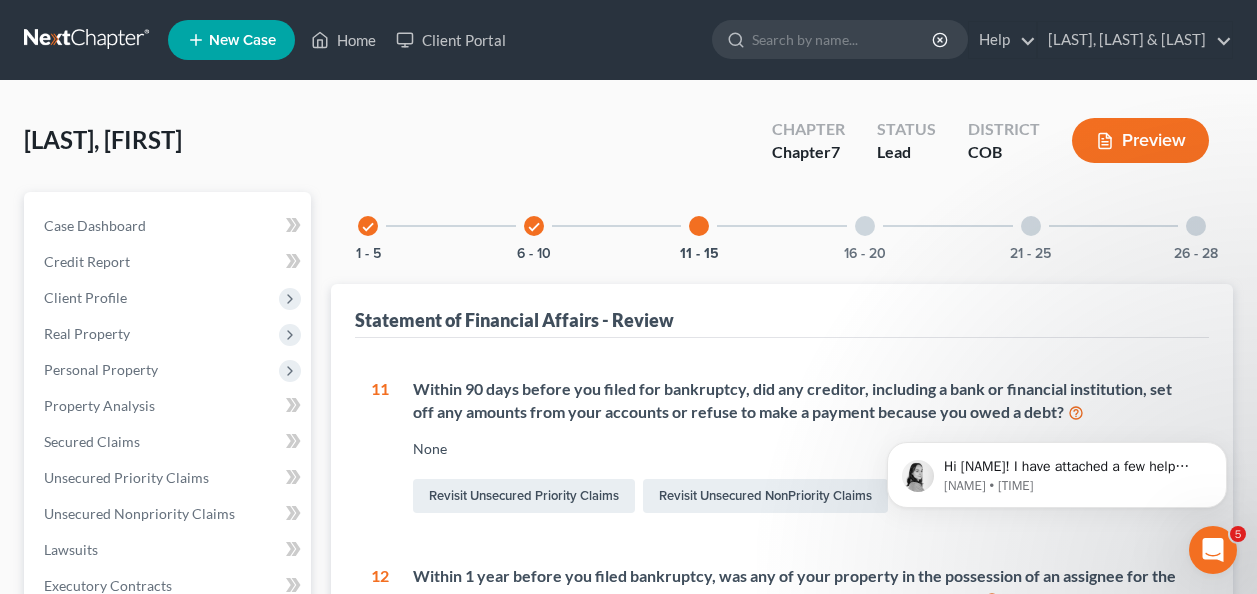 click on "check" at bounding box center (534, 227) 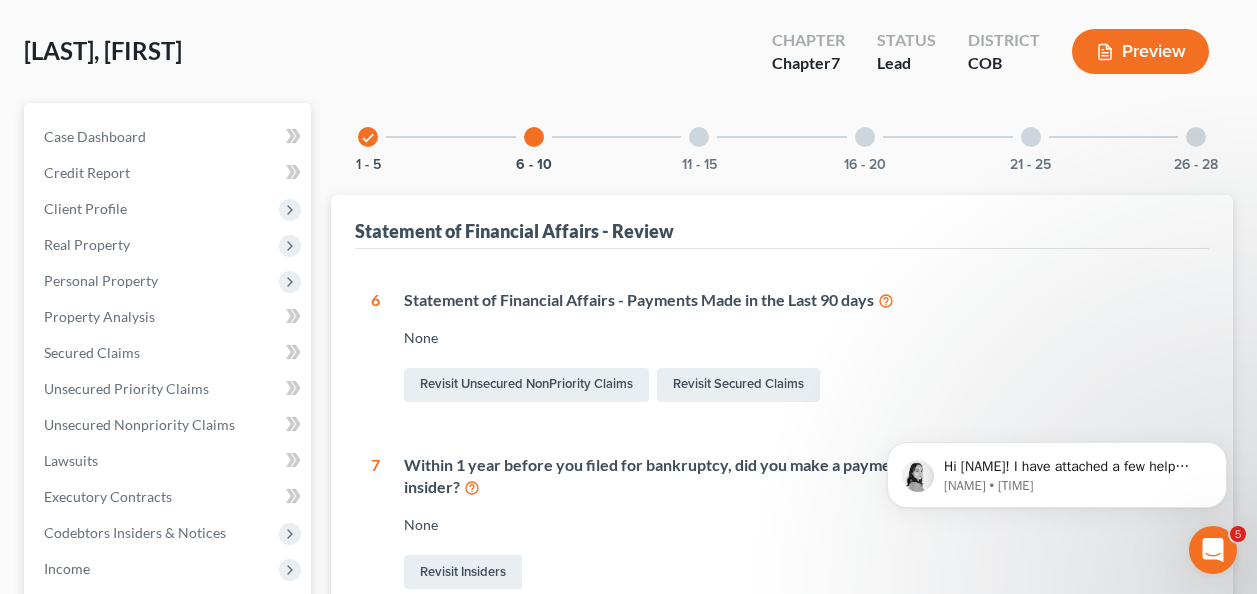 scroll, scrollTop: 0, scrollLeft: 0, axis: both 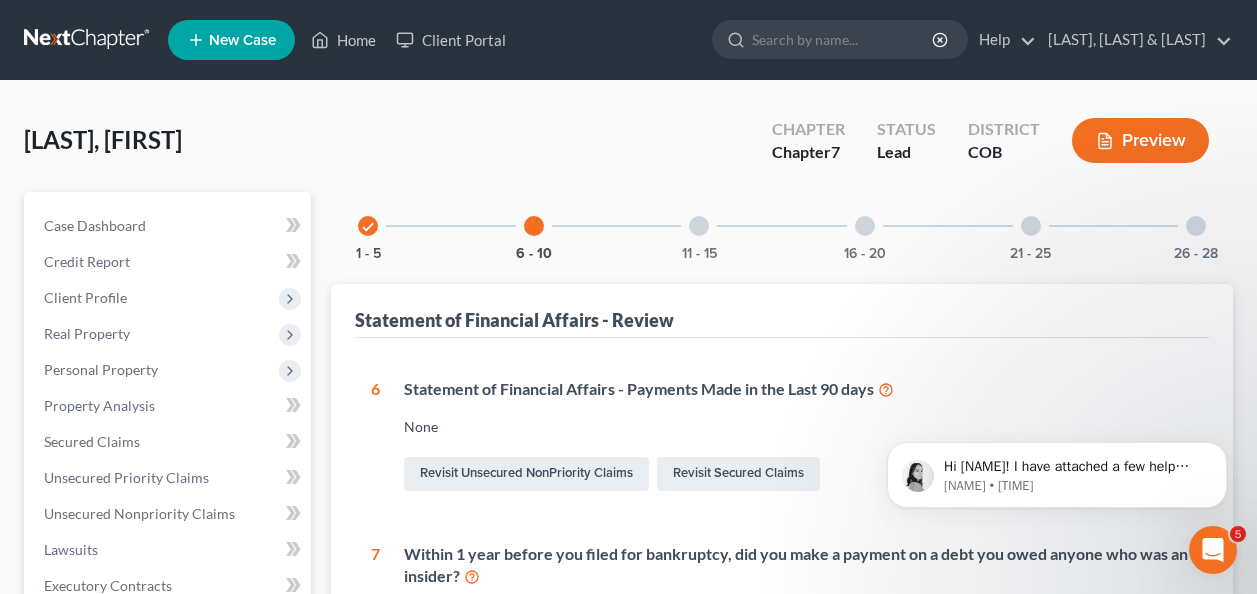 click on "check" at bounding box center (368, 227) 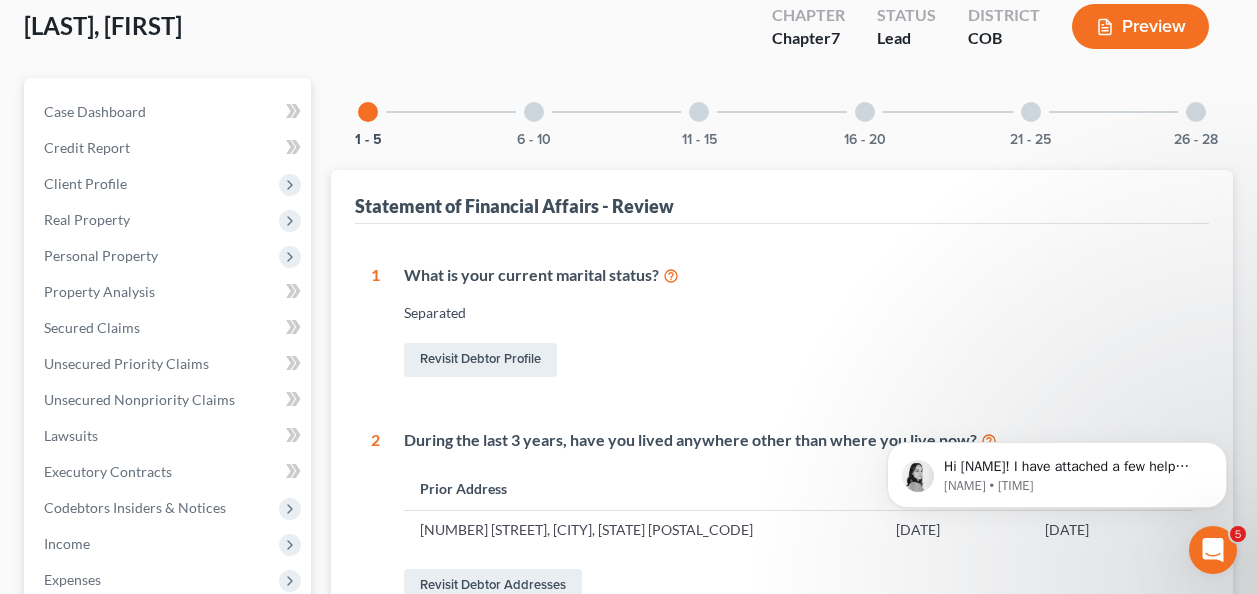 scroll, scrollTop: 0, scrollLeft: 0, axis: both 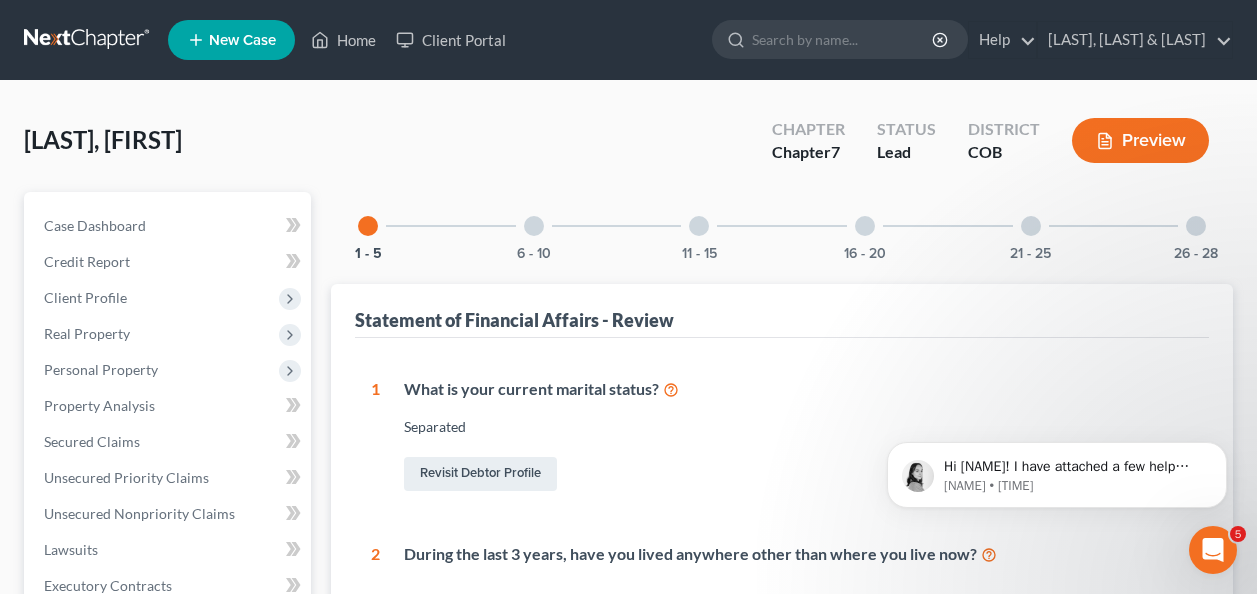 click at bounding box center [534, 226] 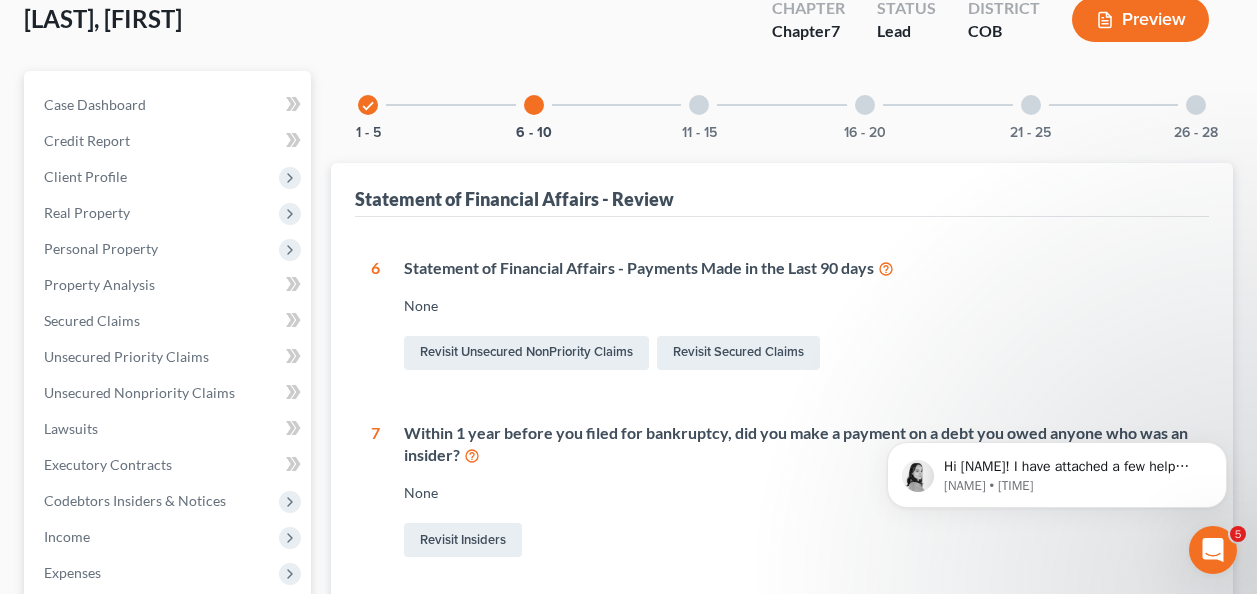 scroll, scrollTop: 0, scrollLeft: 0, axis: both 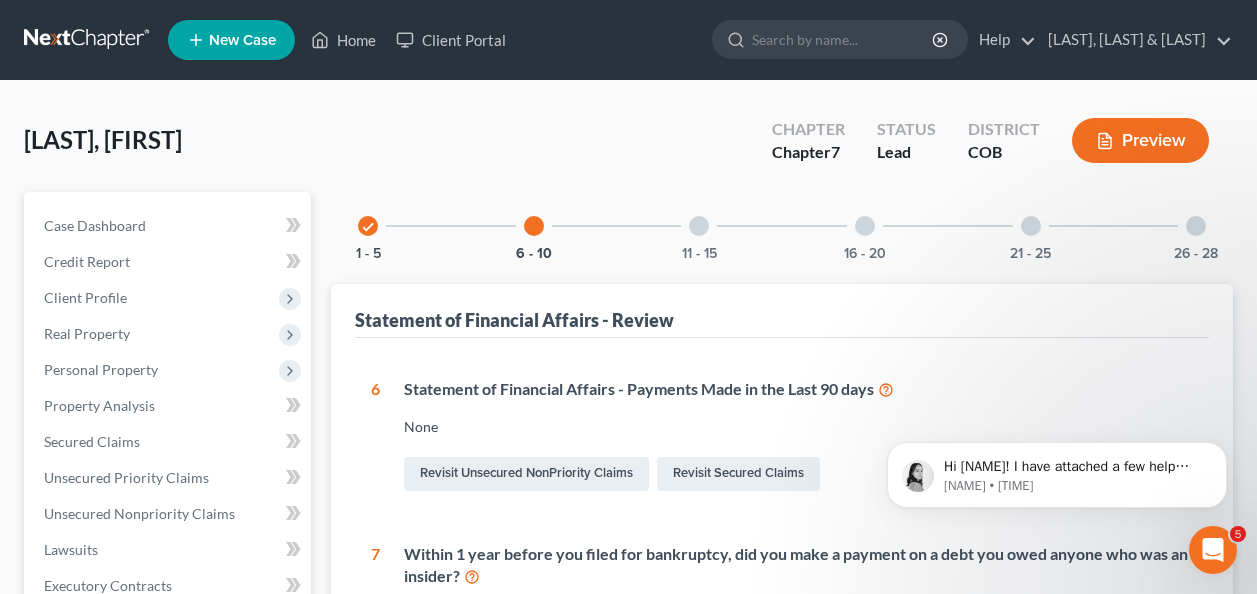 click at bounding box center [699, 226] 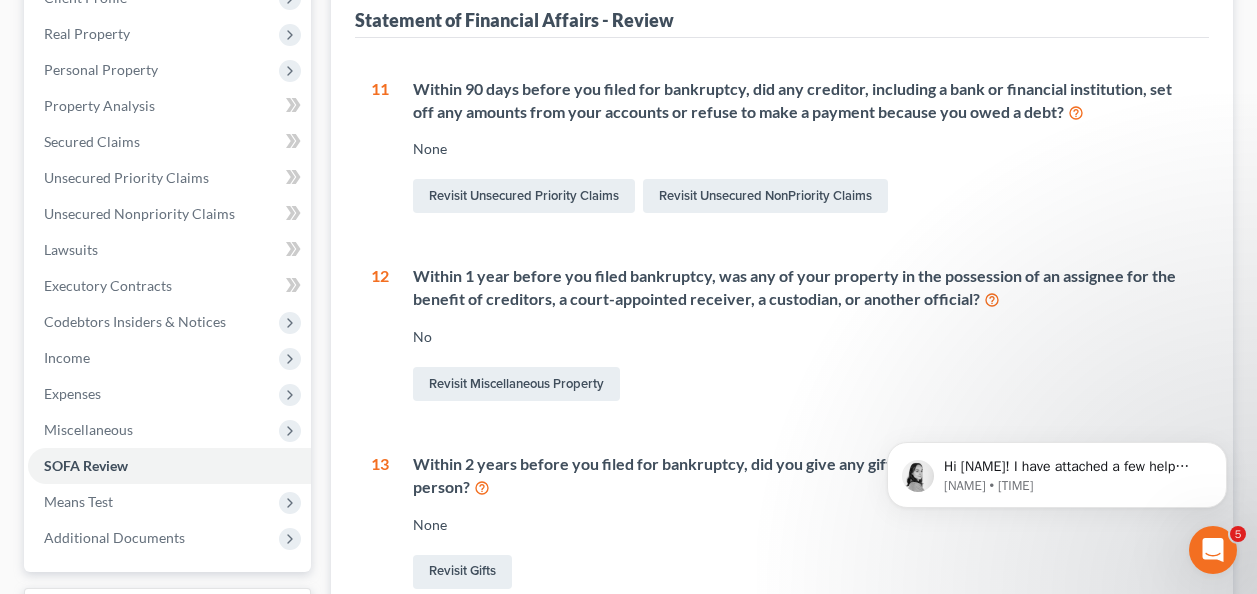 scroll, scrollTop: 0, scrollLeft: 0, axis: both 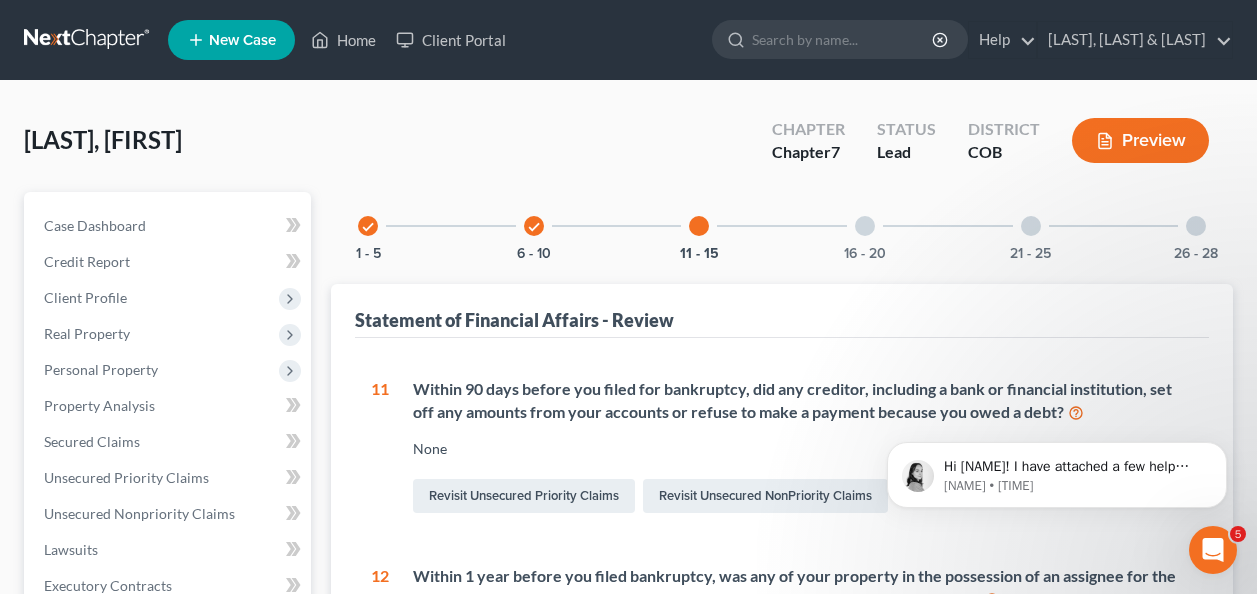 click at bounding box center (865, 226) 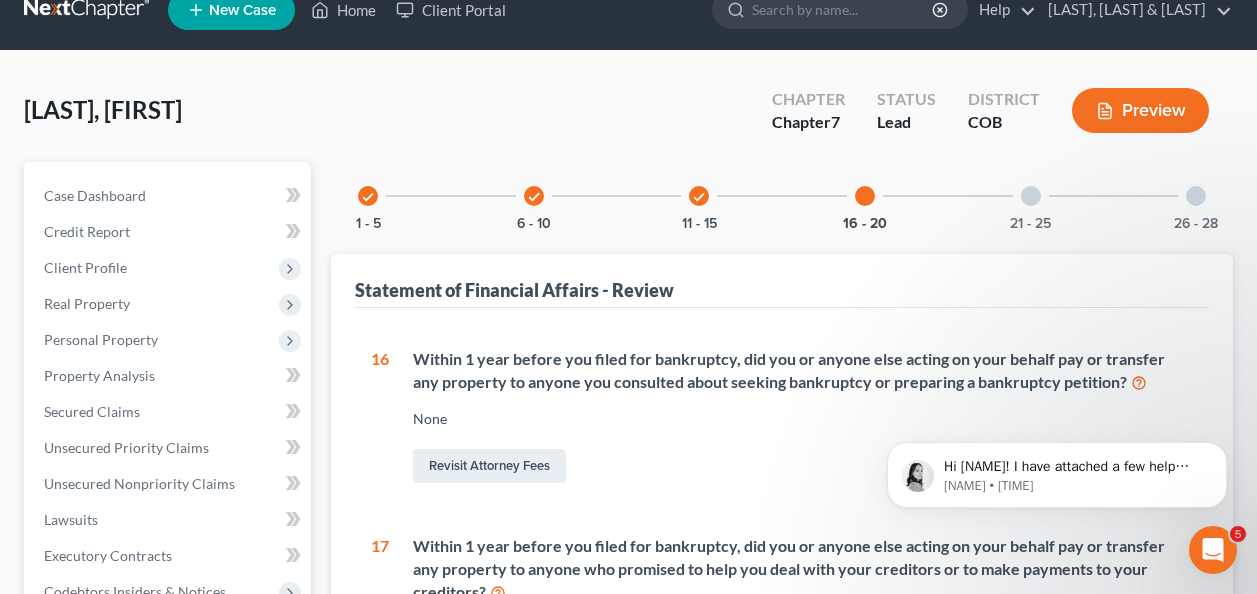 scroll, scrollTop: 0, scrollLeft: 0, axis: both 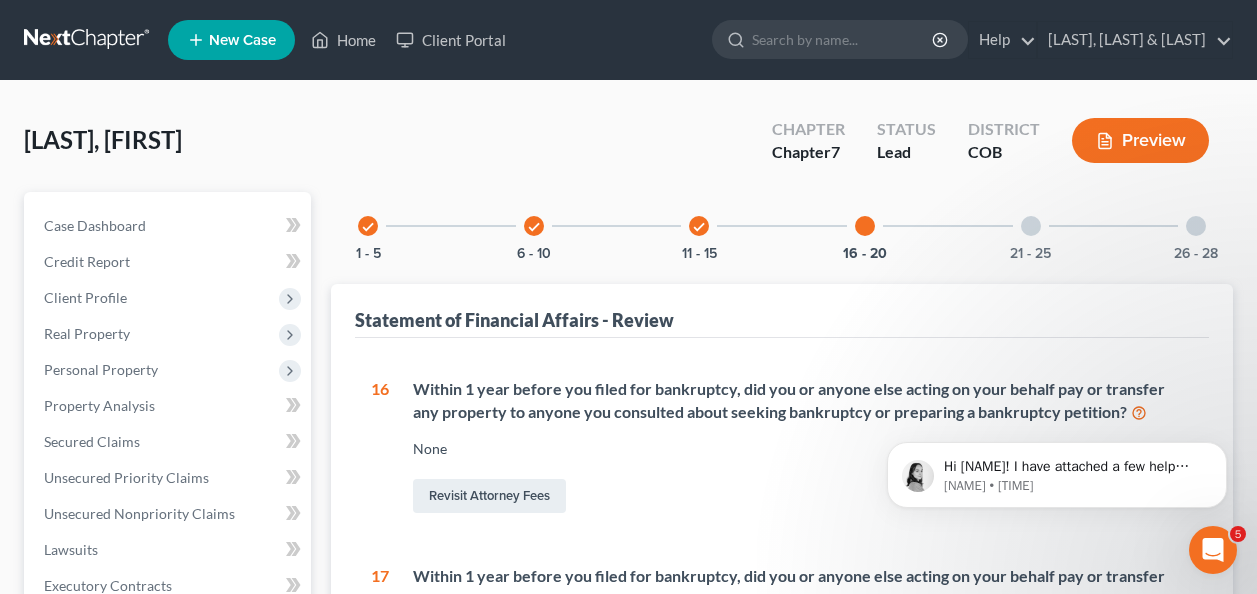 click at bounding box center [865, 226] 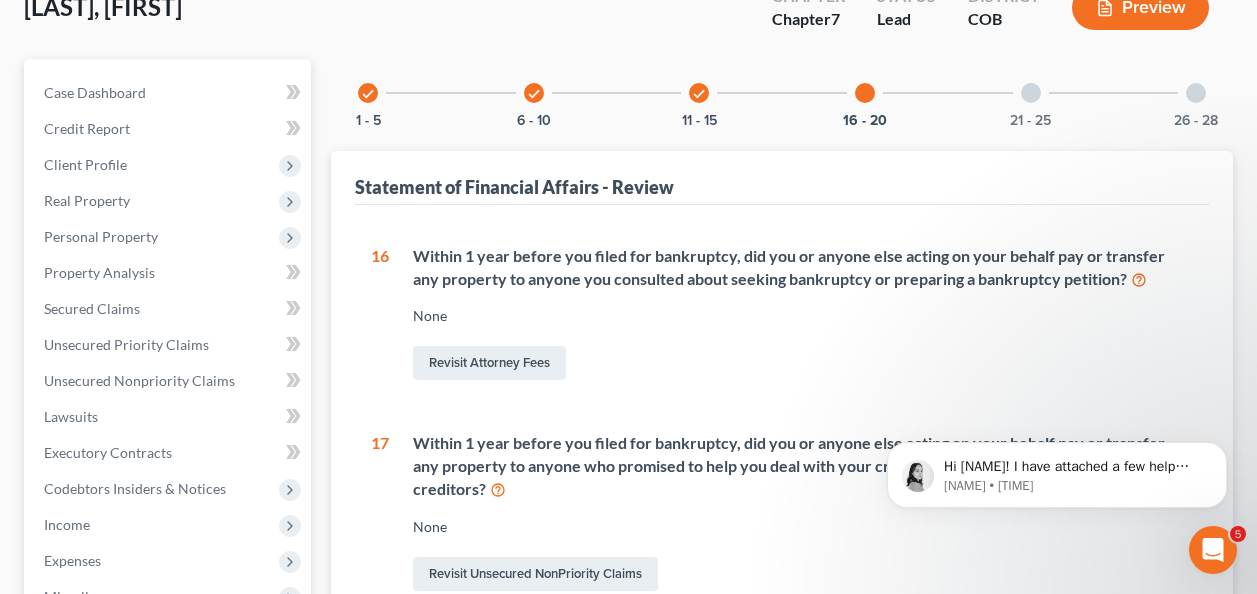 scroll, scrollTop: 0, scrollLeft: 0, axis: both 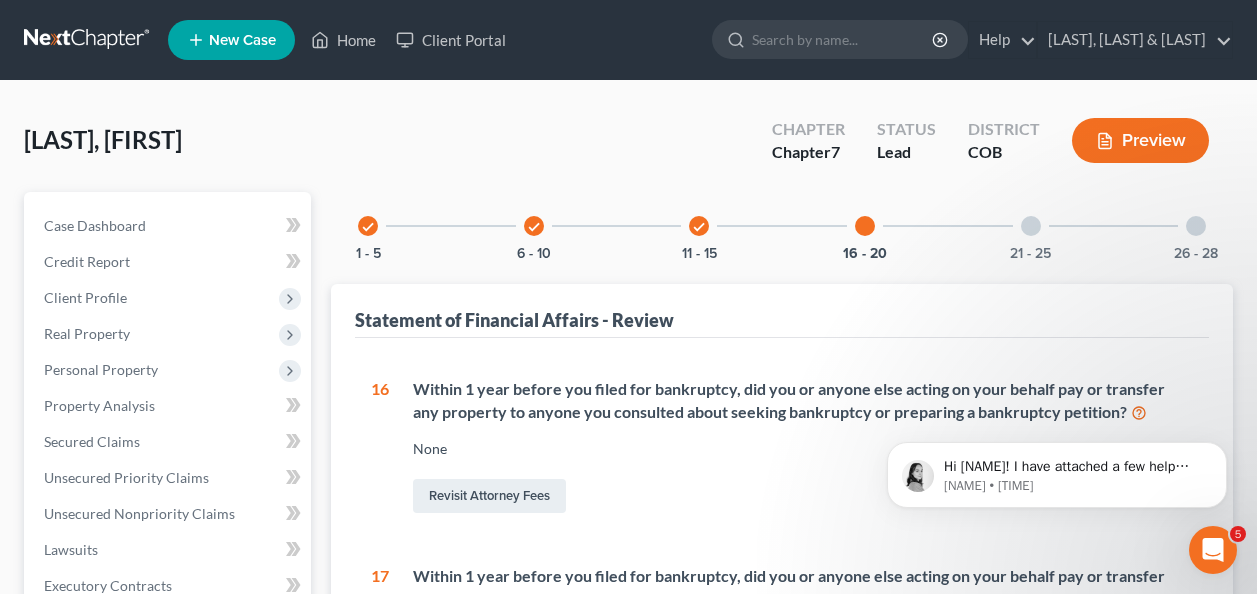 click at bounding box center [1031, 226] 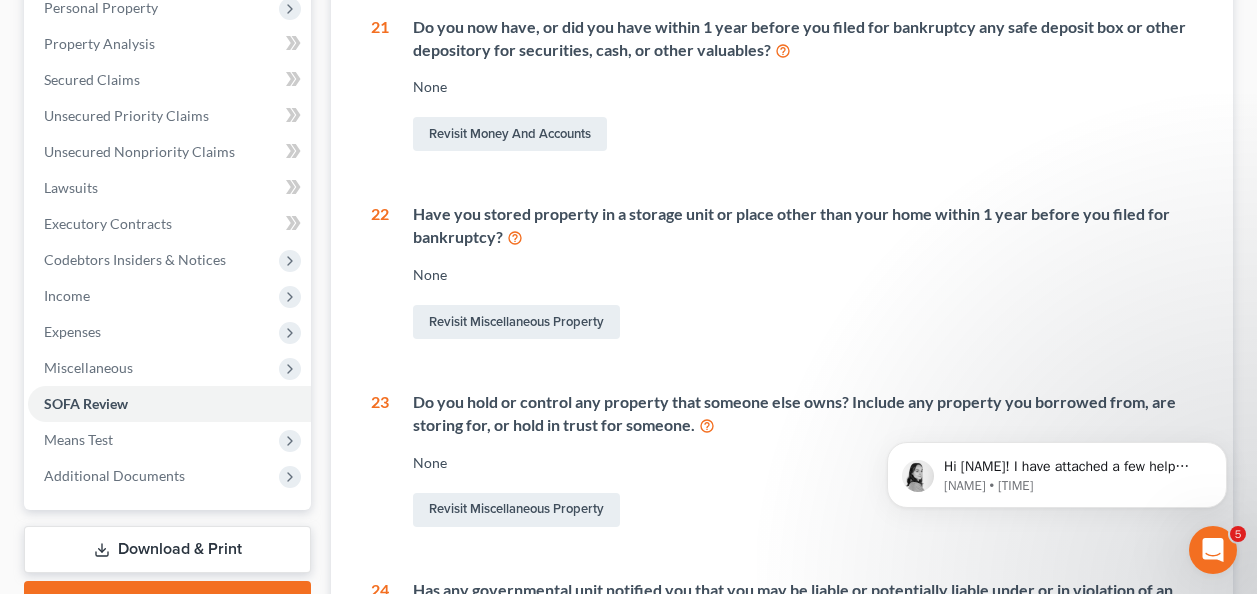 scroll, scrollTop: 0, scrollLeft: 0, axis: both 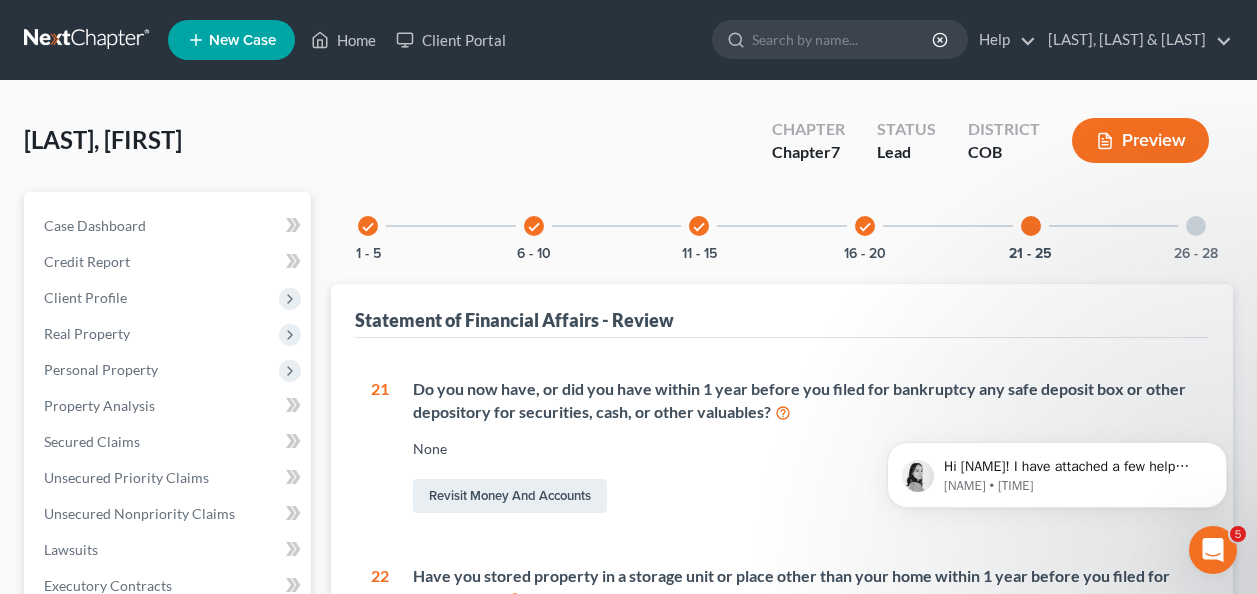 click at bounding box center (1196, 226) 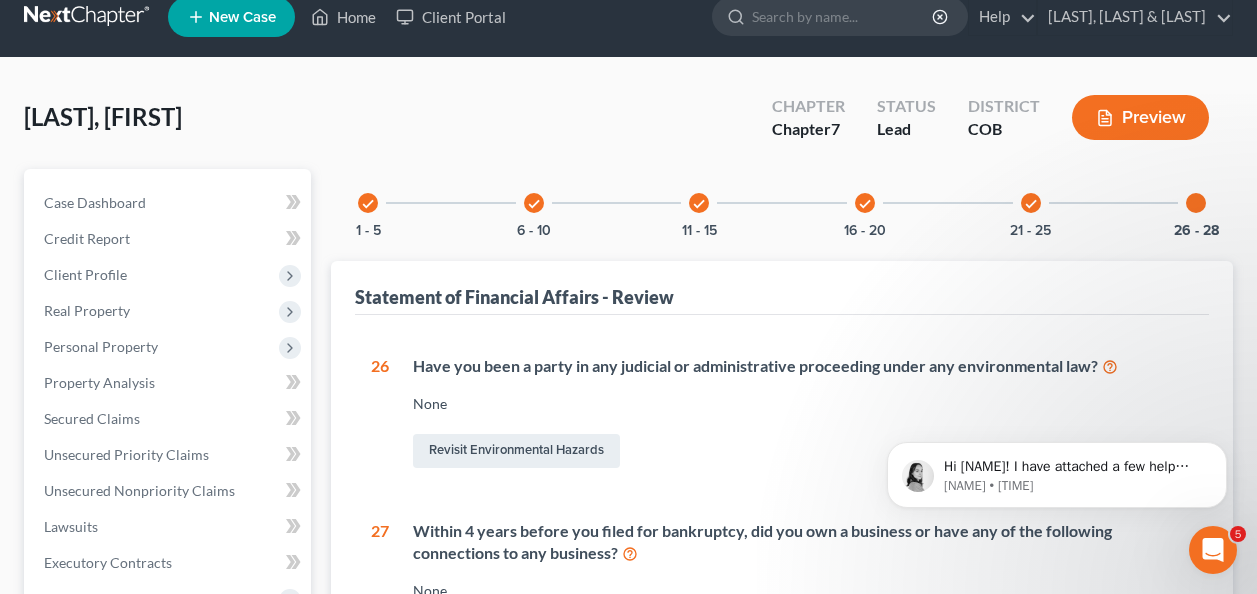 scroll, scrollTop: 0, scrollLeft: 0, axis: both 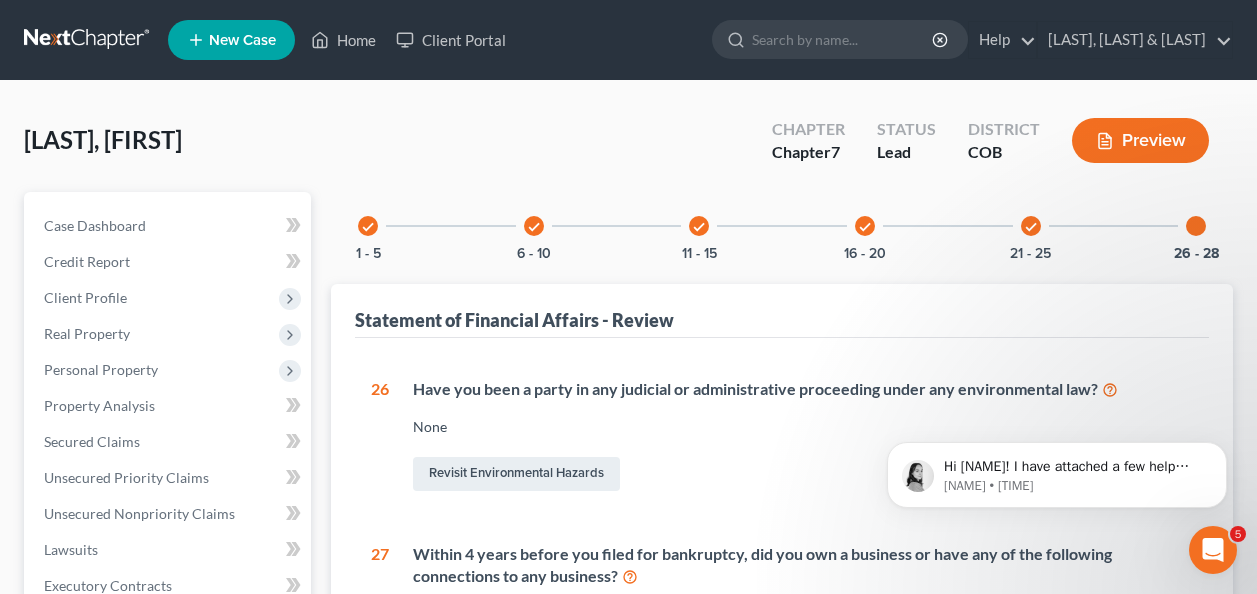 click at bounding box center (1196, 226) 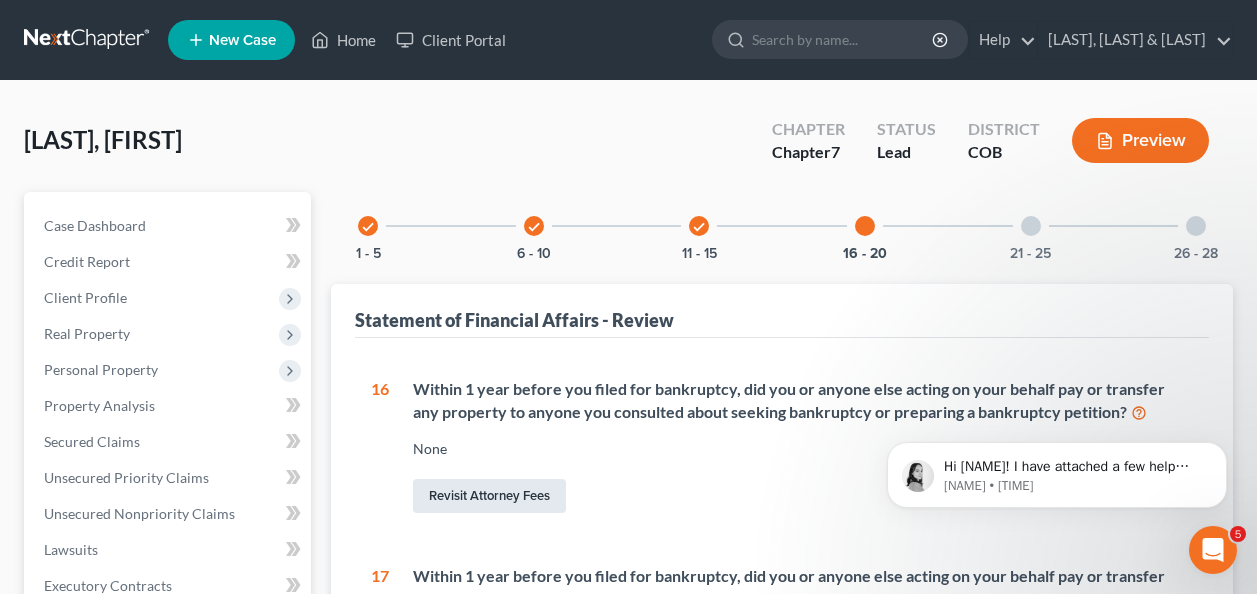 click on "Revisit Attorney Fees" at bounding box center (489, 496) 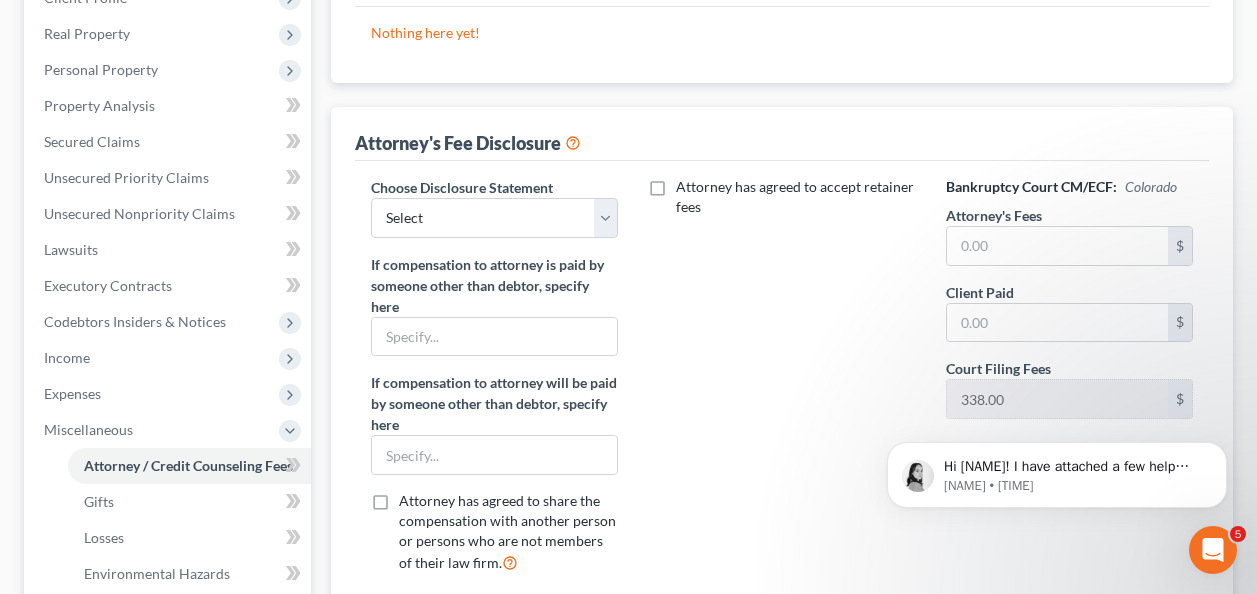 scroll, scrollTop: 400, scrollLeft: 0, axis: vertical 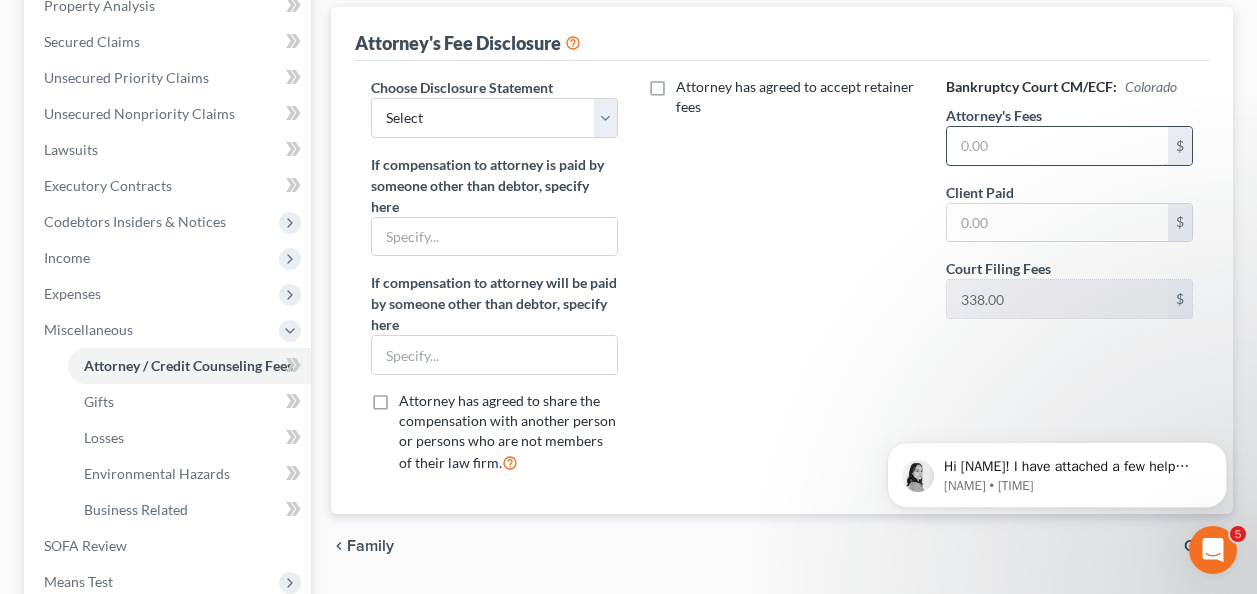 click at bounding box center [1057, 146] 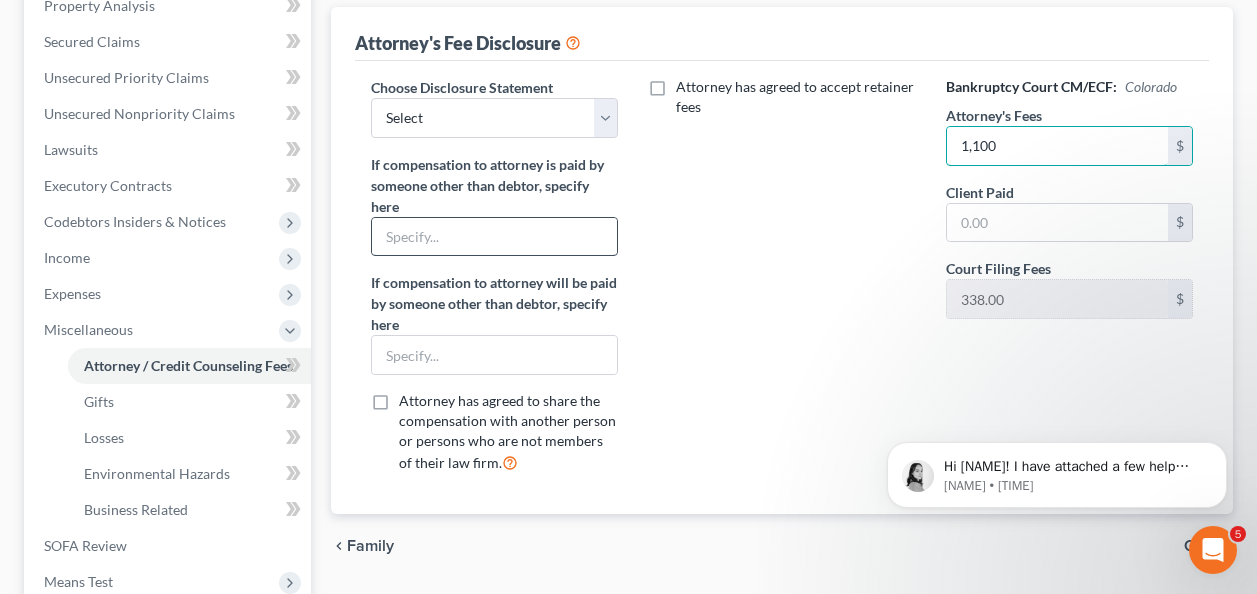 type on "1,100" 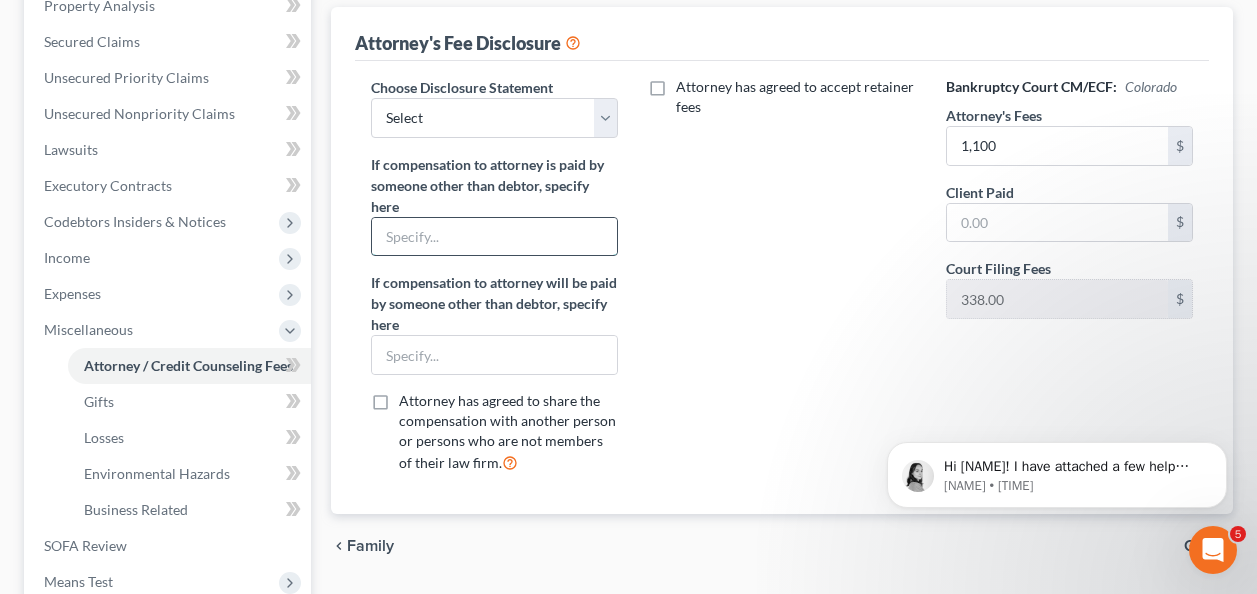 click at bounding box center (494, 237) 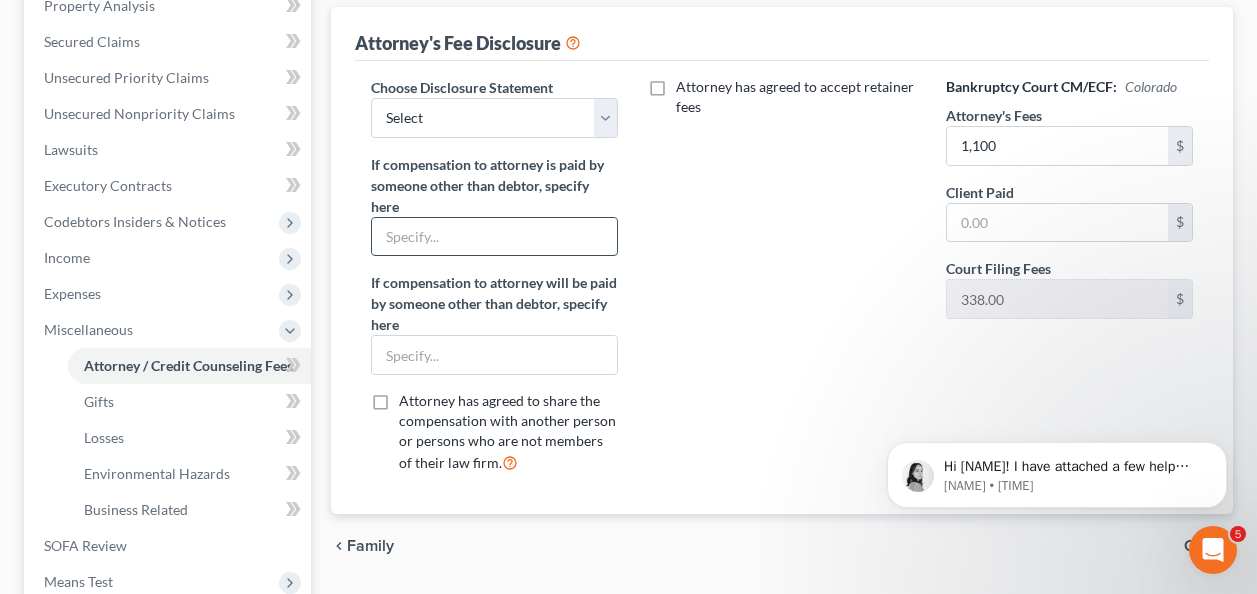 type on "Legalease" 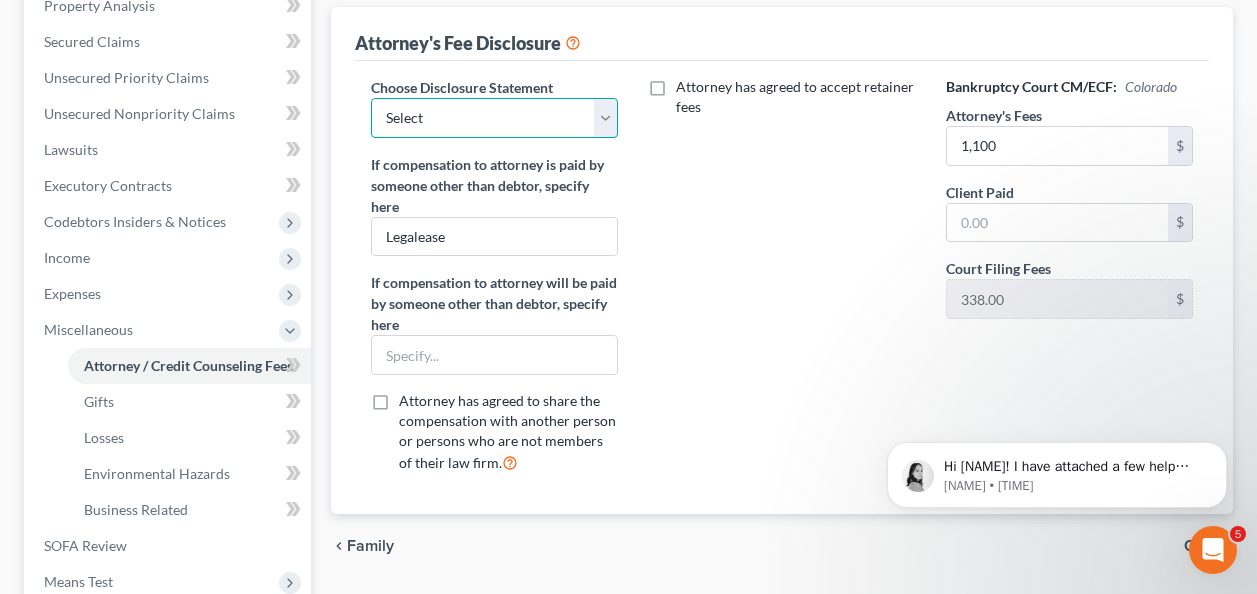 click on "Select Attorney" at bounding box center [494, 118] 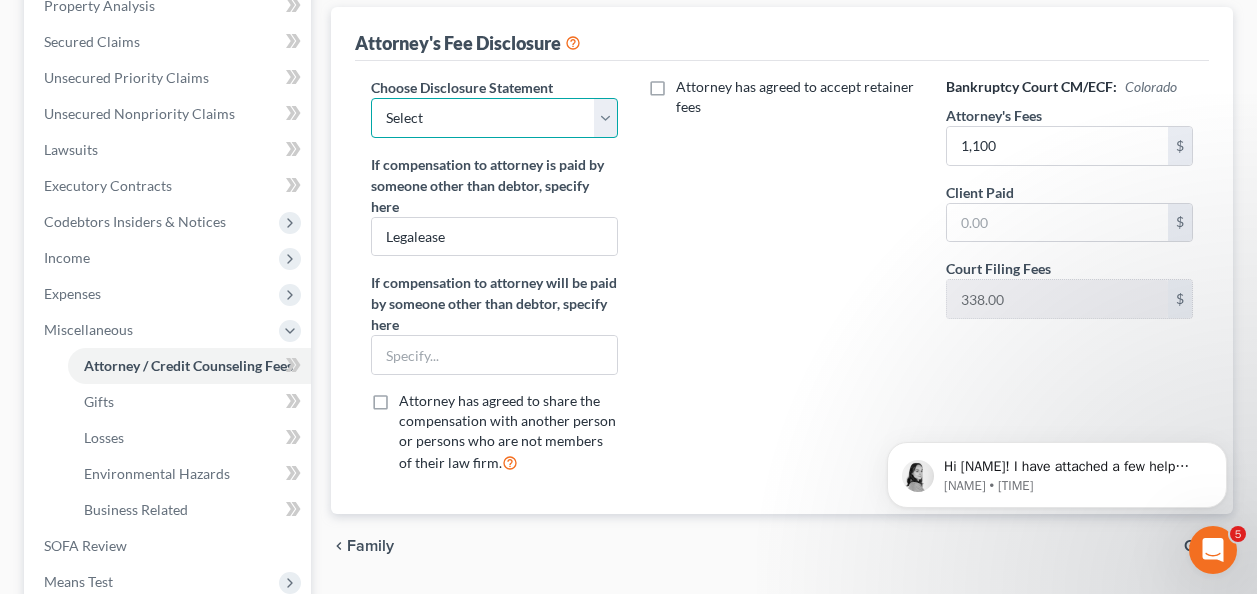 select on "0" 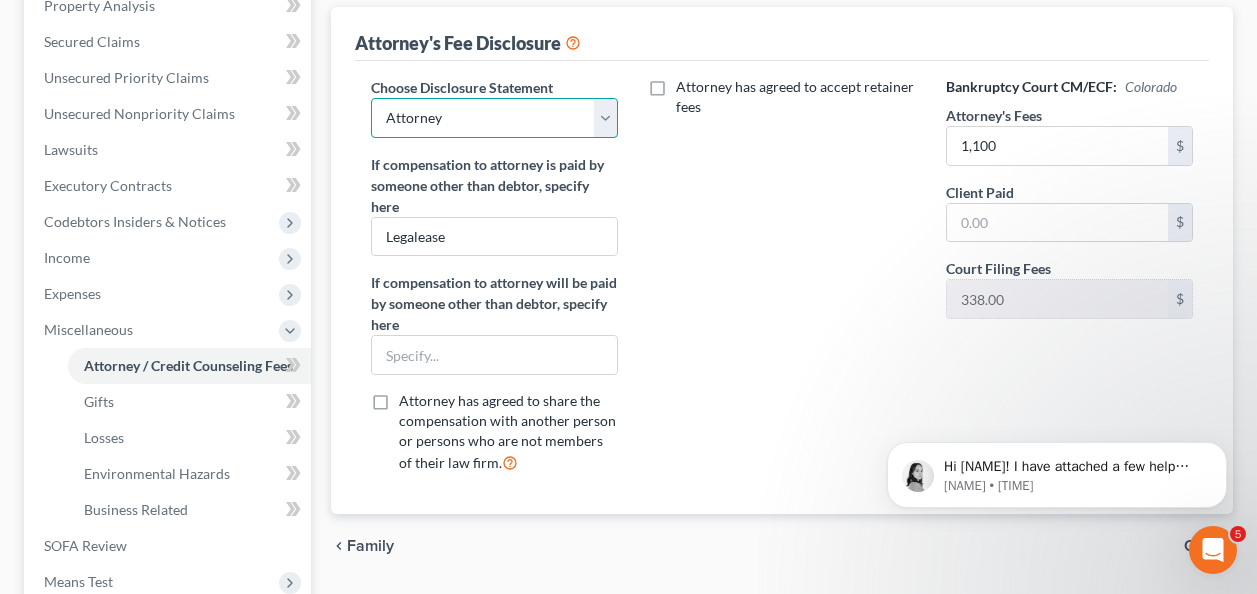click on "Select Attorney" at bounding box center [494, 118] 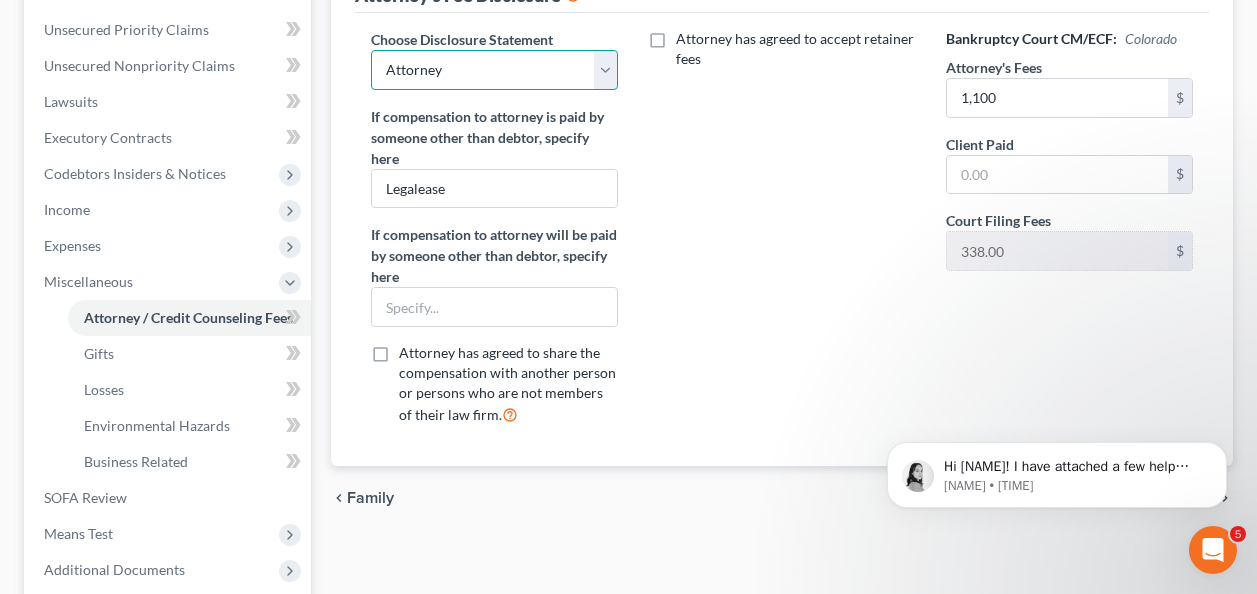scroll, scrollTop: 500, scrollLeft: 0, axis: vertical 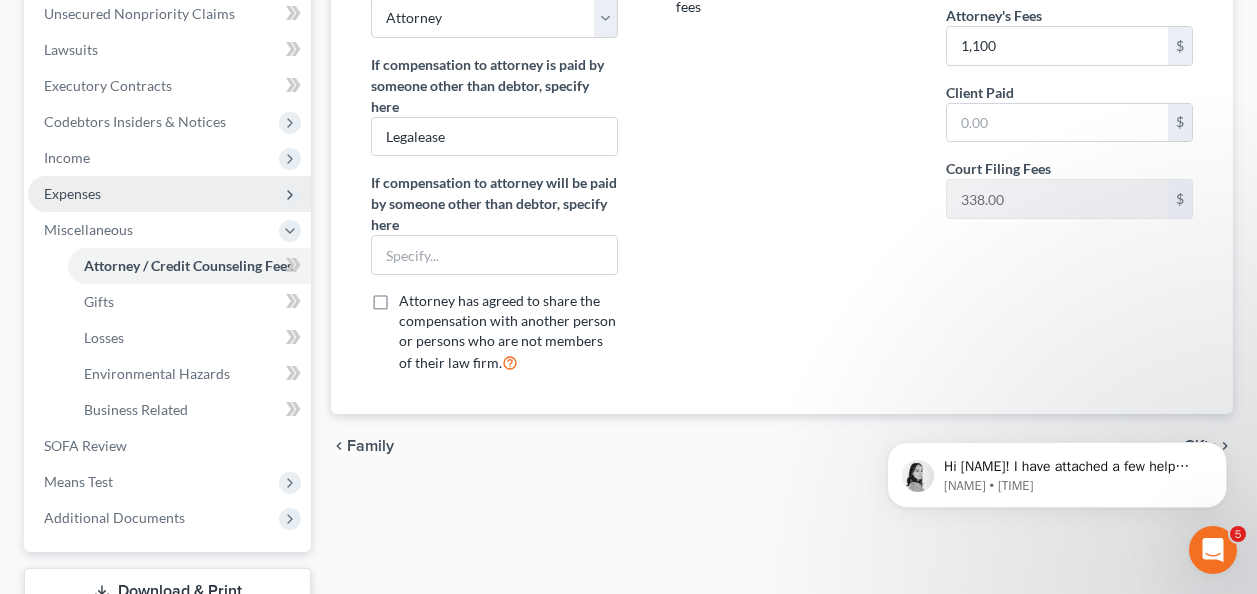 click on "Expenses" at bounding box center (72, 193) 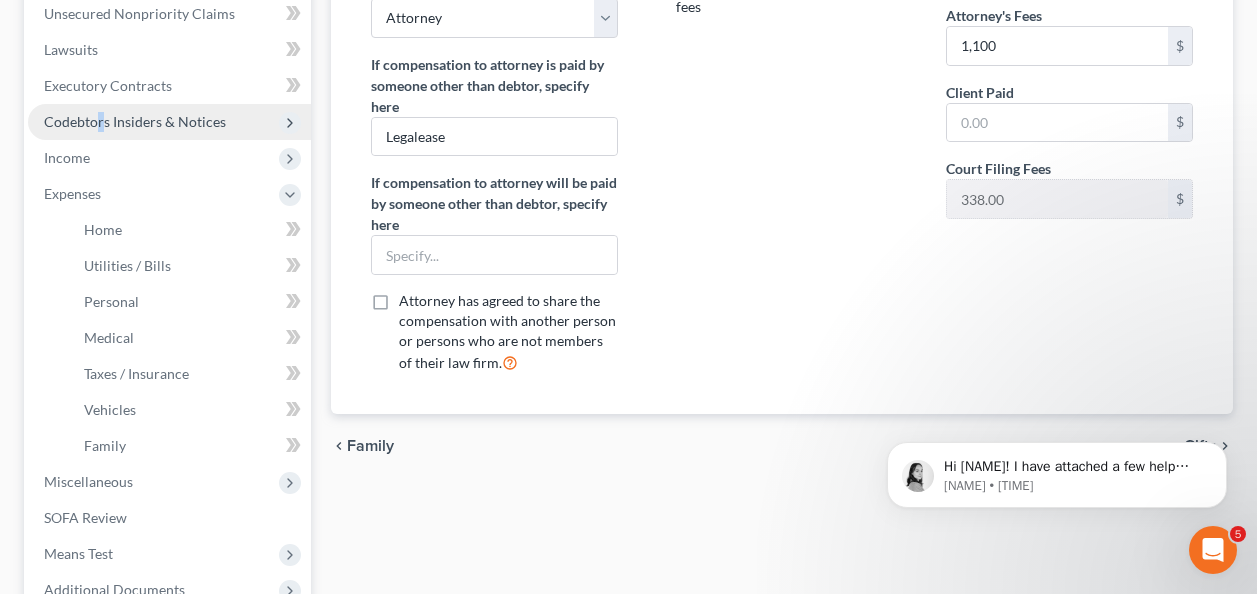 click on "Codebtors Insiders & Notices" at bounding box center (135, 121) 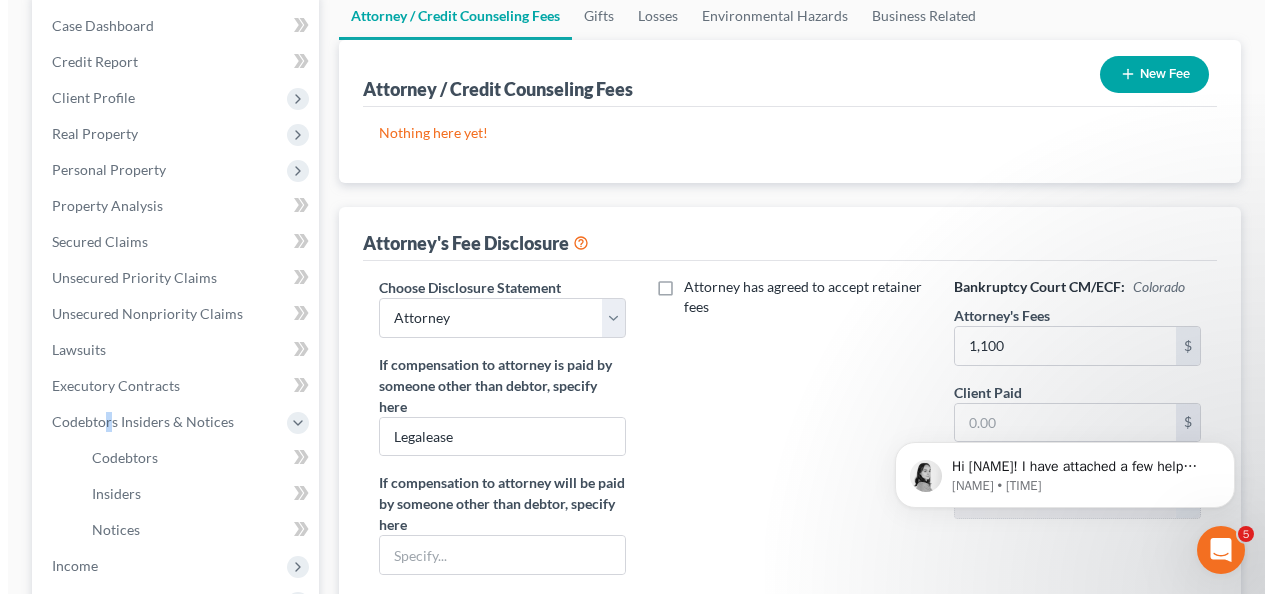 scroll, scrollTop: 100, scrollLeft: 0, axis: vertical 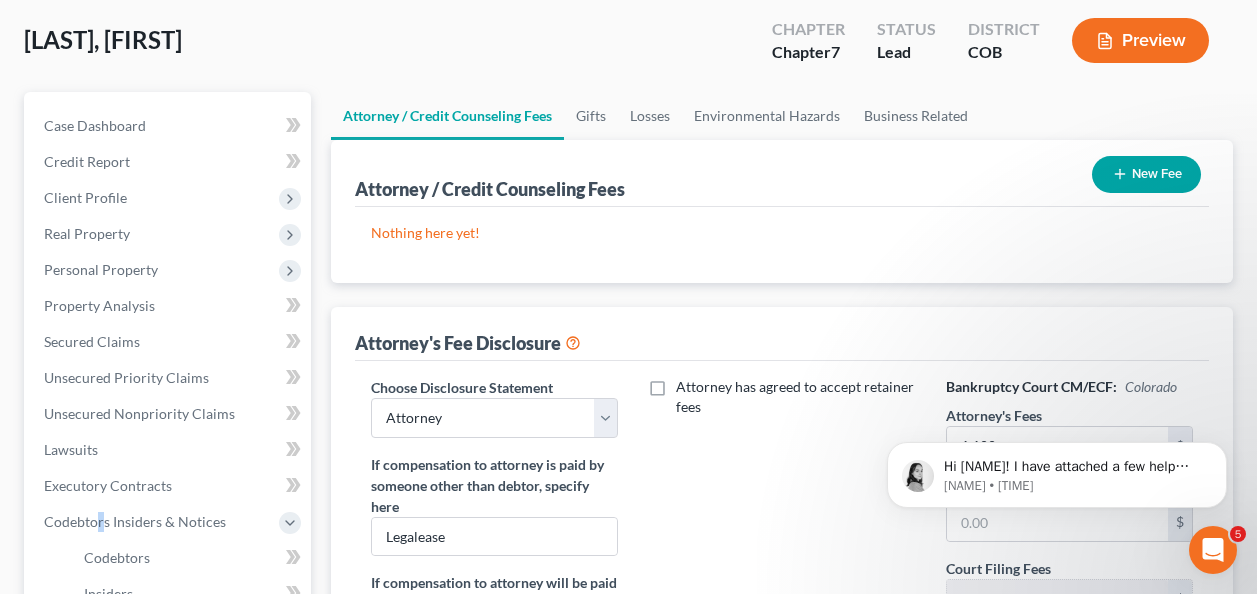 click on "New Fee" at bounding box center [1146, 174] 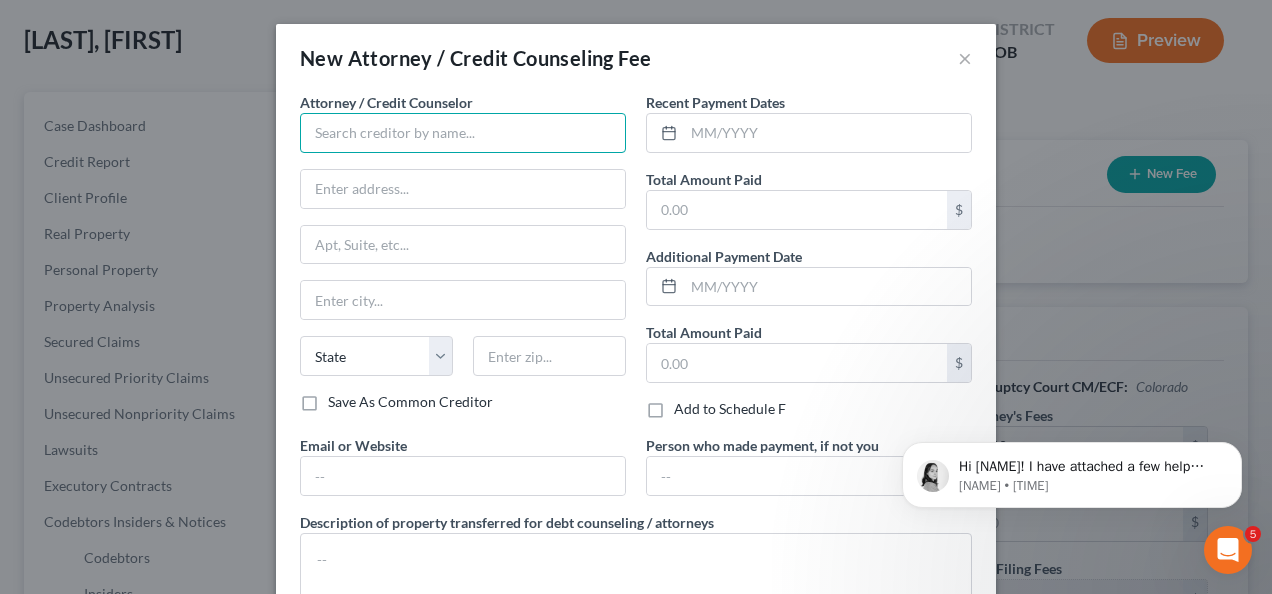 click at bounding box center (463, 133) 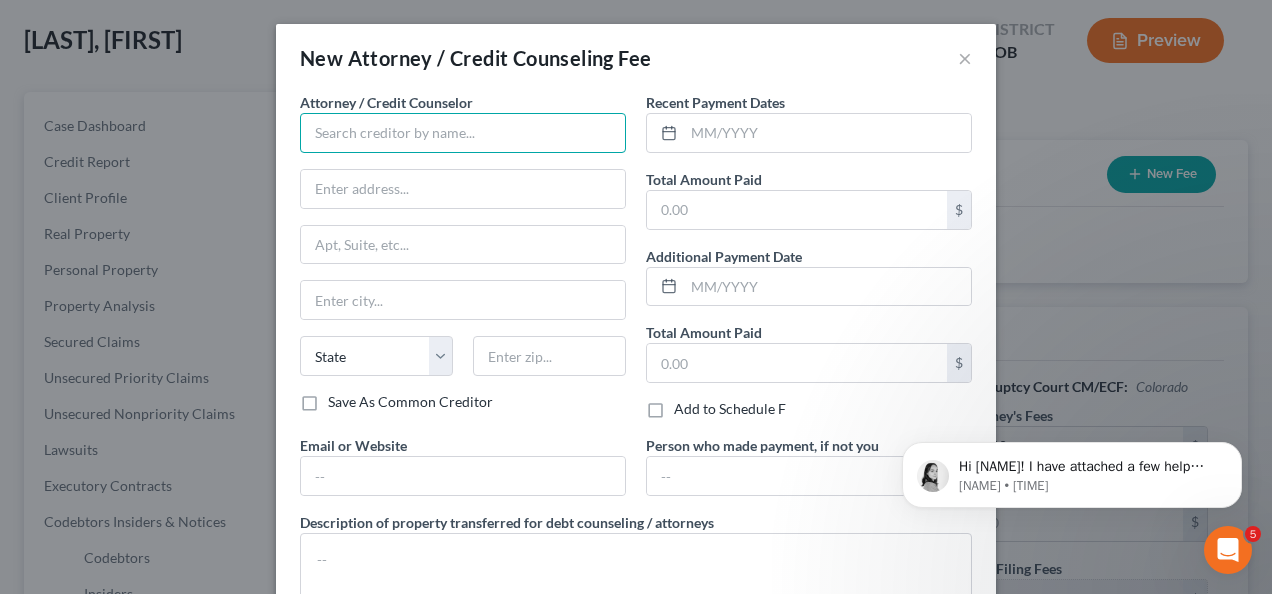 type on "[LAST], [LAST] & [LAST]" 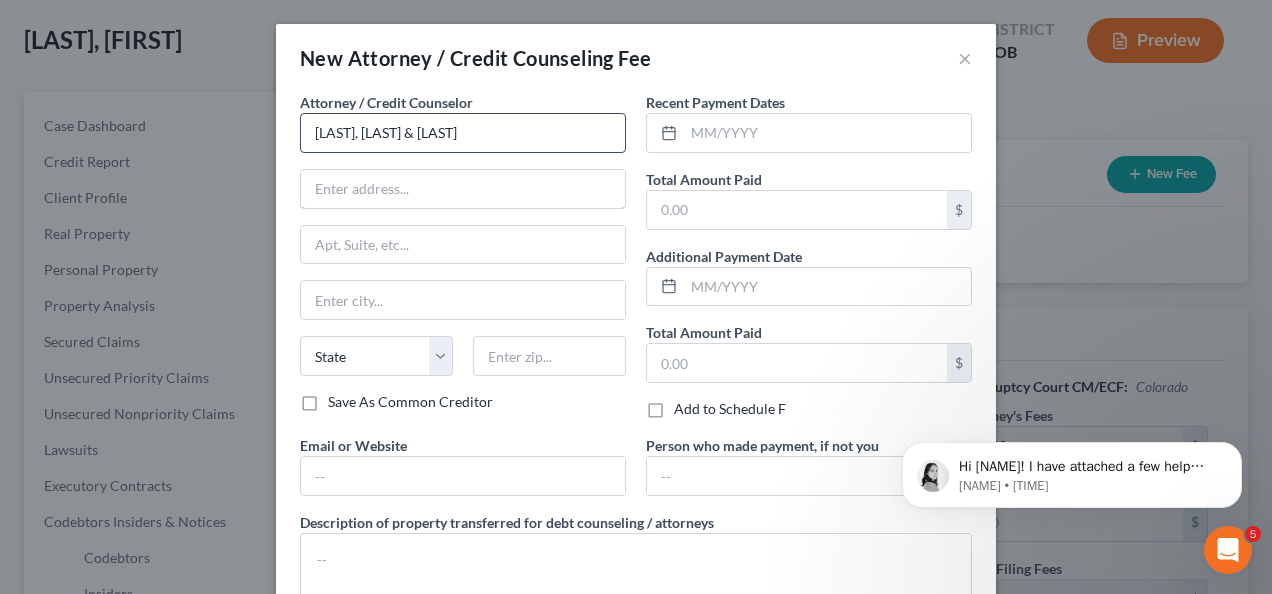 type on "3165 S Bellaire St" 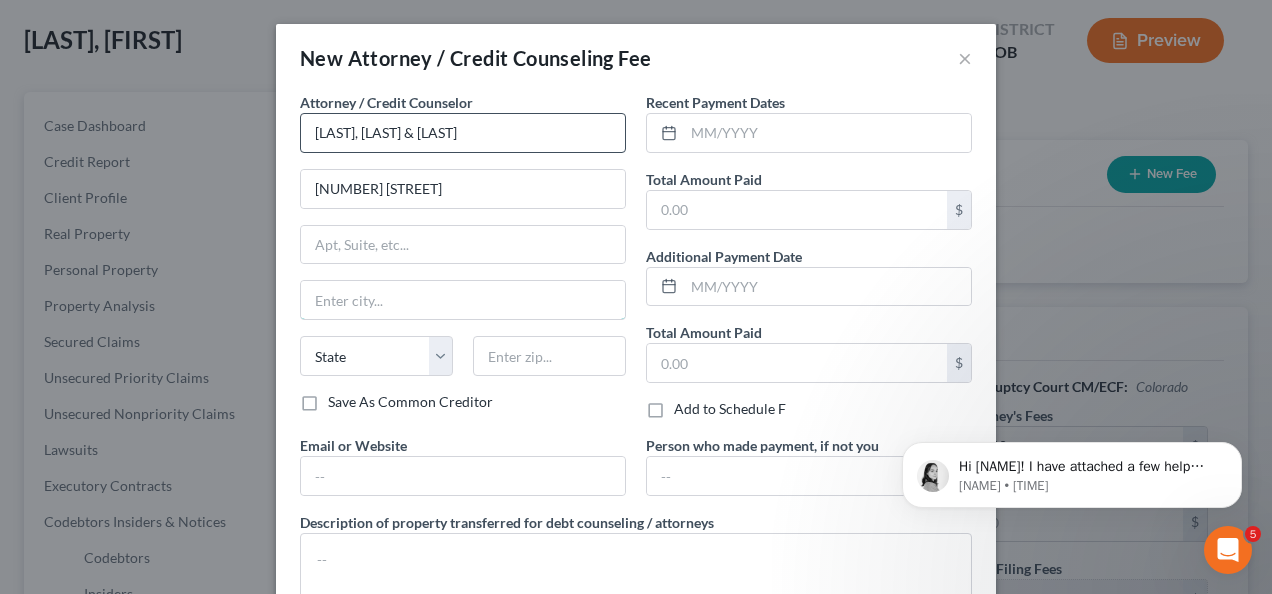 type on "Denver" 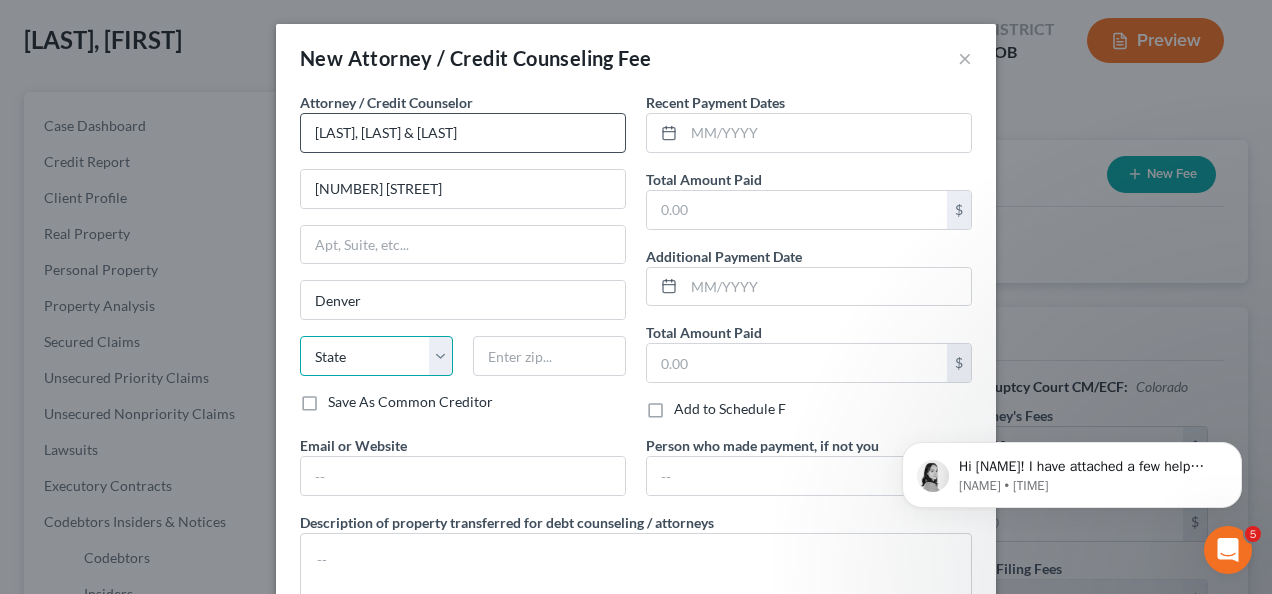 select on "5" 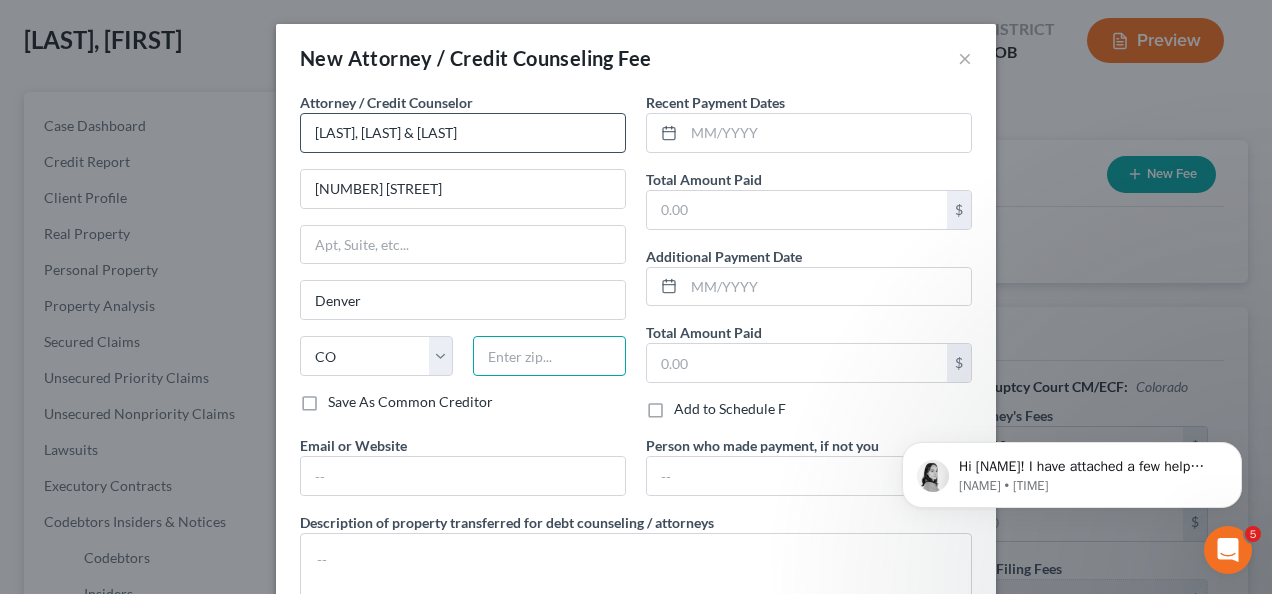 type on "80222" 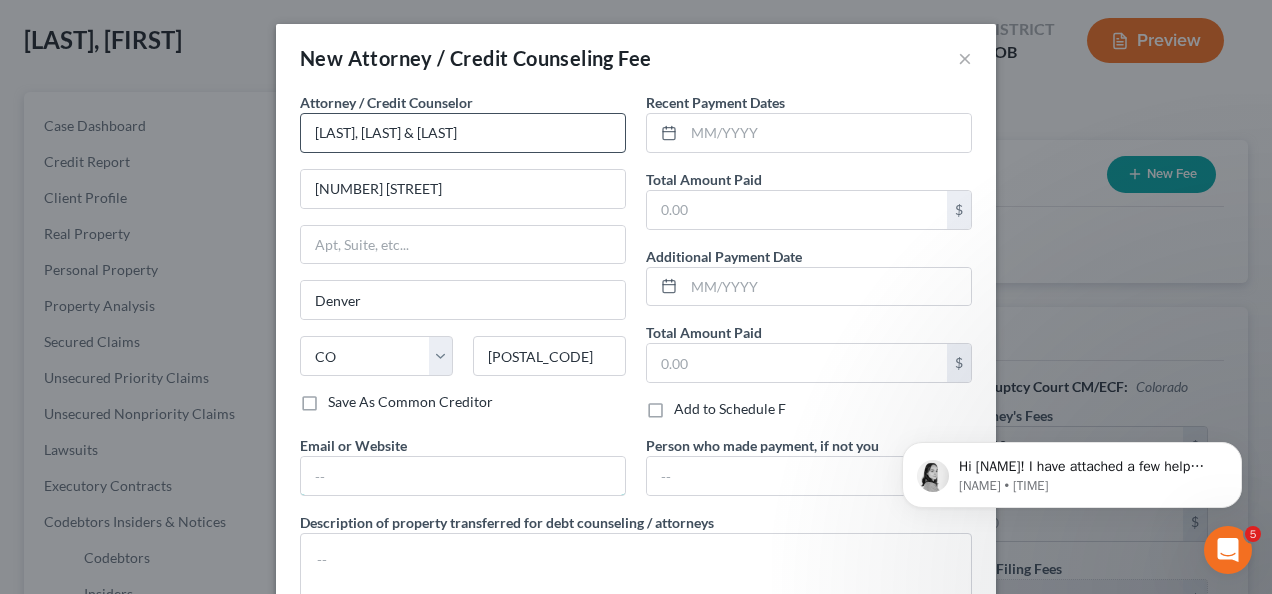 type on "[EMAIL]" 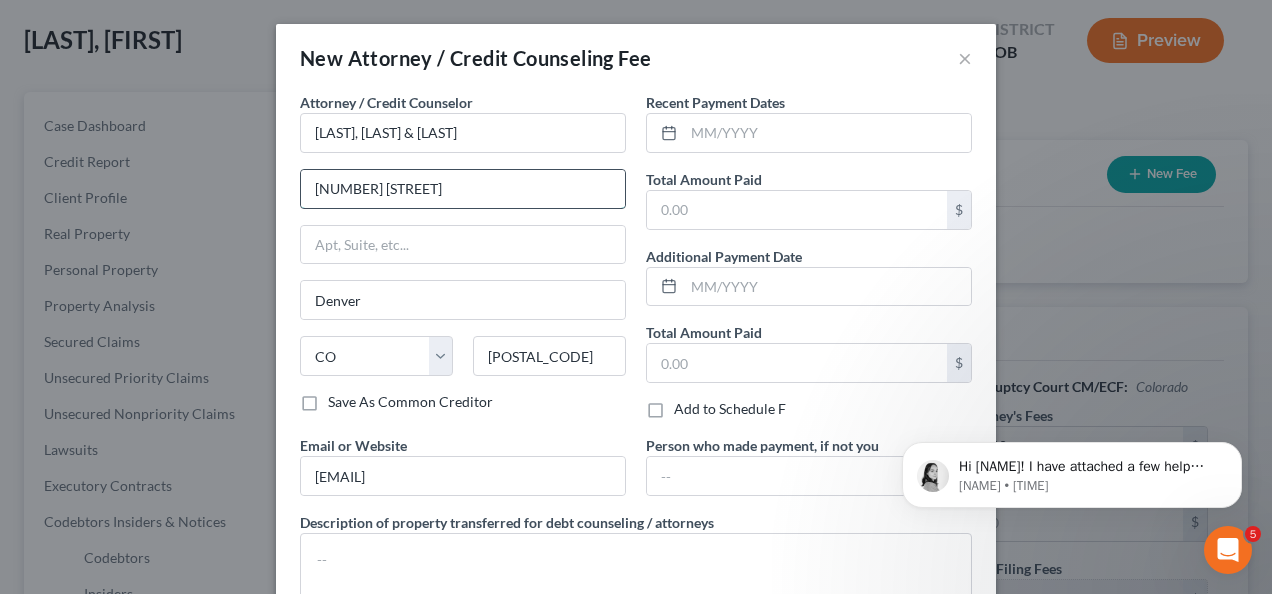 click on "3165 S Bellaire St" at bounding box center (463, 189) 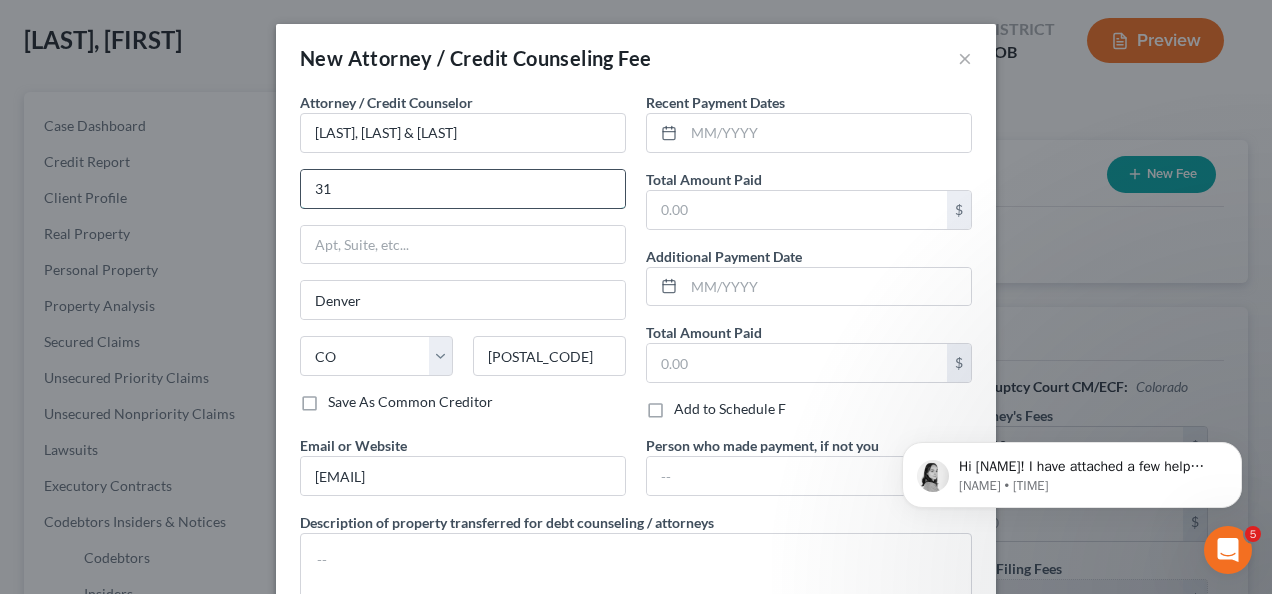 type on "3" 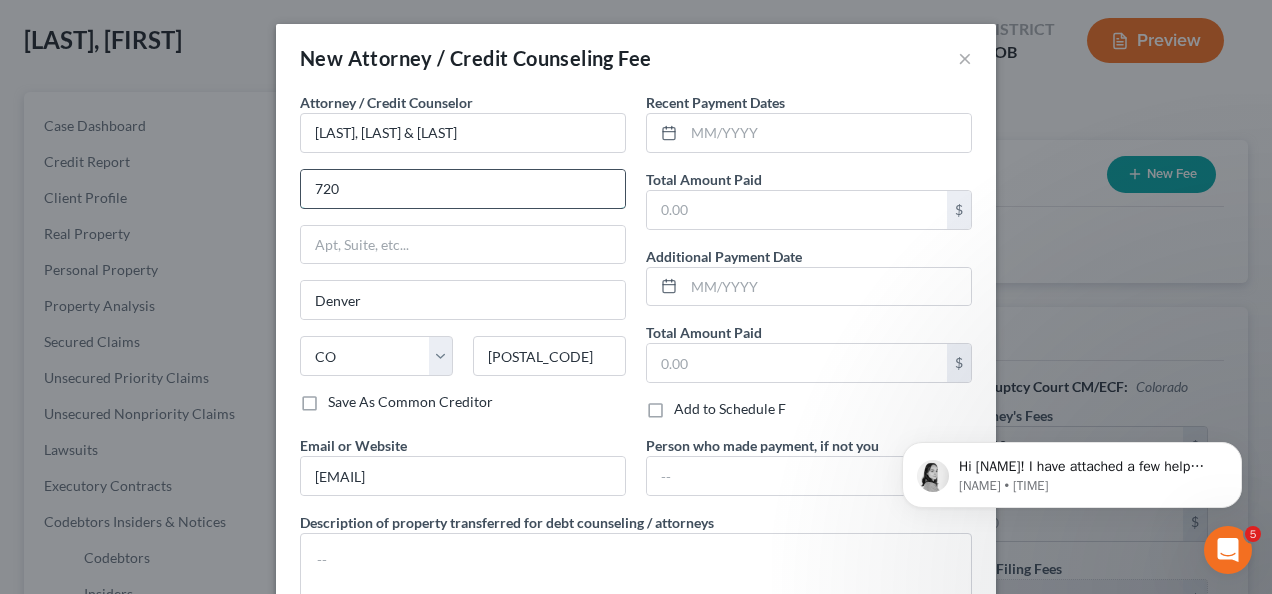 type on "720 Kipling, Suite 201" 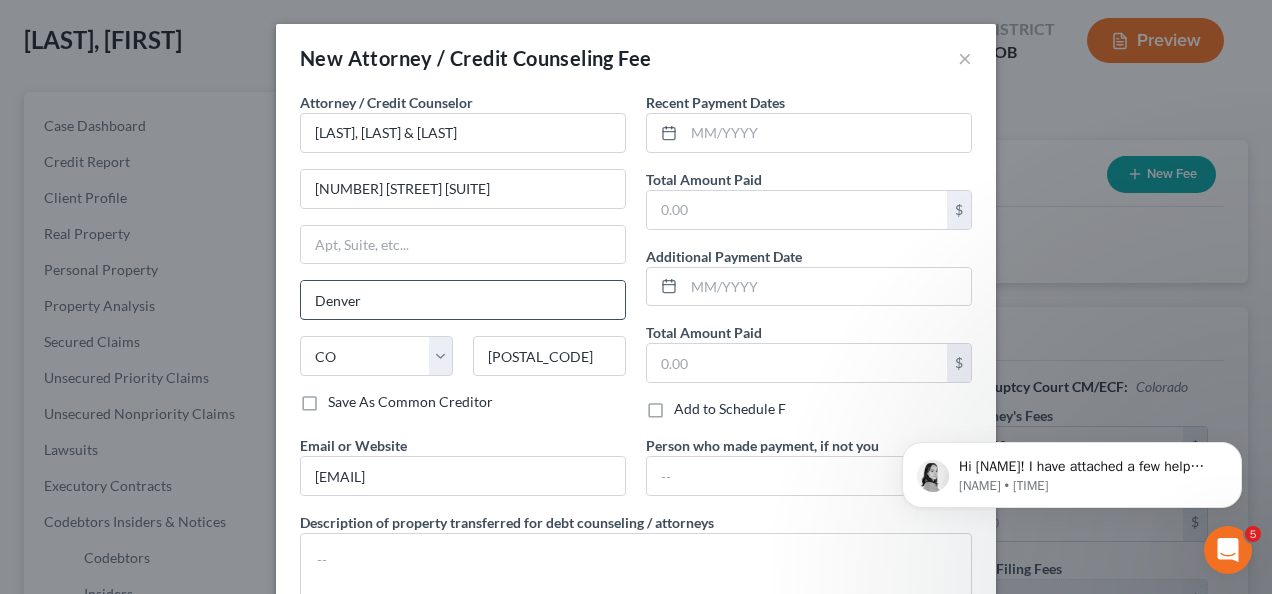 click on "Denver" at bounding box center (463, 300) 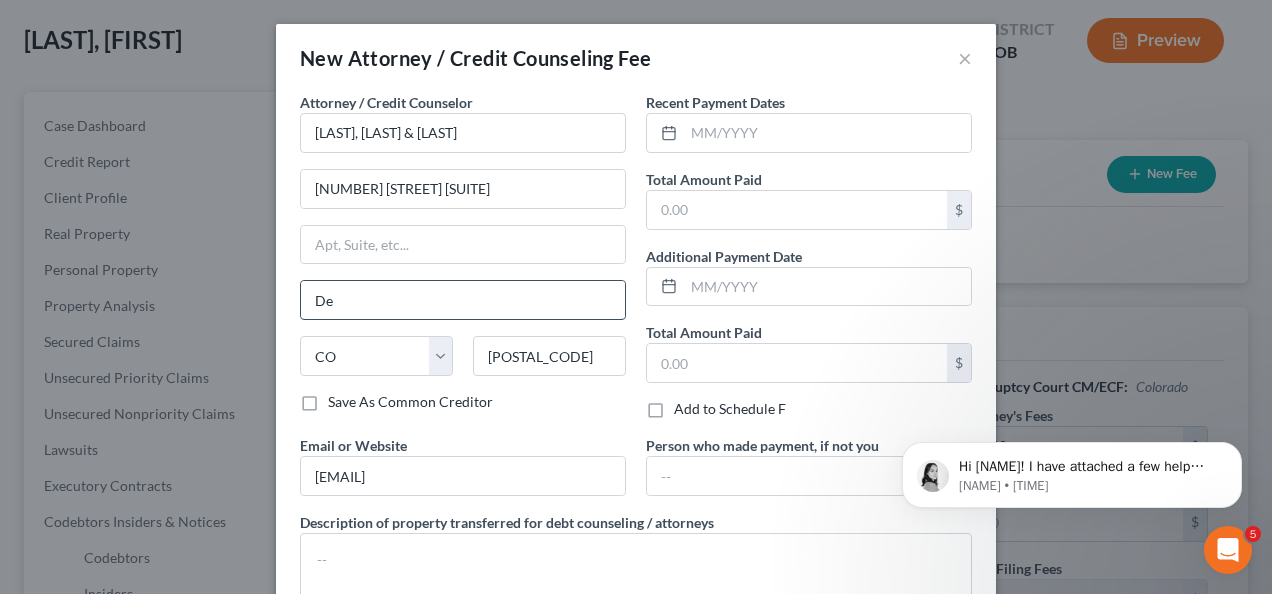type on "D" 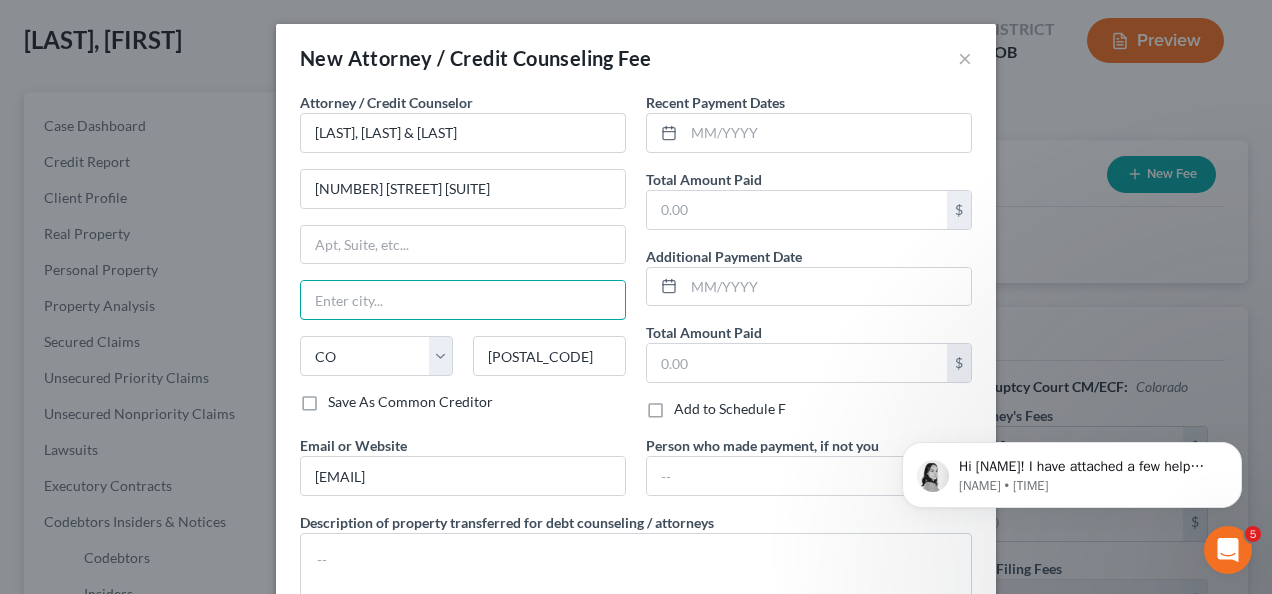 type on "l" 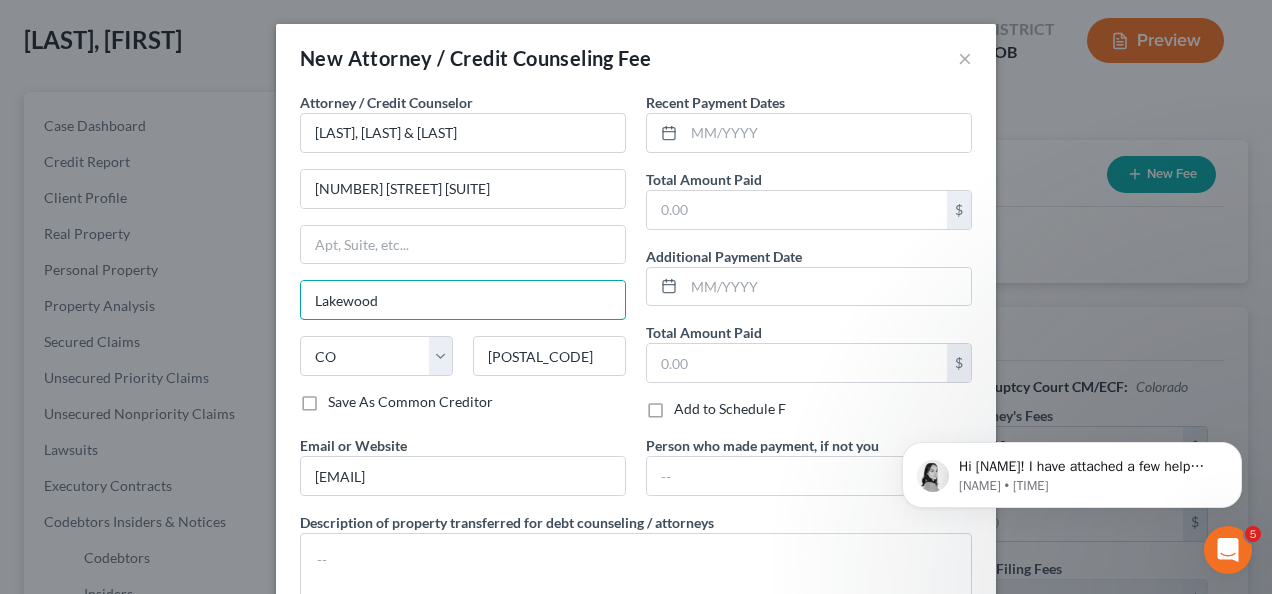 type on "Lakewood" 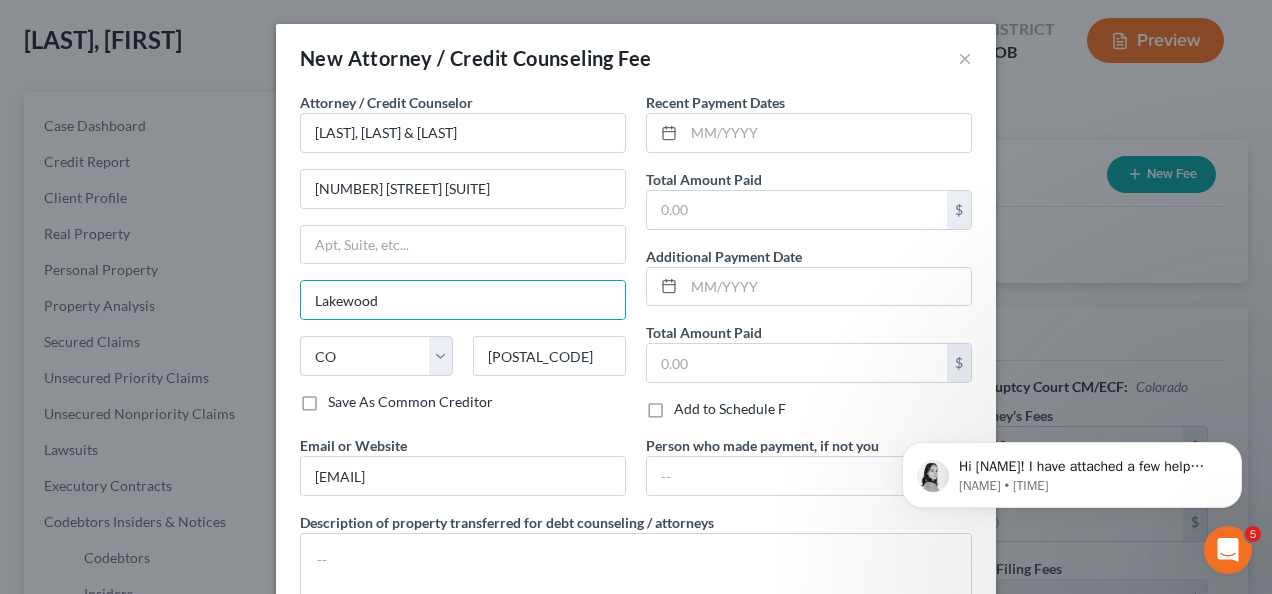 click on "New   Attorney / Credit Counseling Fee × Attorney / Credit Counselor *    Butler, Landrum & Pierce                      720 Kipling, Suite 201 Lakewood State AL AK AR AZ CA CO CT DE DC FL GA GU HI ID IL IN IA KS KY LA ME MD MA MI MN MS MO MT NC ND NE NV NH NJ NM NY OH OK OR PA PR RI SC SD TN TX UT VI VA VT WA WV WI WY 80222 Save As Common Creditor Recent Payment Dates         Total Amount Paid $ Additional Payment Date         Total Amount Paid $ Add to Schedule F Email or Website lpierce.blp@comcast.net Person who made payment, if not you Description of property transferred for debt counseling / attorneys Cancel Save & Close" at bounding box center (636, 297) 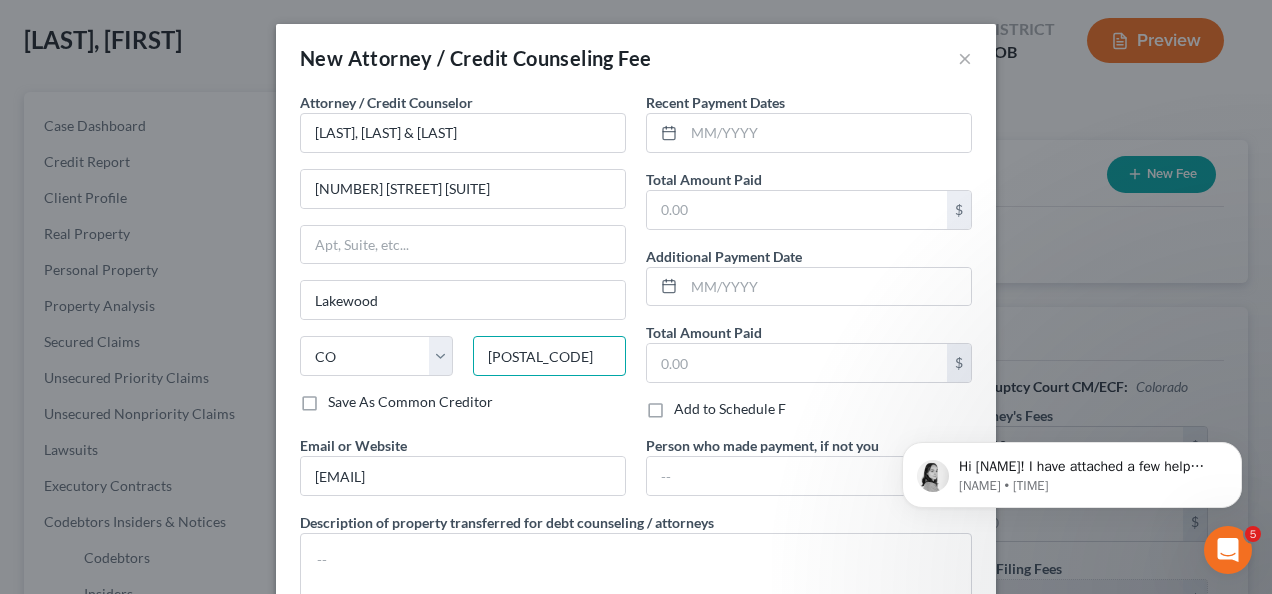 click on "80222" at bounding box center (549, 356) 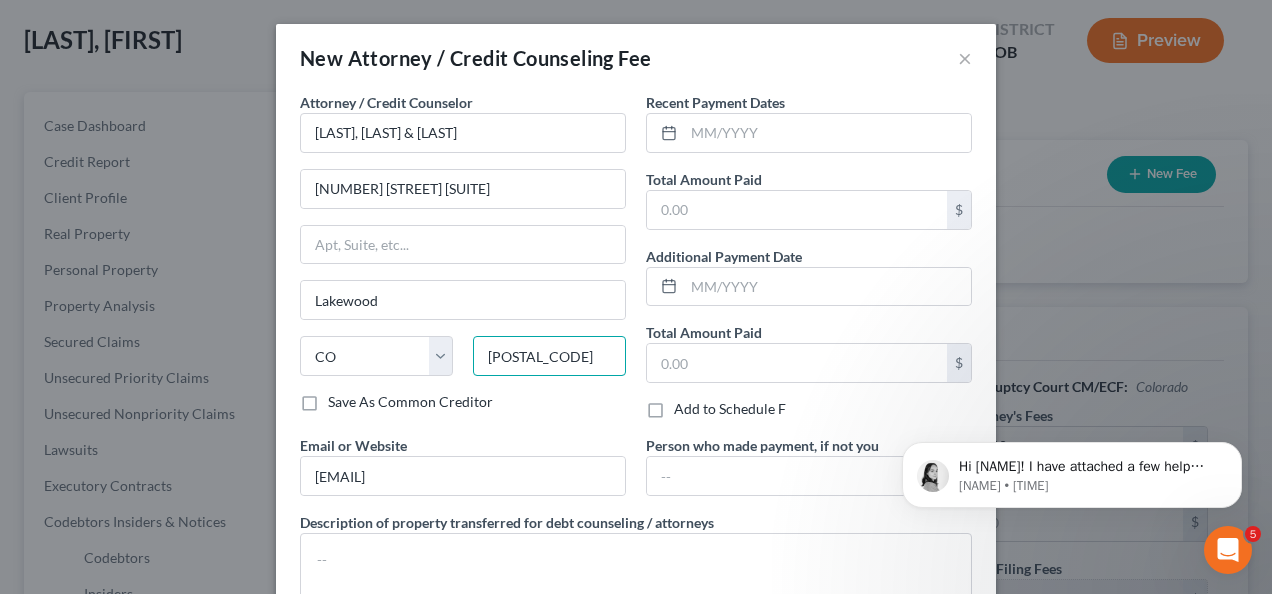 type on "80215" 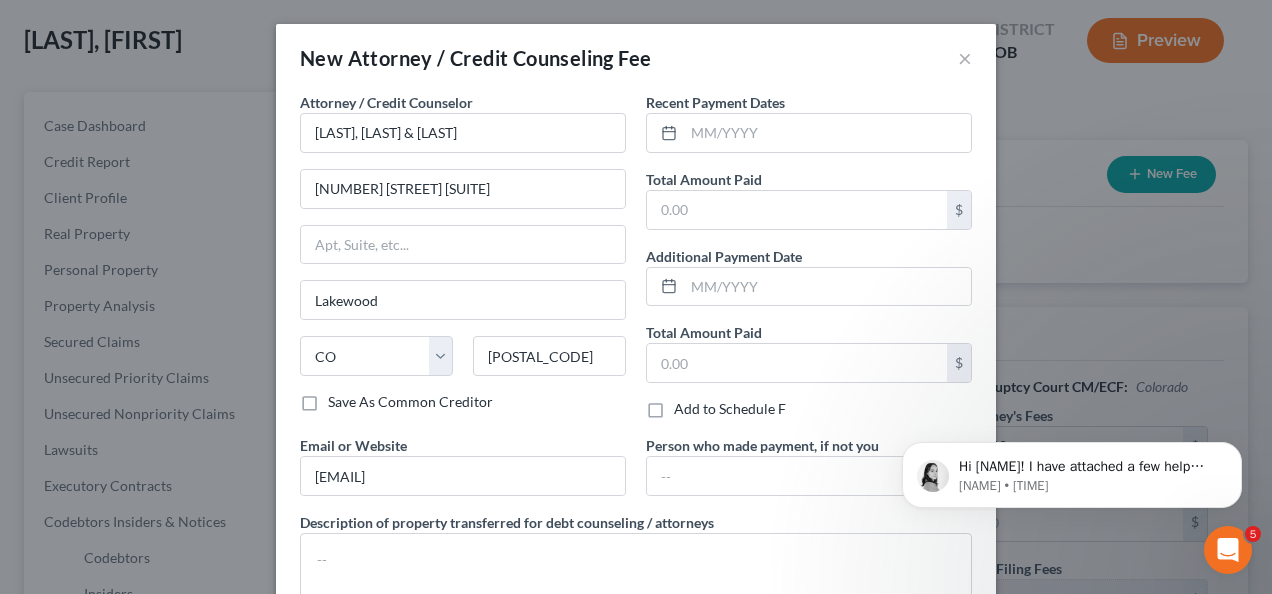 type on "Denver" 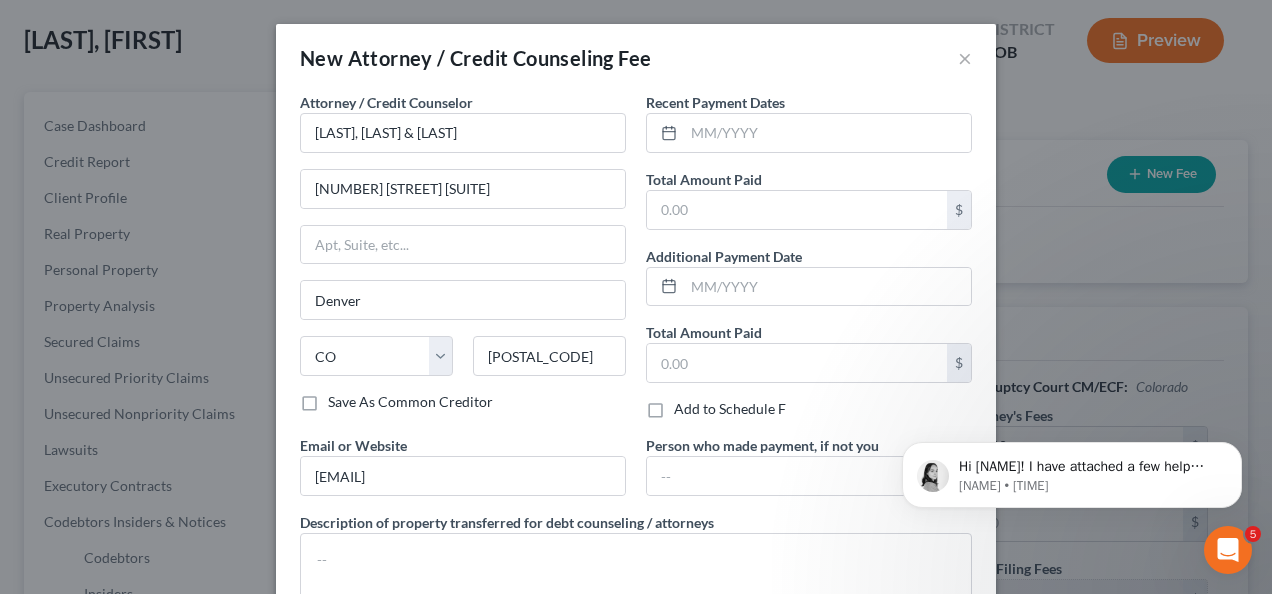 click on "Recent Payment Dates         Total Amount Paid $ Additional Payment Date         Total Amount Paid $ Add to Schedule F" at bounding box center (809, 263) 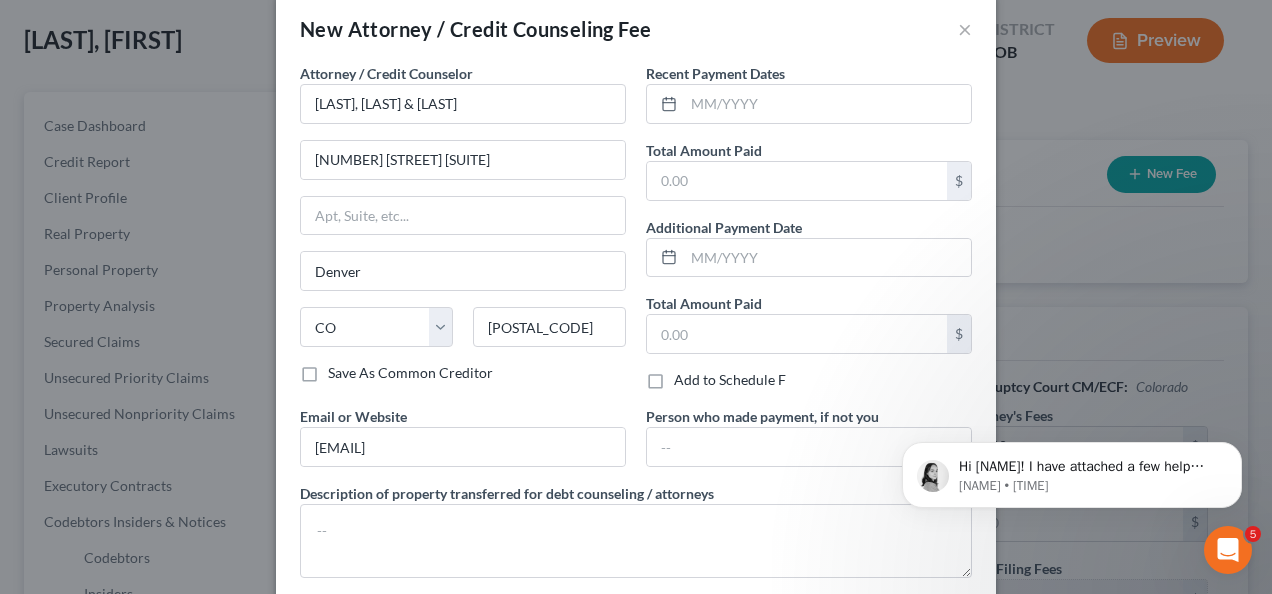 scroll, scrollTop: 0, scrollLeft: 0, axis: both 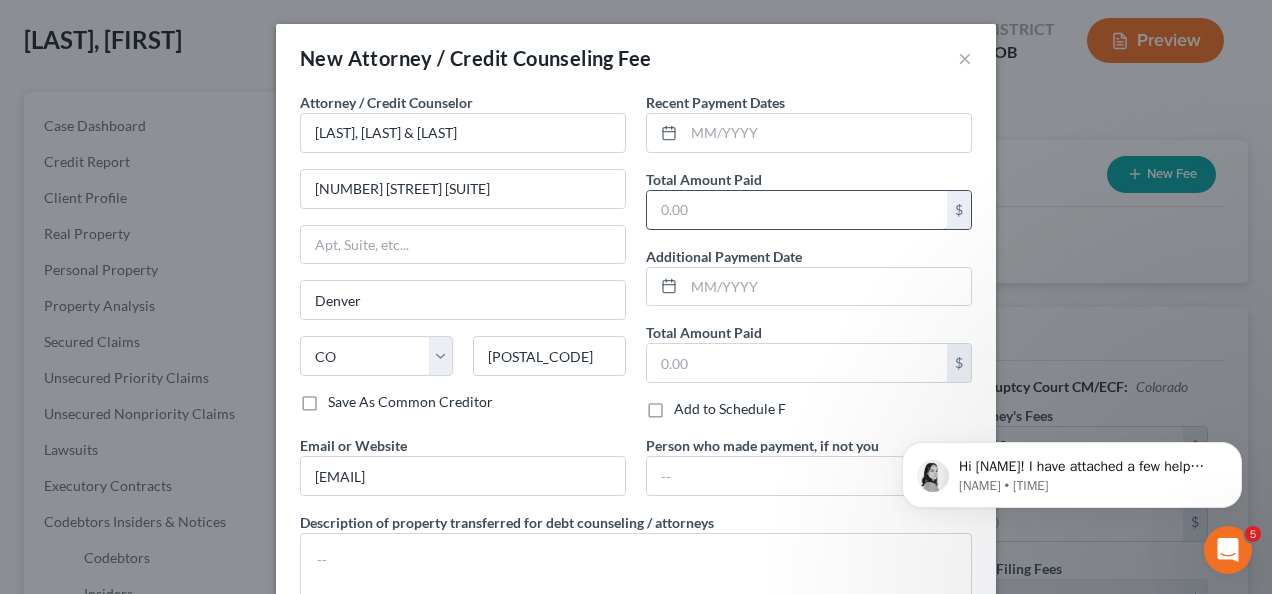 click at bounding box center (797, 210) 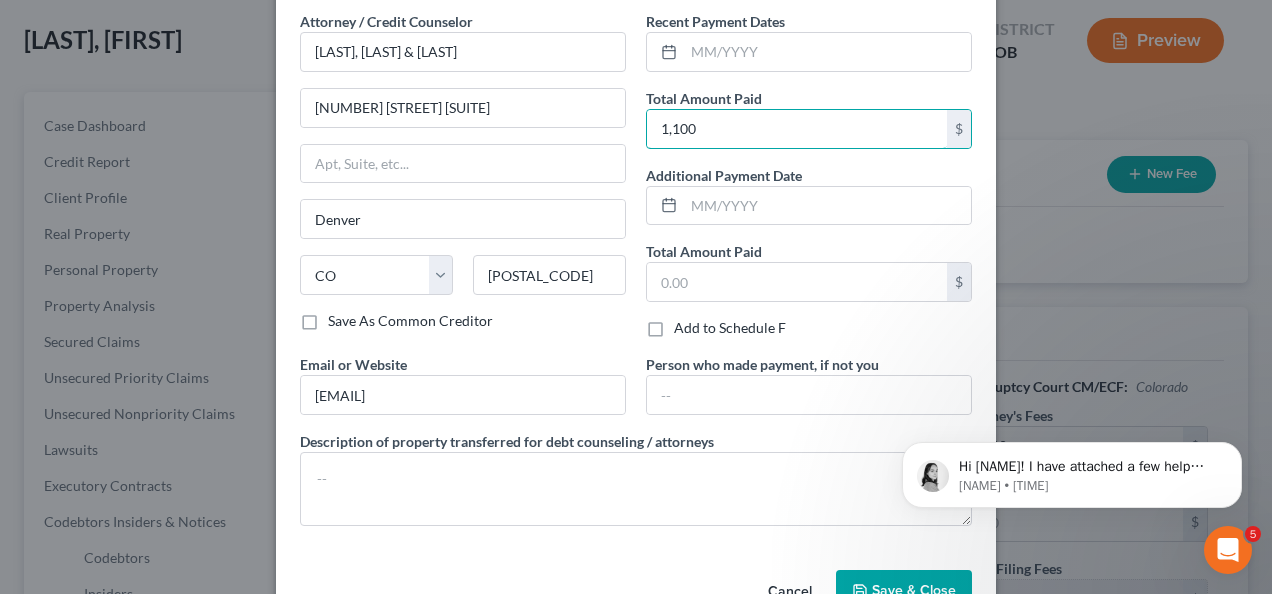 scroll, scrollTop: 100, scrollLeft: 0, axis: vertical 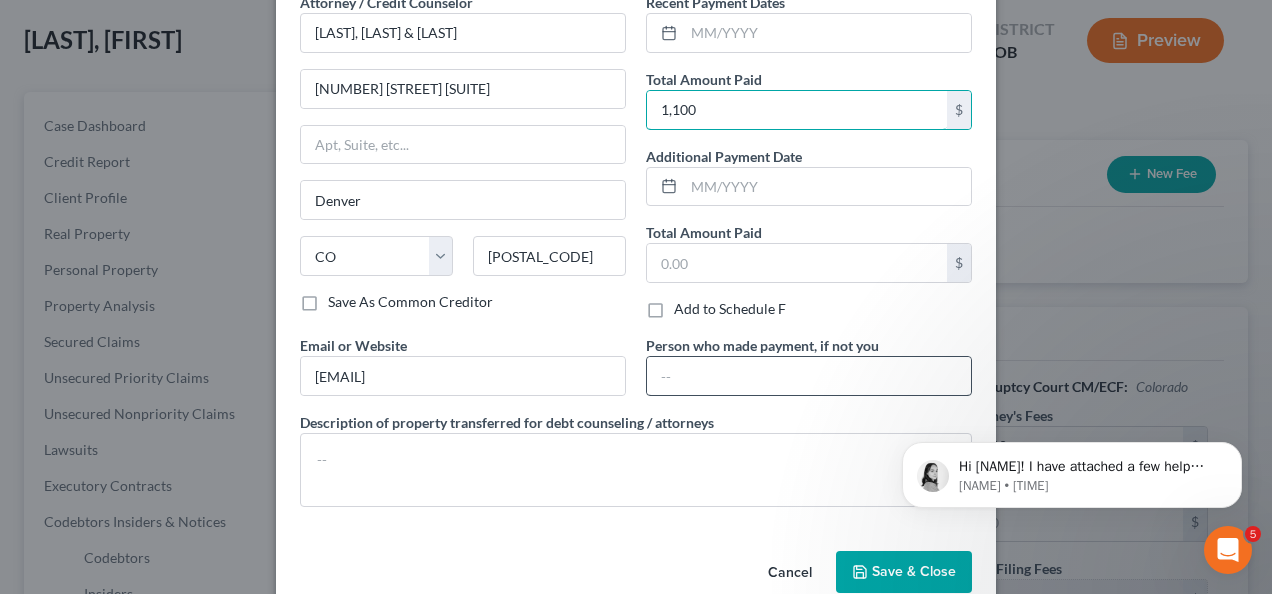 type on "1,100" 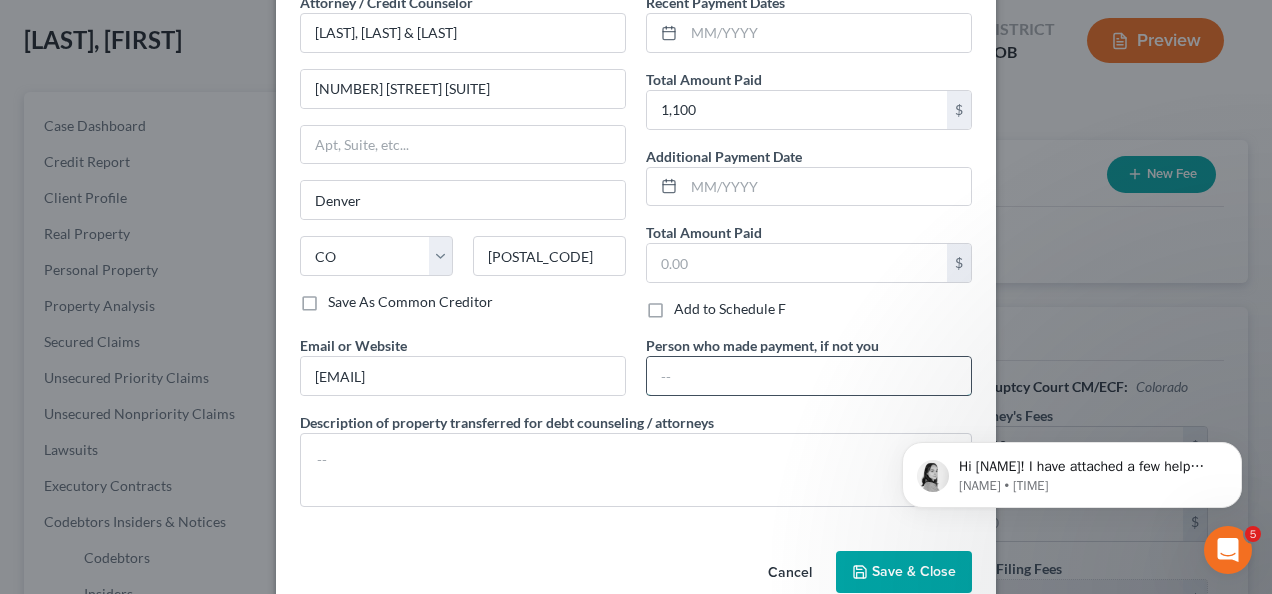 click at bounding box center (809, 376) 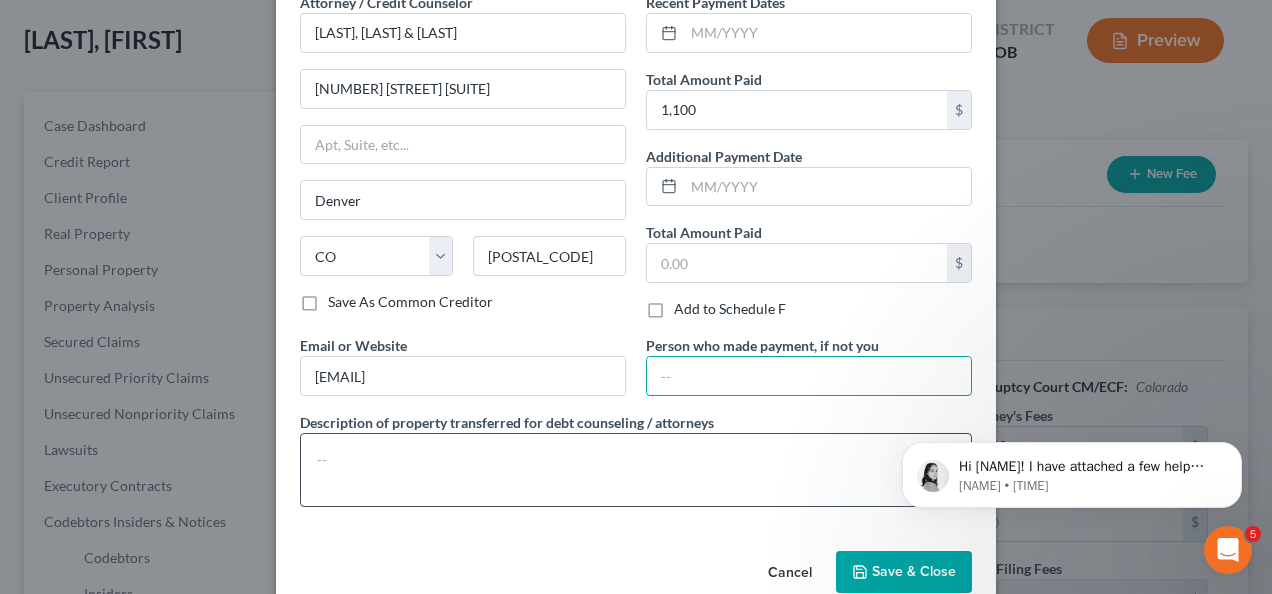 type on "Legalease will make payment of $1100" 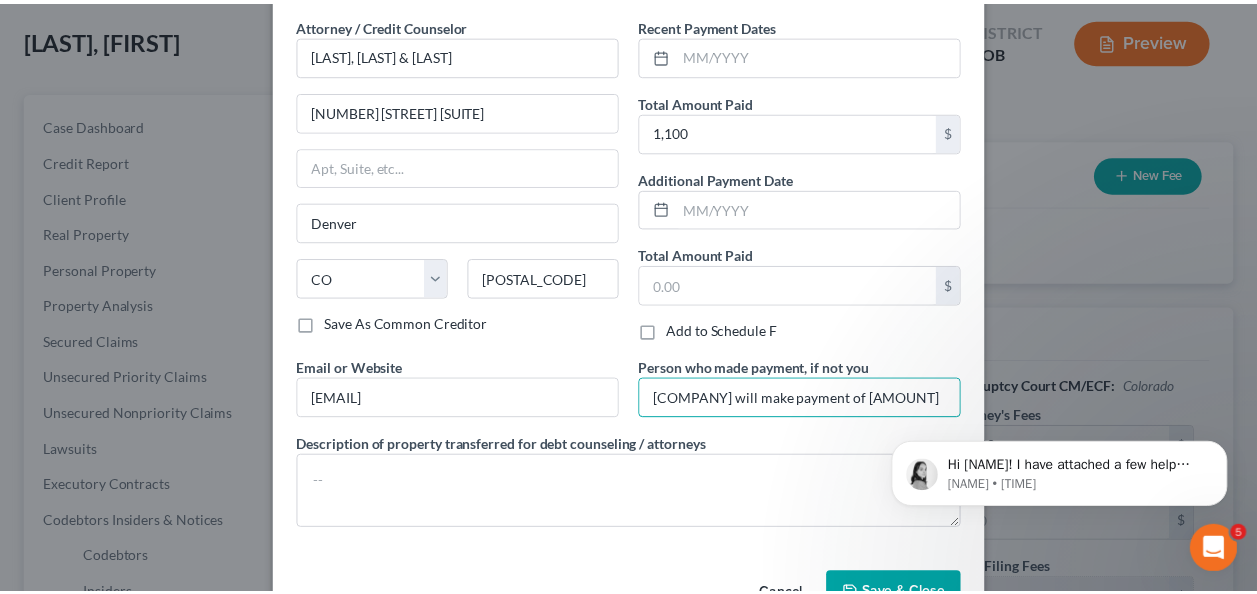 scroll, scrollTop: 138, scrollLeft: 0, axis: vertical 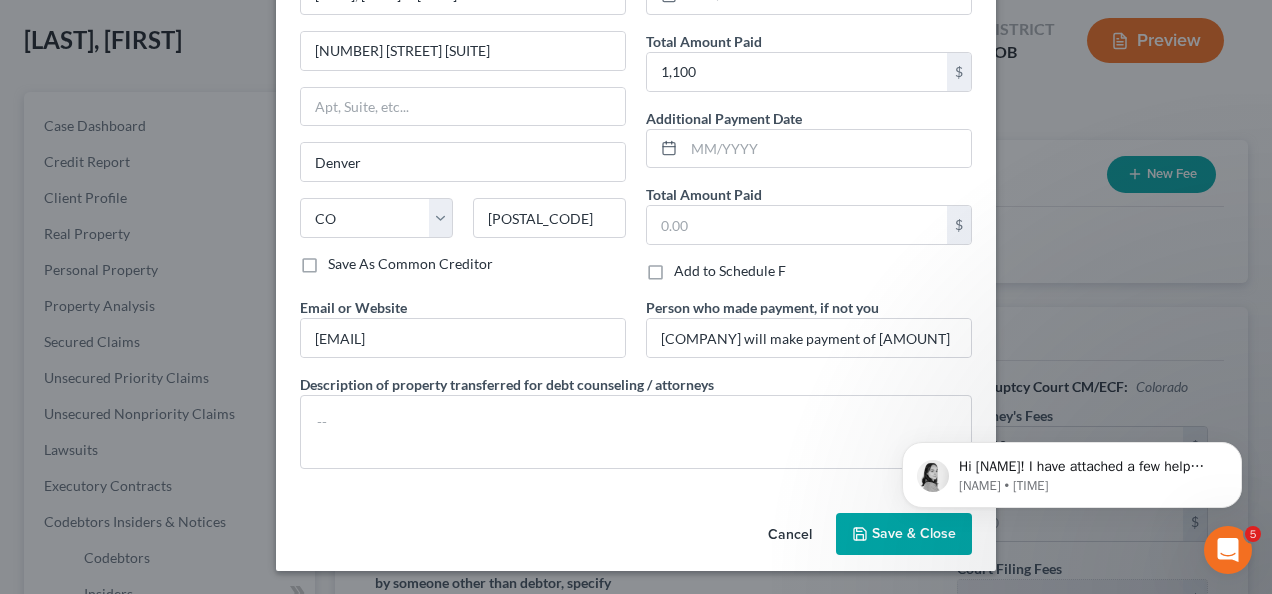 click on "Hi Lynn! I have attached a few help center articles with more information about marking your documents as amended. Please let me know if you have any further questions and I am happy to help! Lindsey • 1d ago" 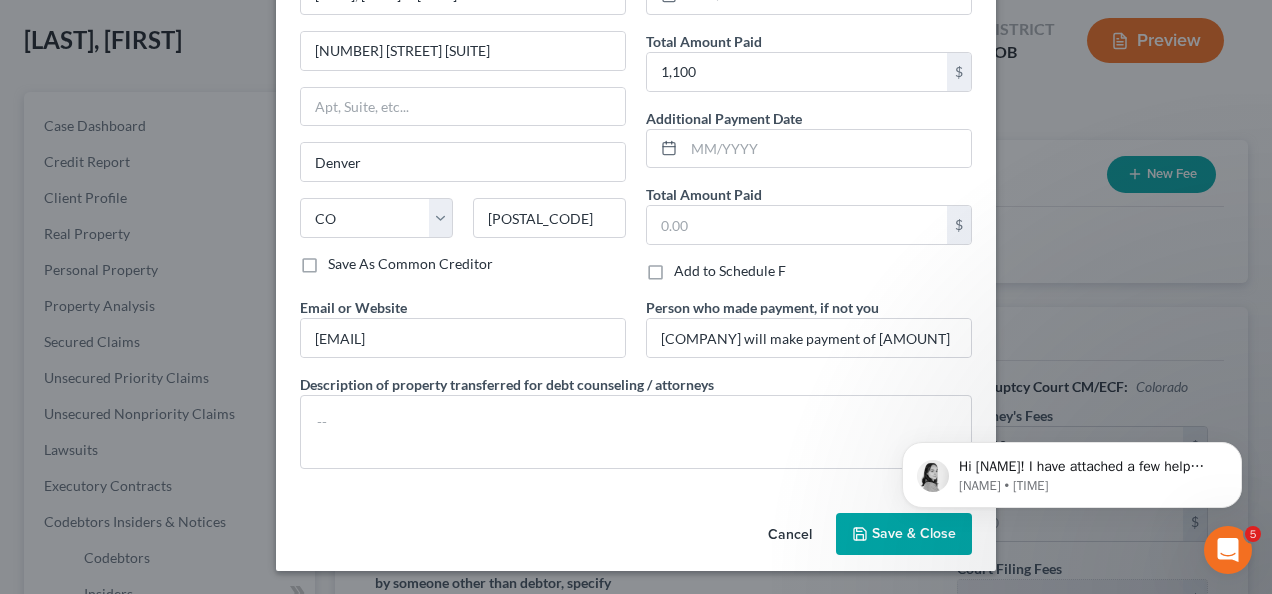 click on "Save & Close" at bounding box center (914, 533) 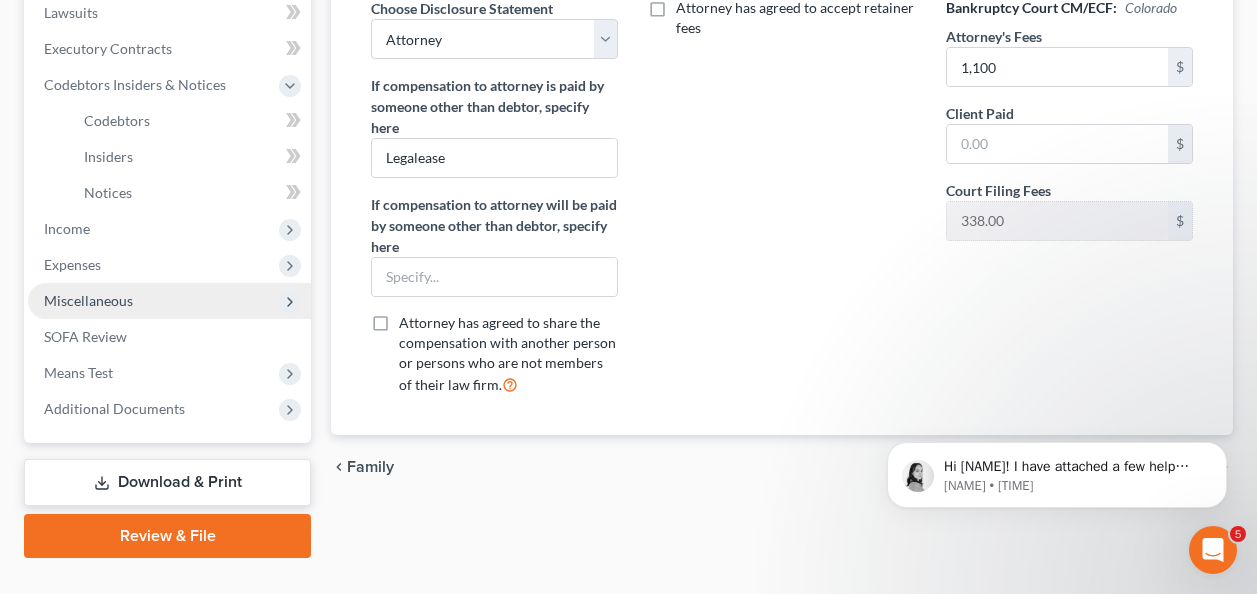 scroll, scrollTop: 575, scrollLeft: 0, axis: vertical 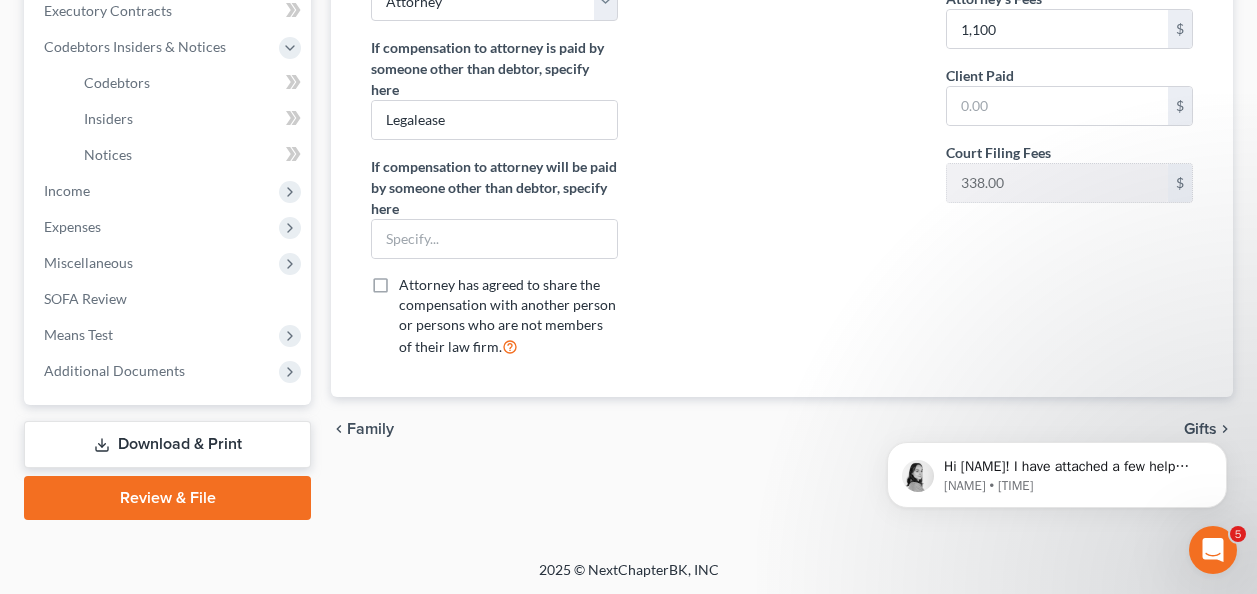 click on "Download & Print" at bounding box center (167, 444) 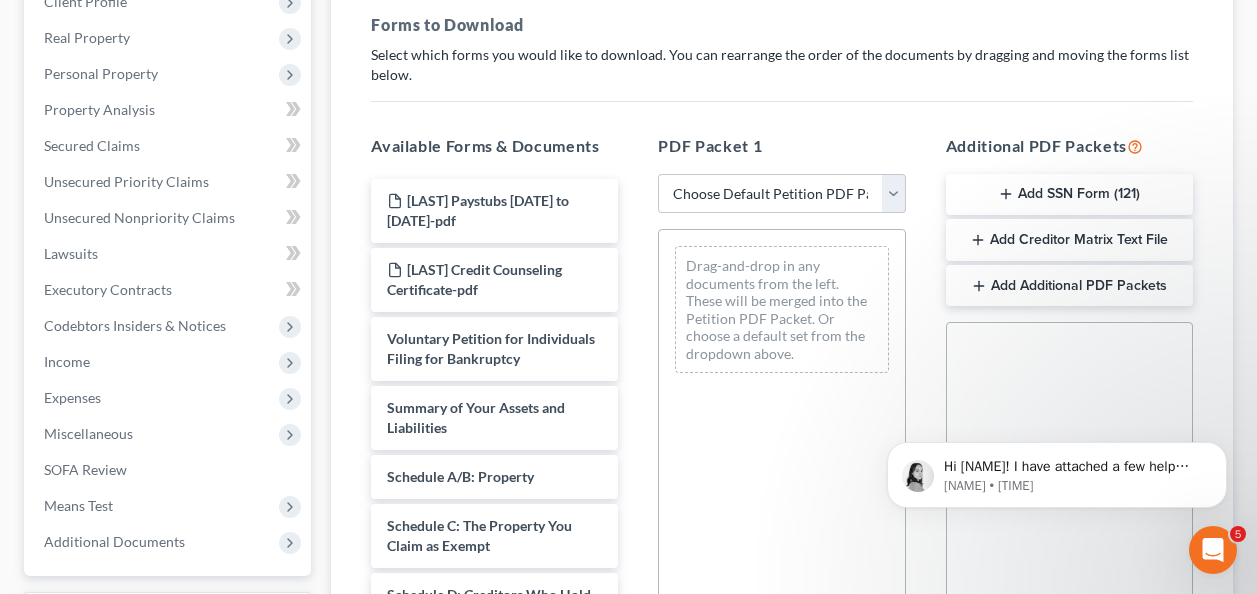 scroll, scrollTop: 300, scrollLeft: 0, axis: vertical 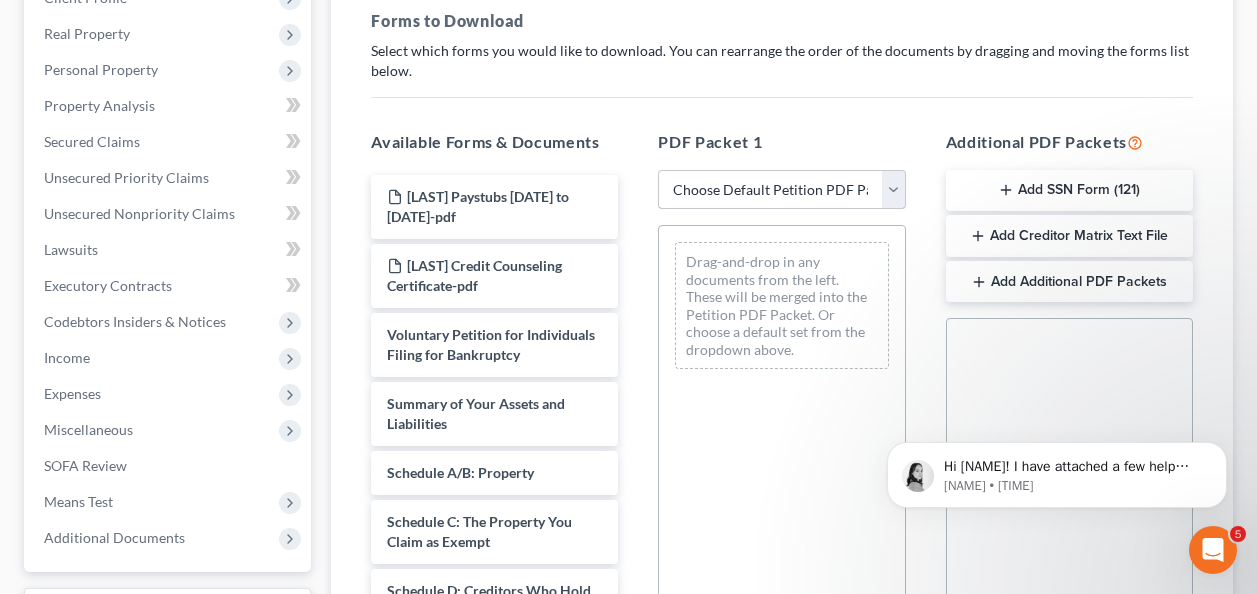 click on "Choose Default Petition PDF Packet Complete Bankruptcy Petition (all forms and schedules) Emergency Filing Forms (Petition and Creditor List Only) Amended Forms Signature Pages Only Shaul Template without means test, attorney fees and statement of intention Filing Template Colorado Colorado Template" at bounding box center [781, 190] 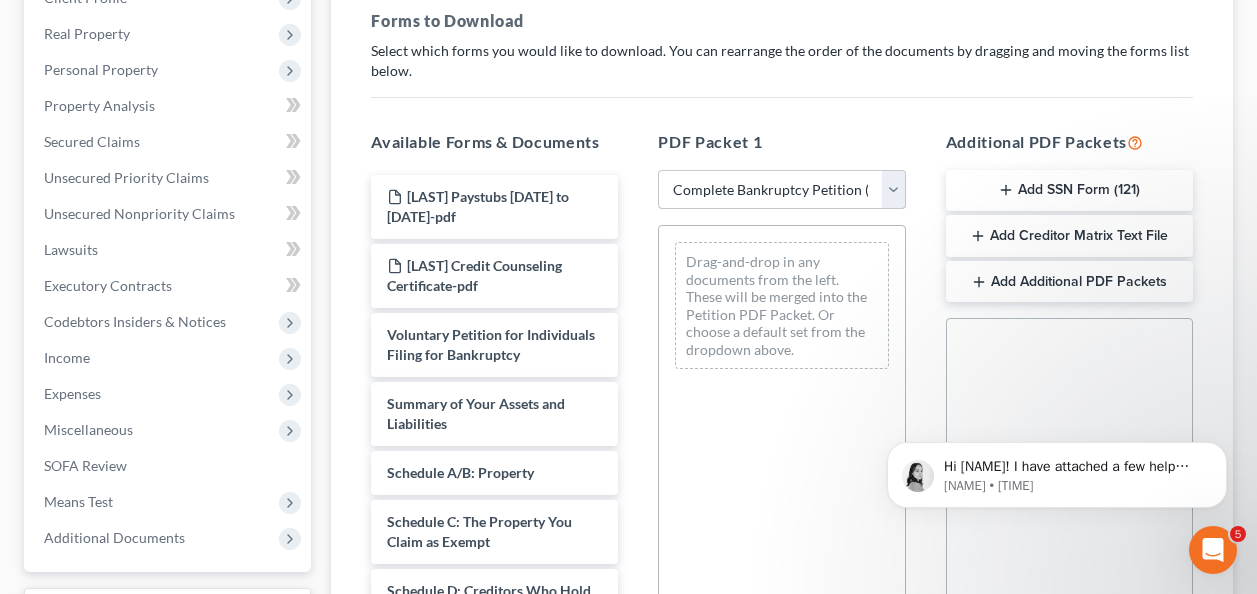 click on "Choose Default Petition PDF Packet Complete Bankruptcy Petition (all forms and schedules) Emergency Filing Forms (Petition and Creditor List Only) Amended Forms Signature Pages Only Shaul Template without means test, attorney fees and statement of intention Filing Template Colorado Colorado Template" at bounding box center [781, 190] 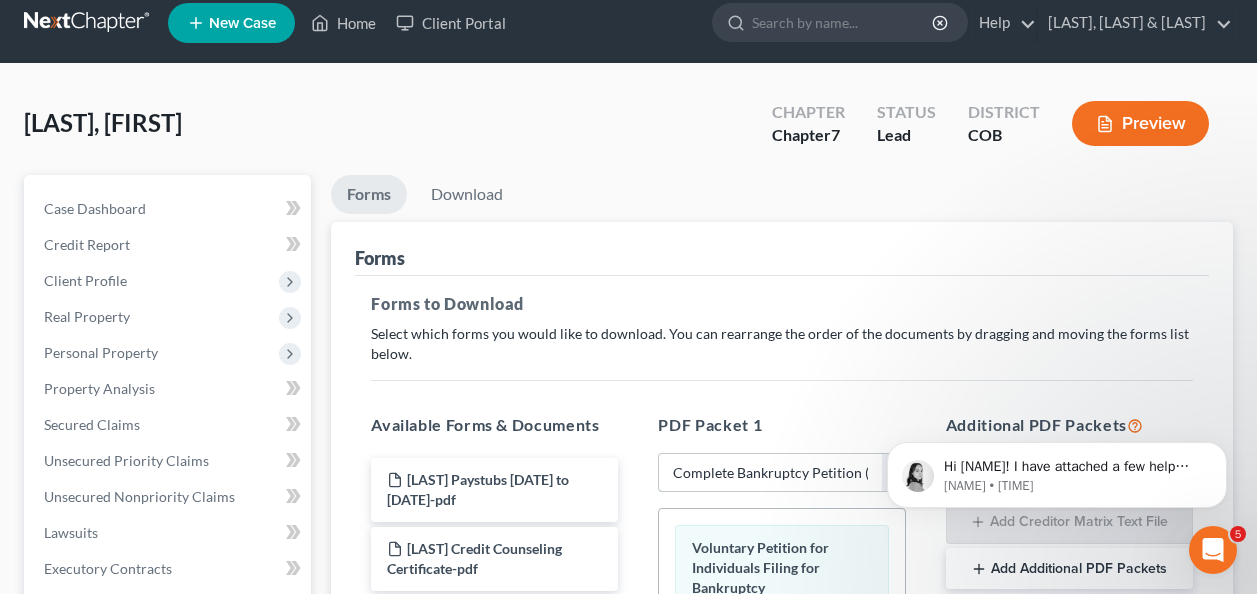 scroll, scrollTop: 0, scrollLeft: 0, axis: both 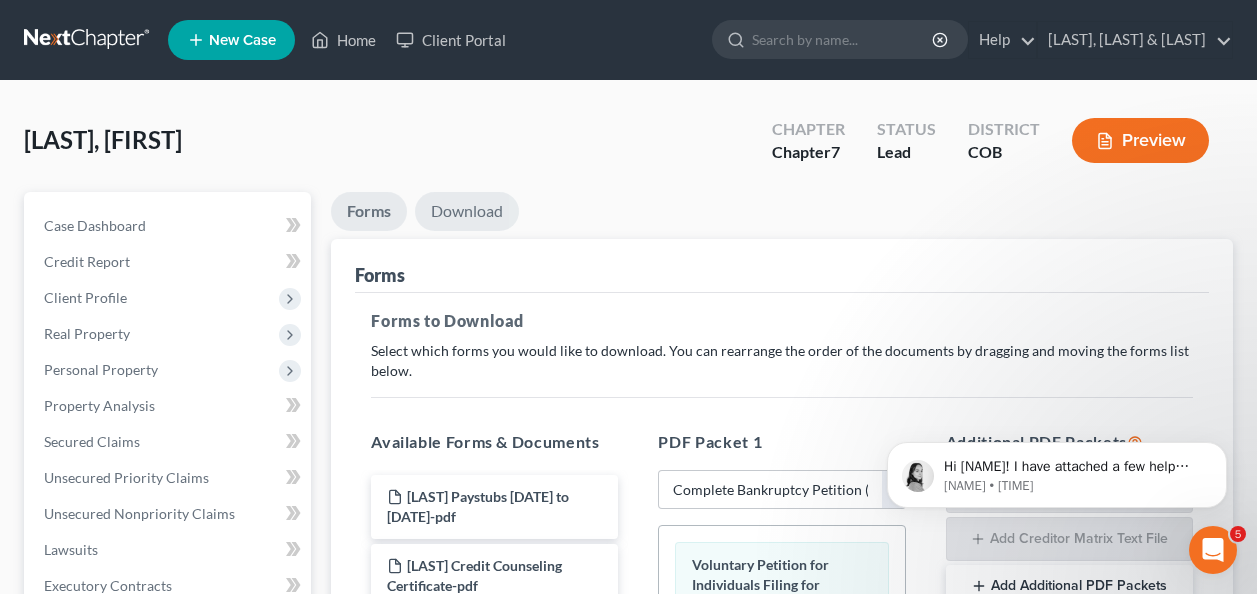 click on "Download" at bounding box center [467, 211] 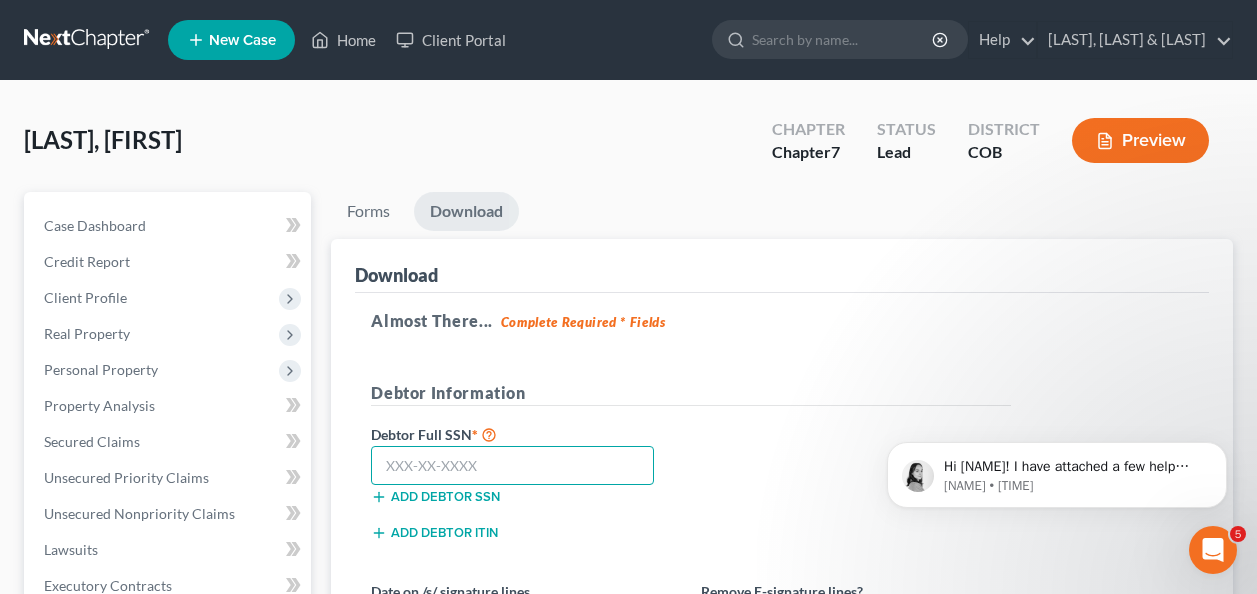 click at bounding box center [512, 466] 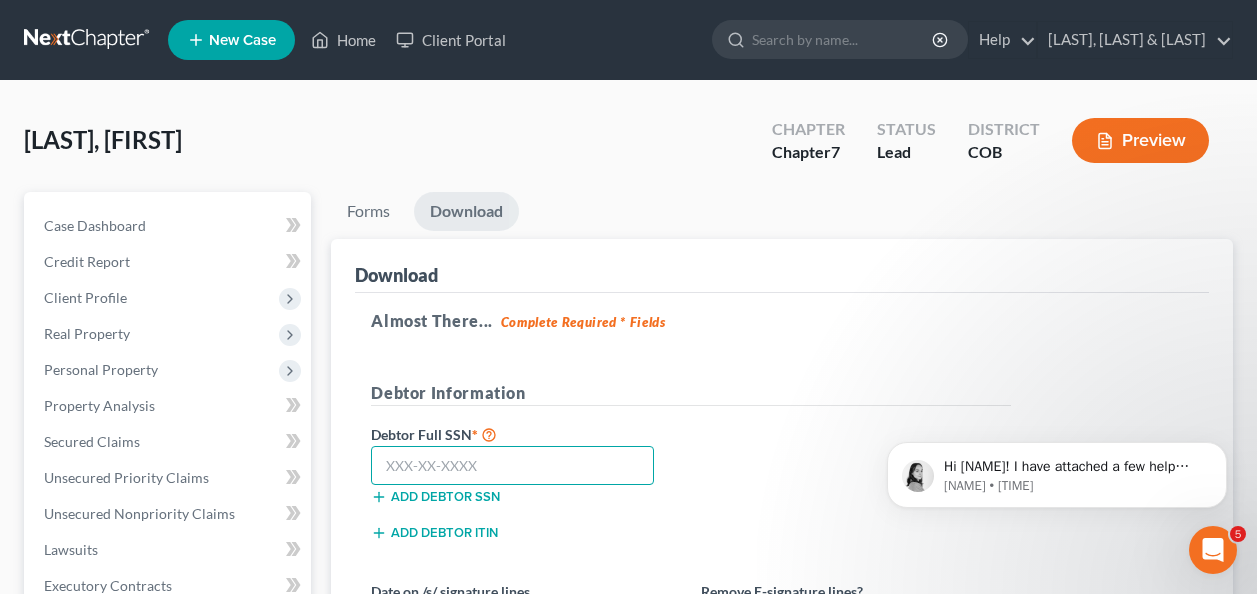 paste on "095-91-9871" 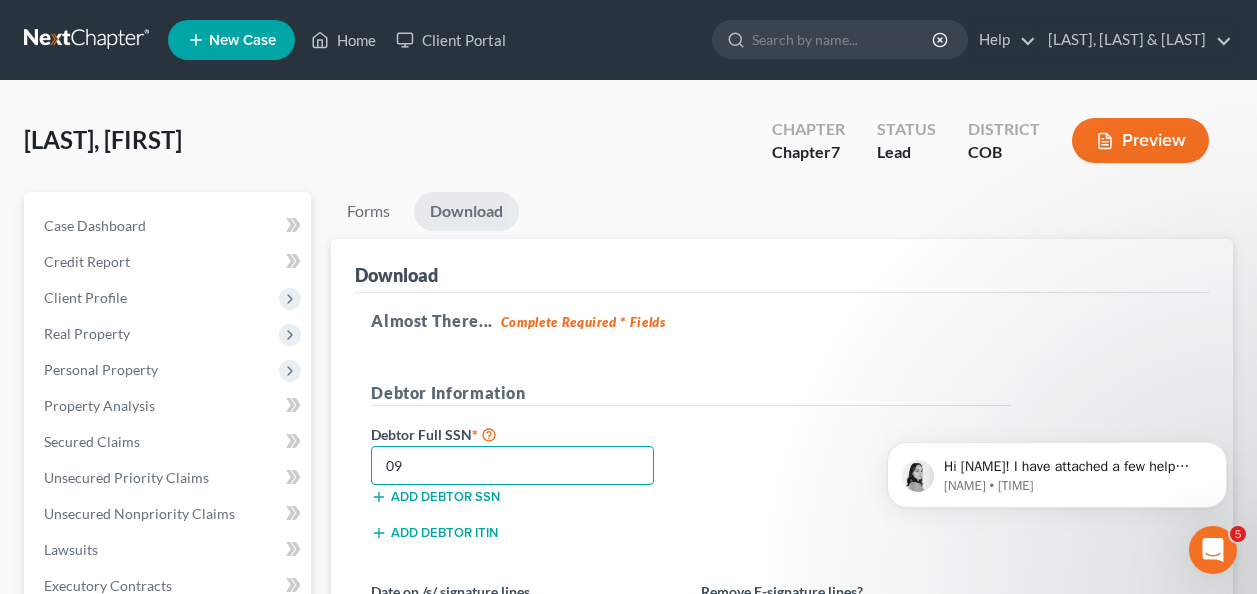type on "0" 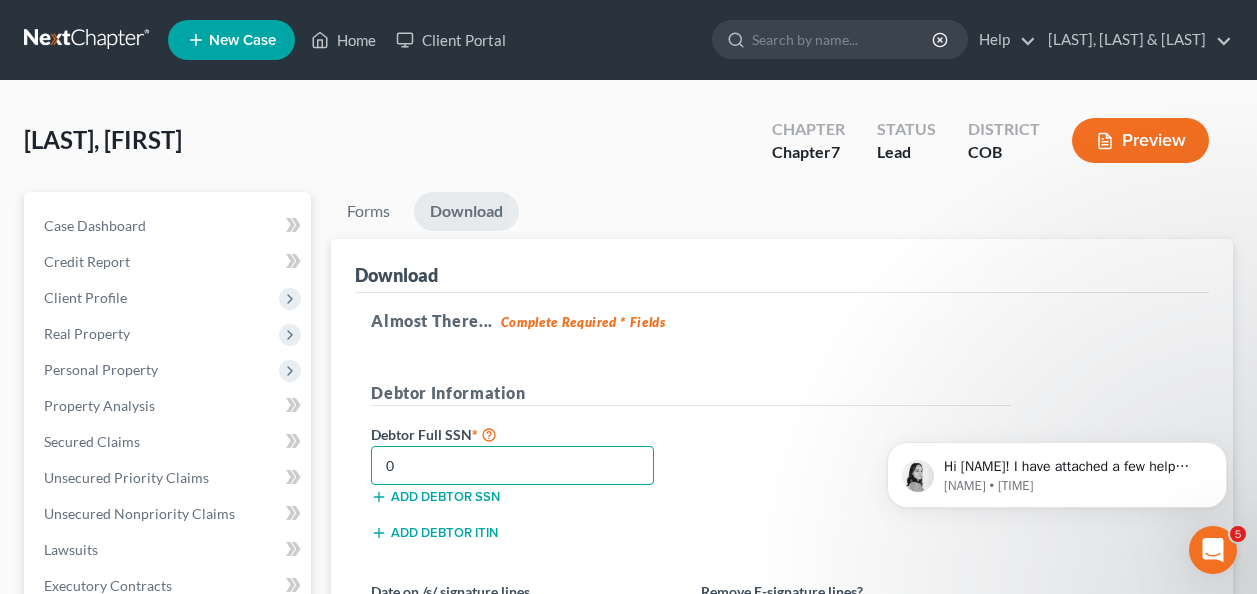 type 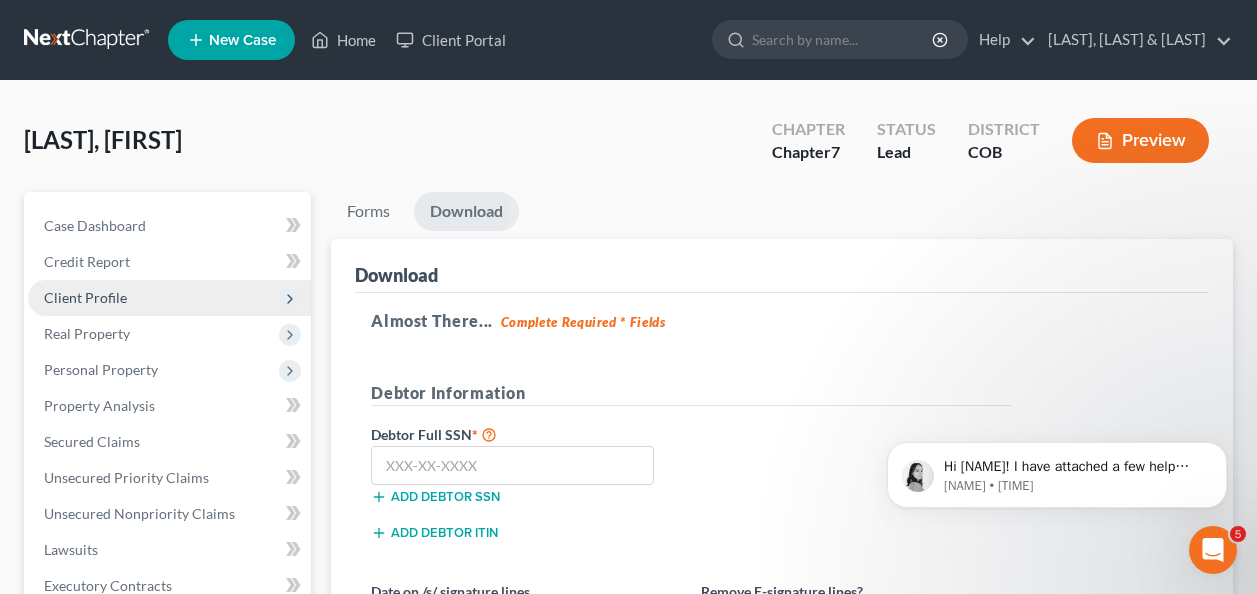 click on "Client Profile" at bounding box center (85, 297) 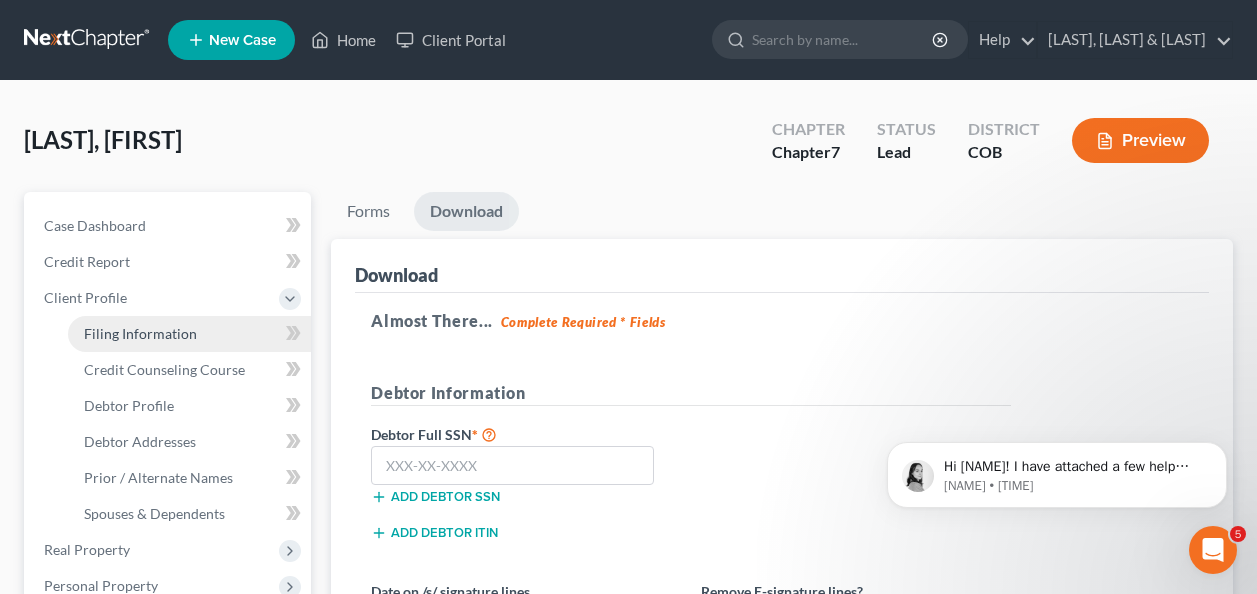 click on "Filing Information" at bounding box center [140, 333] 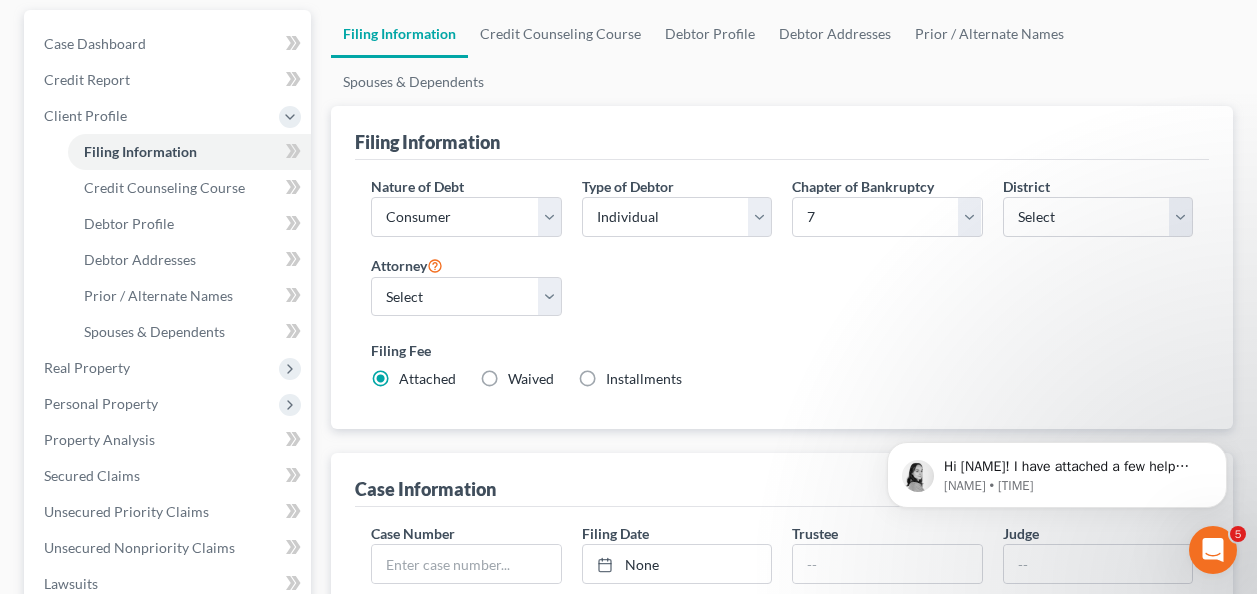 scroll, scrollTop: 200, scrollLeft: 0, axis: vertical 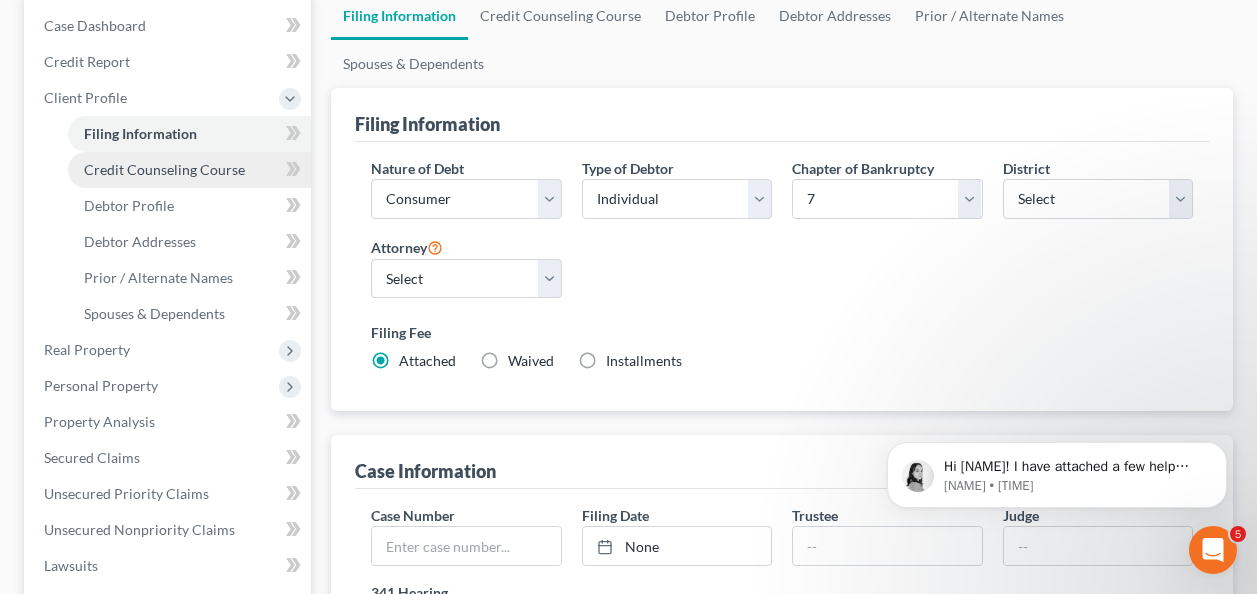 click on "Credit Counseling Course" at bounding box center (164, 169) 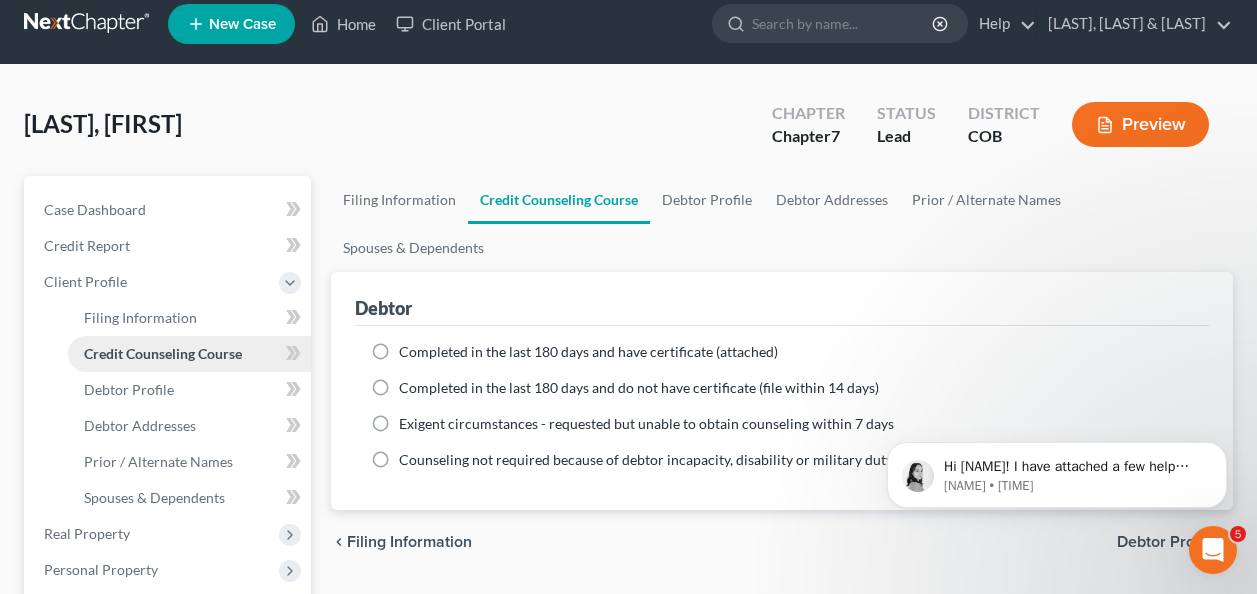 scroll, scrollTop: 0, scrollLeft: 0, axis: both 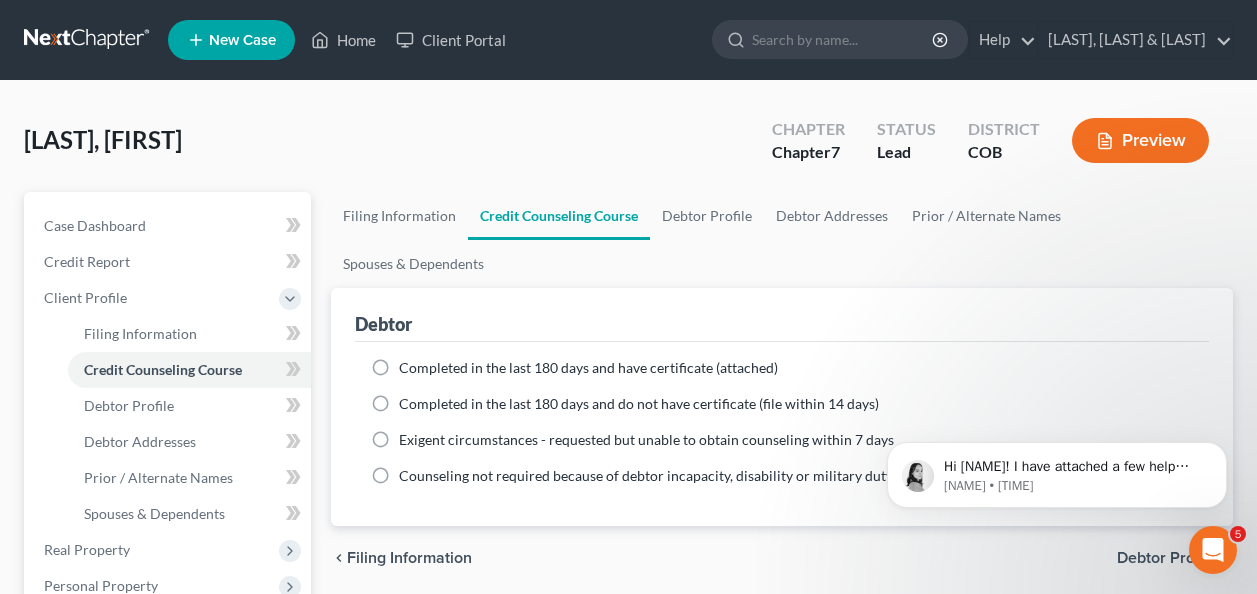 click on "Completed in the last 180 days and have certificate (attached)" at bounding box center (588, 368) 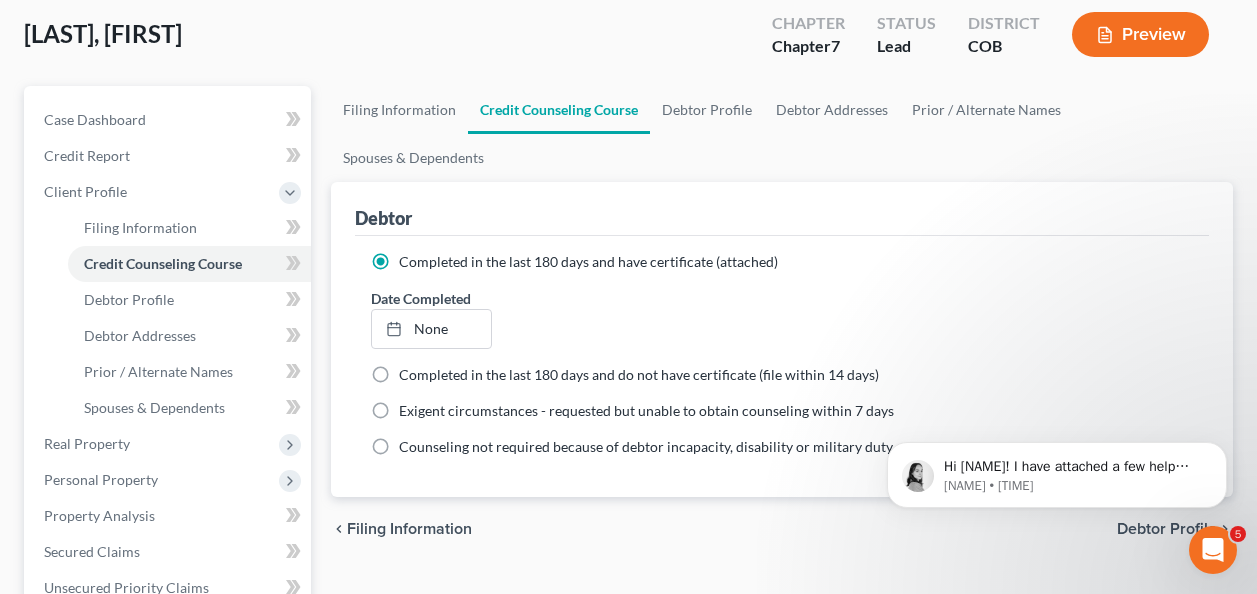 scroll, scrollTop: 0, scrollLeft: 0, axis: both 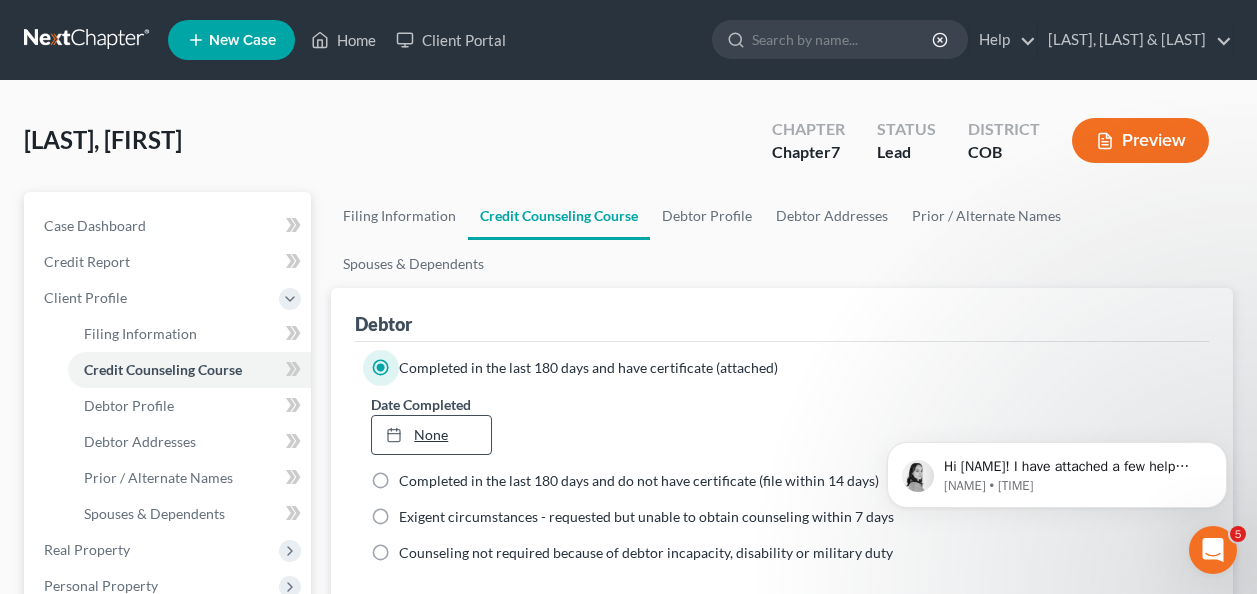 type on "8/5/2025" 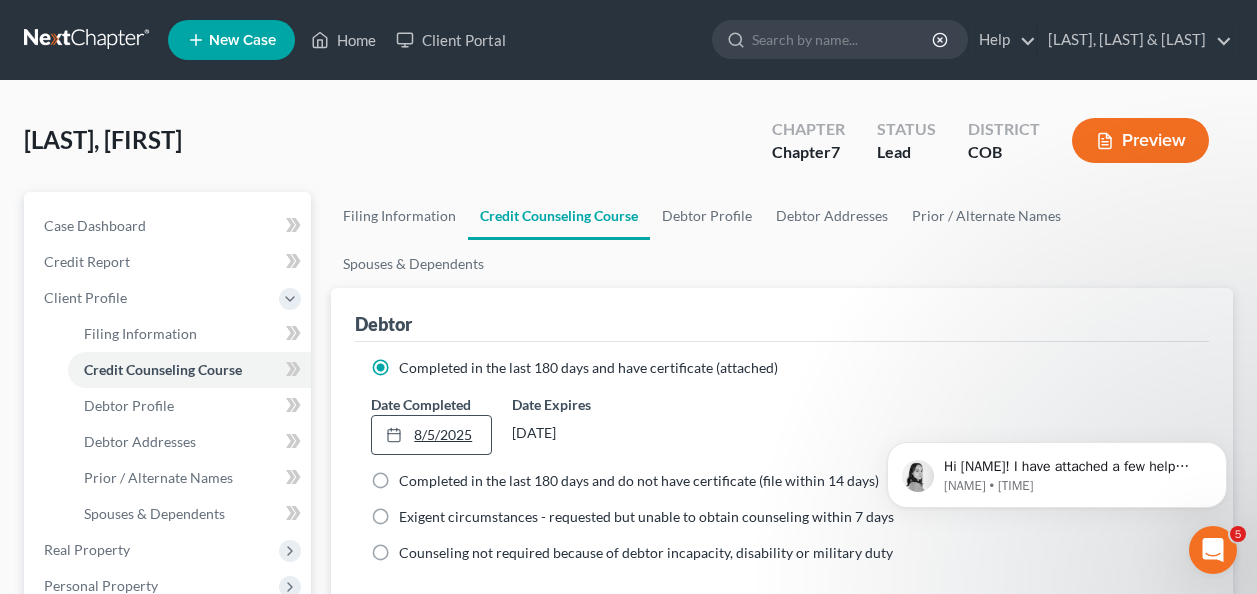 click on "8/5/2025" at bounding box center [431, 435] 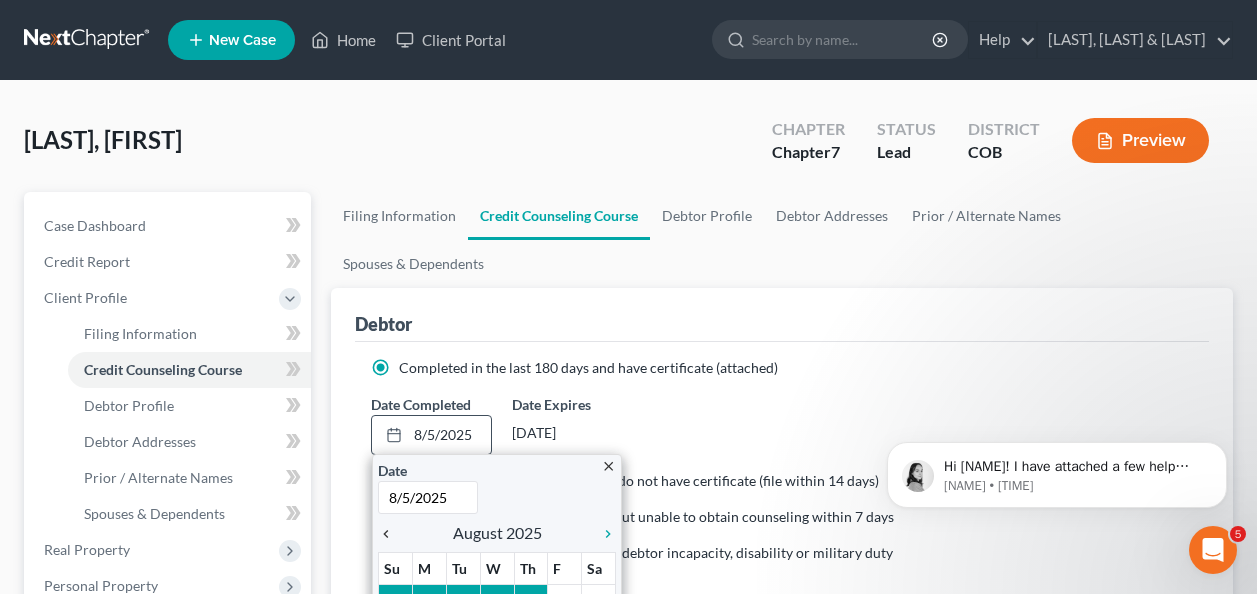 click on "chevron_left" at bounding box center [391, 534] 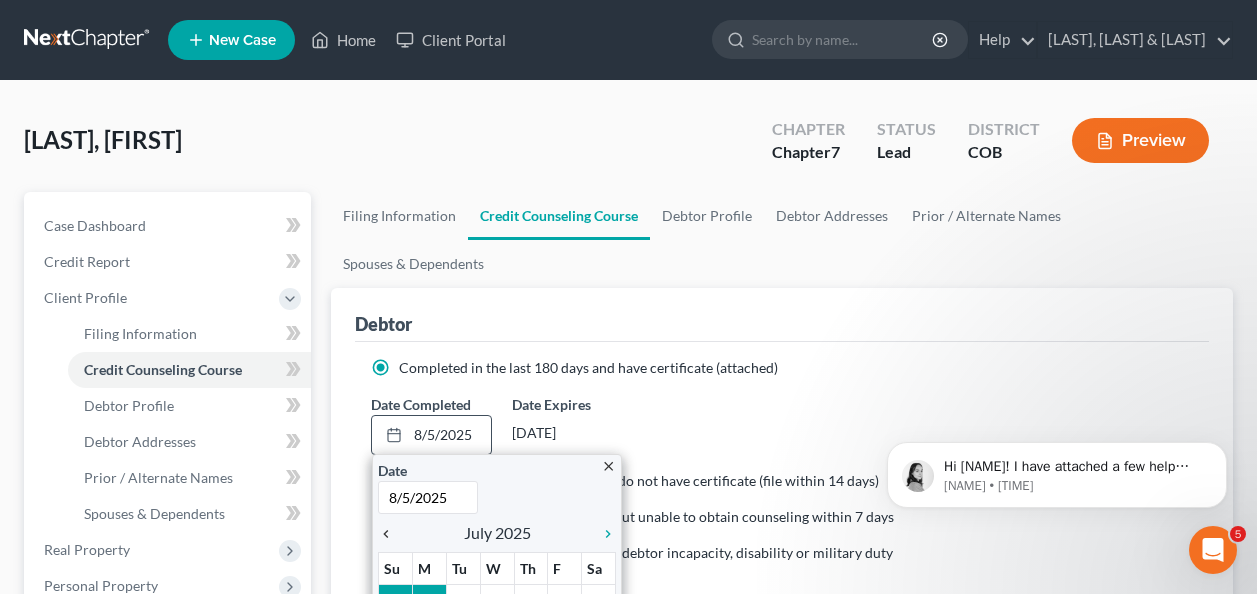 click on "chevron_left" at bounding box center (391, 534) 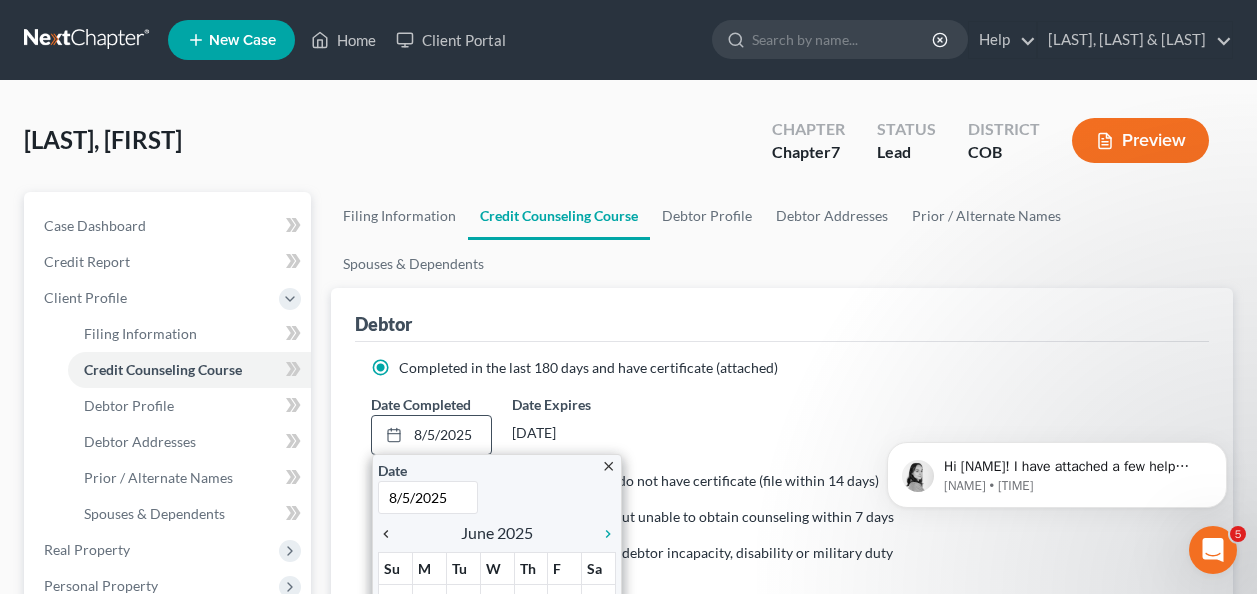 click on "chevron_left" at bounding box center (391, 534) 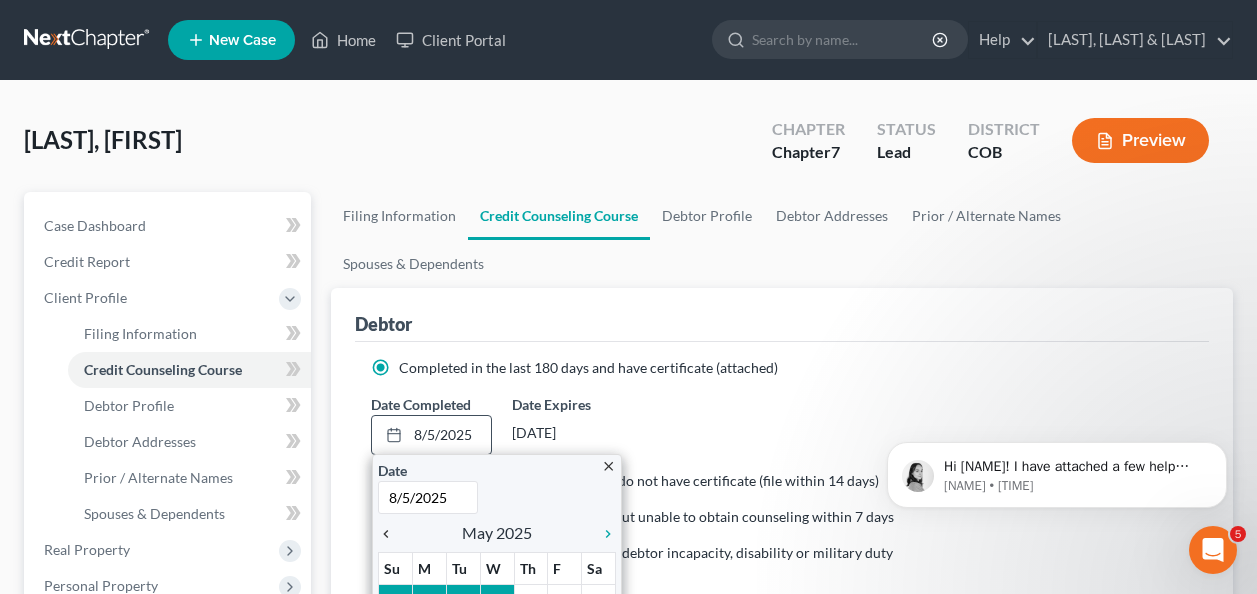 click on "chevron_left" at bounding box center [391, 534] 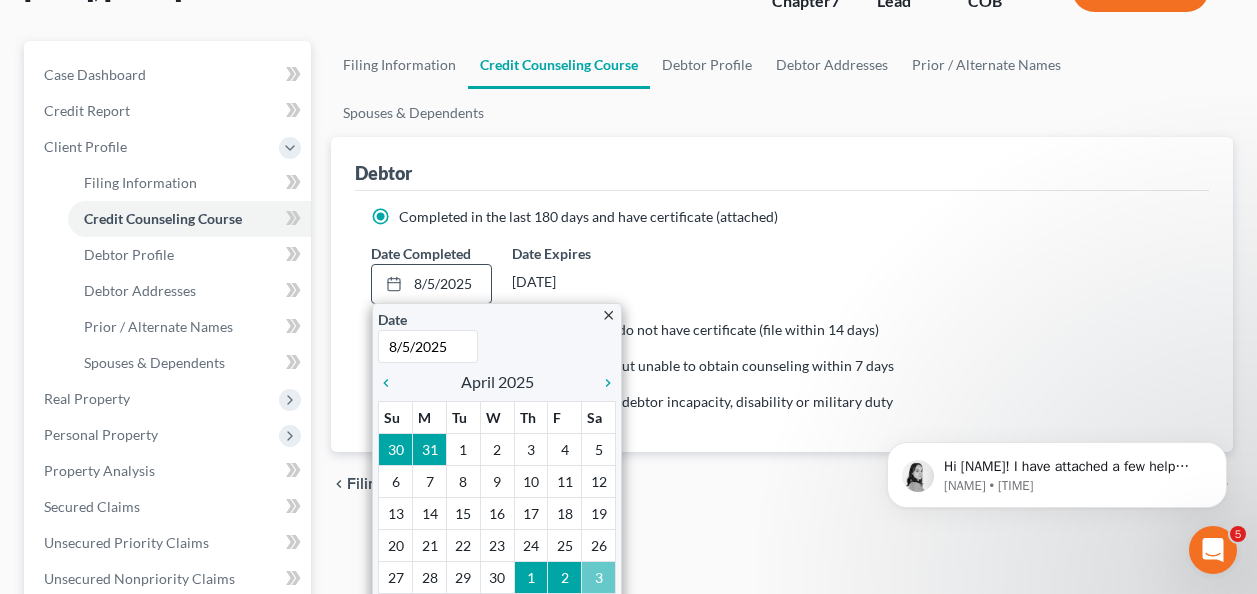 scroll, scrollTop: 200, scrollLeft: 0, axis: vertical 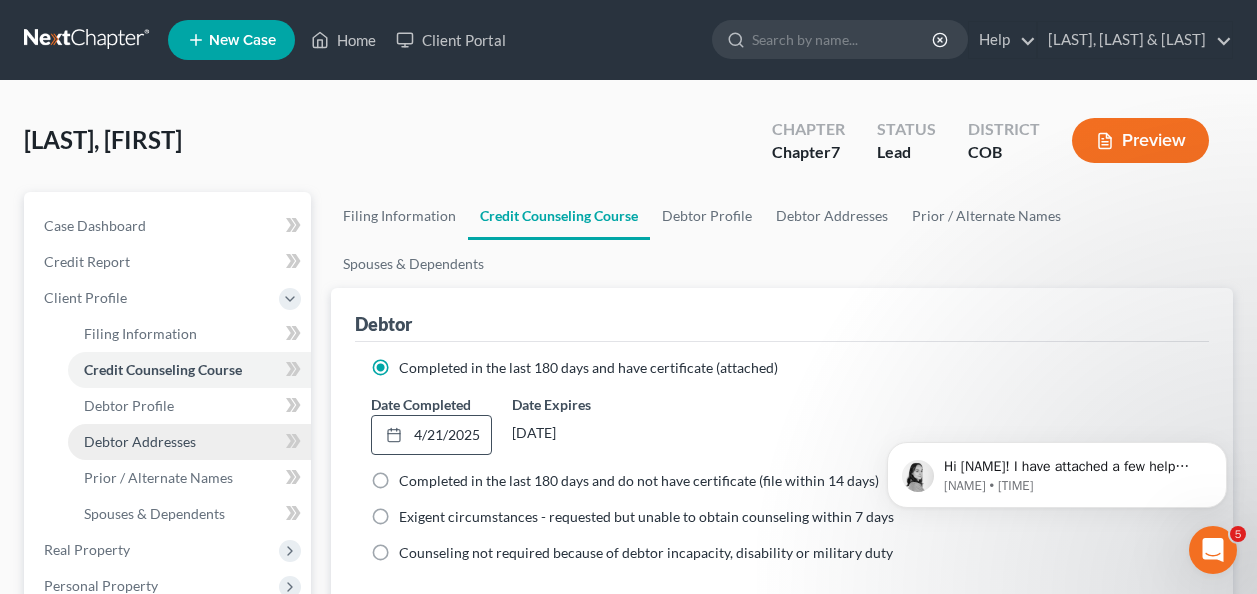 click on "Debtor Addresses" at bounding box center (140, 441) 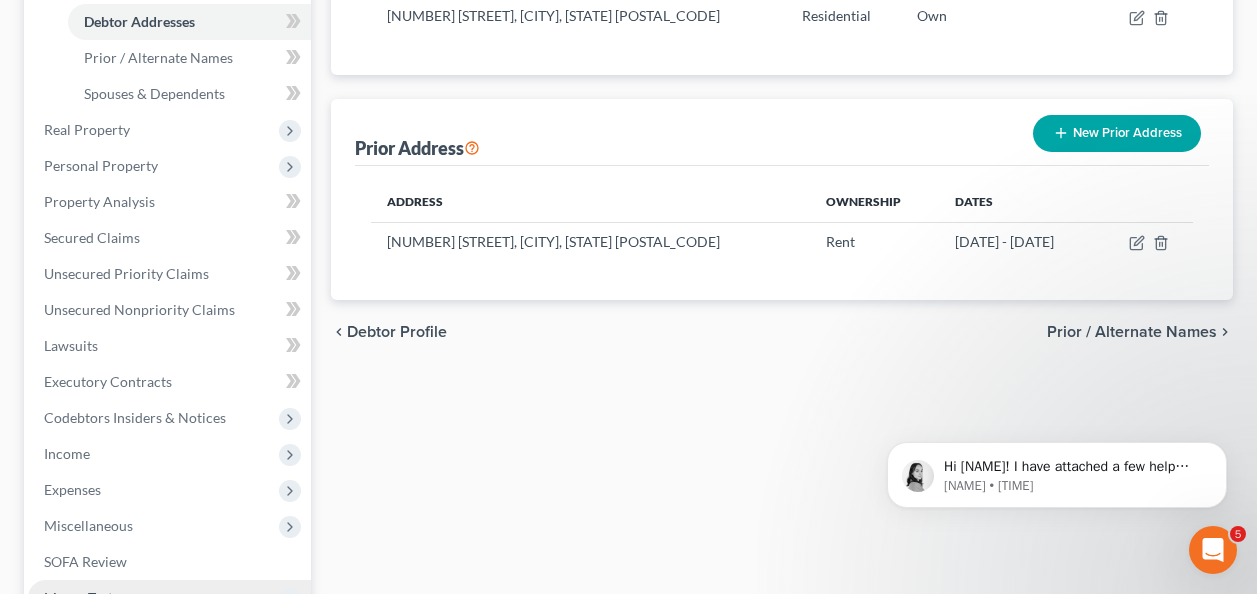 scroll, scrollTop: 500, scrollLeft: 0, axis: vertical 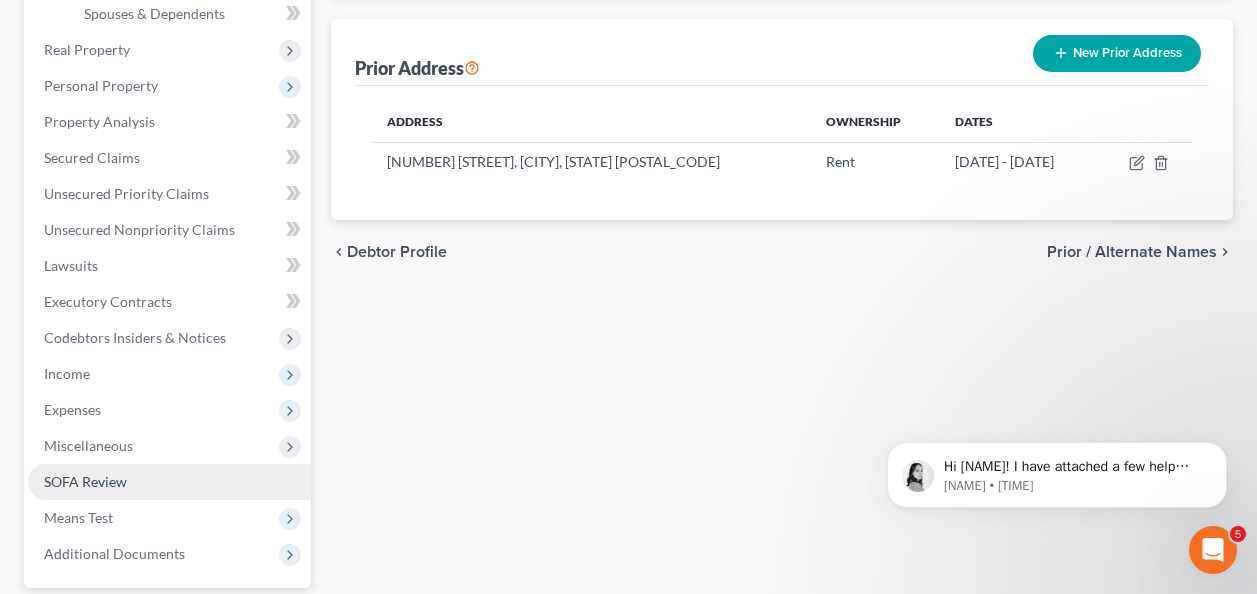 click on "SOFA Review" at bounding box center (85, 481) 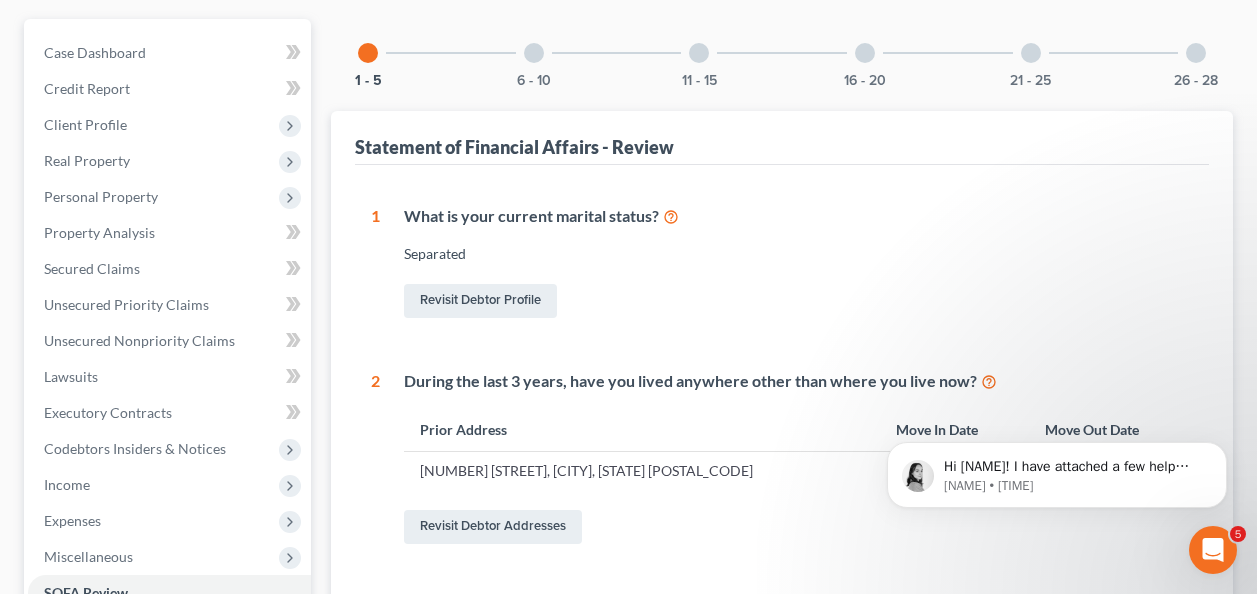scroll, scrollTop: 0, scrollLeft: 0, axis: both 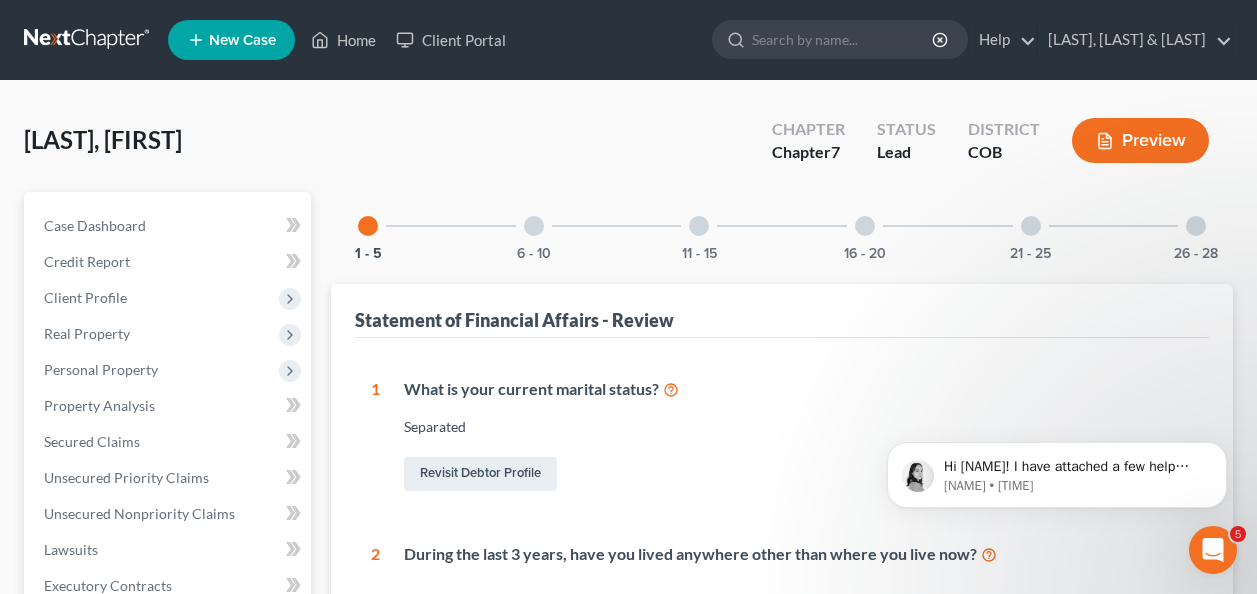 click on "Duplechain, Seth Upgraded Chapter Chapter  7 Status Lead District COB Preview Petition Navigation
Case Dashboard
Payments
Invoices
Payments
Payments
Credit Report" at bounding box center [628, 828] 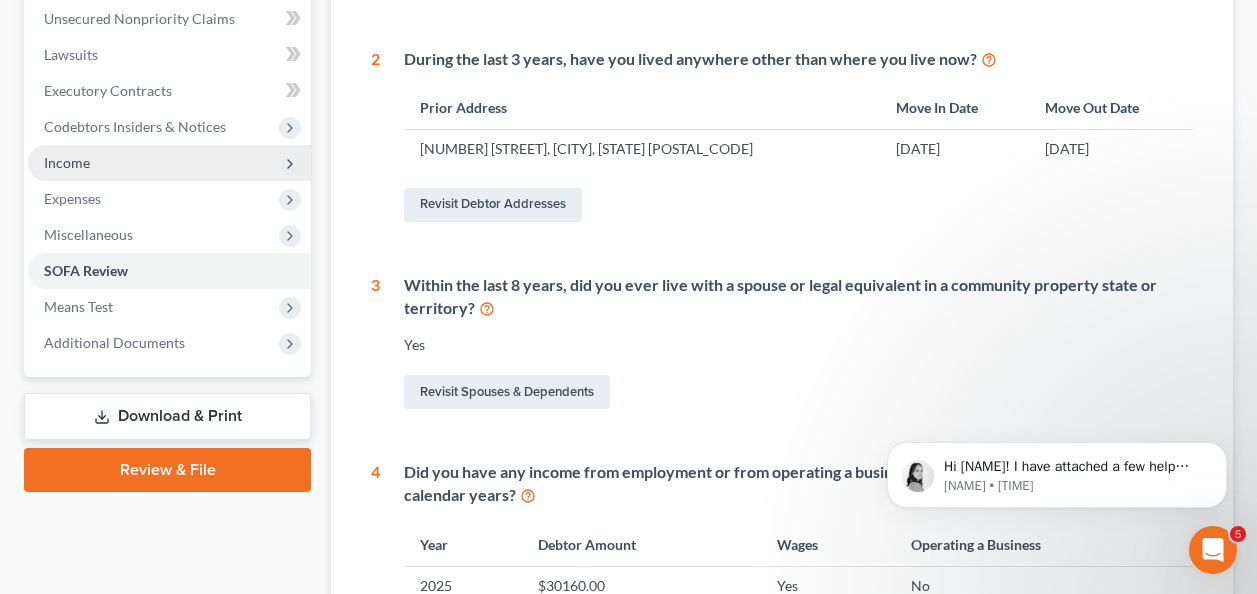 scroll, scrollTop: 500, scrollLeft: 0, axis: vertical 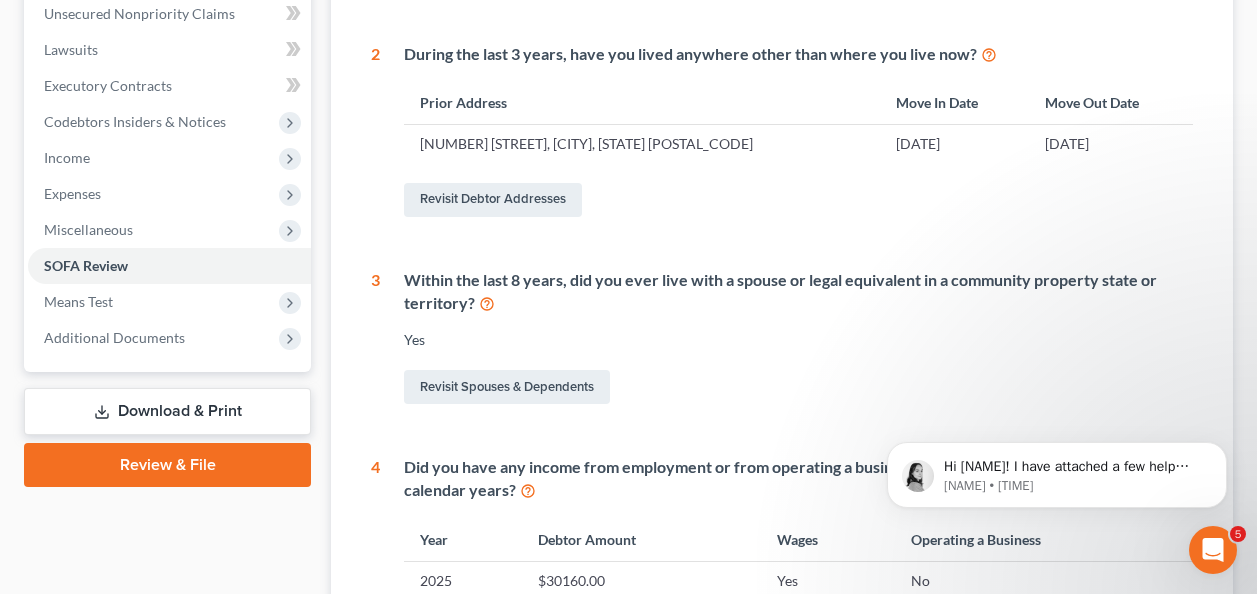 click on "Download & Print" at bounding box center [167, 411] 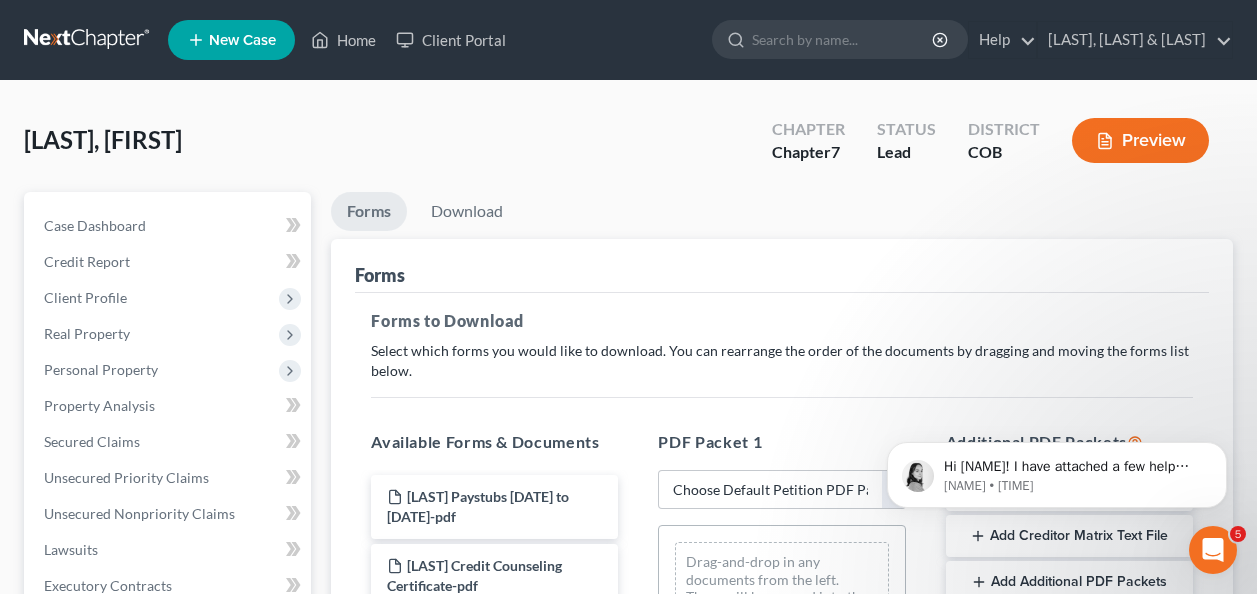 scroll, scrollTop: 200, scrollLeft: 0, axis: vertical 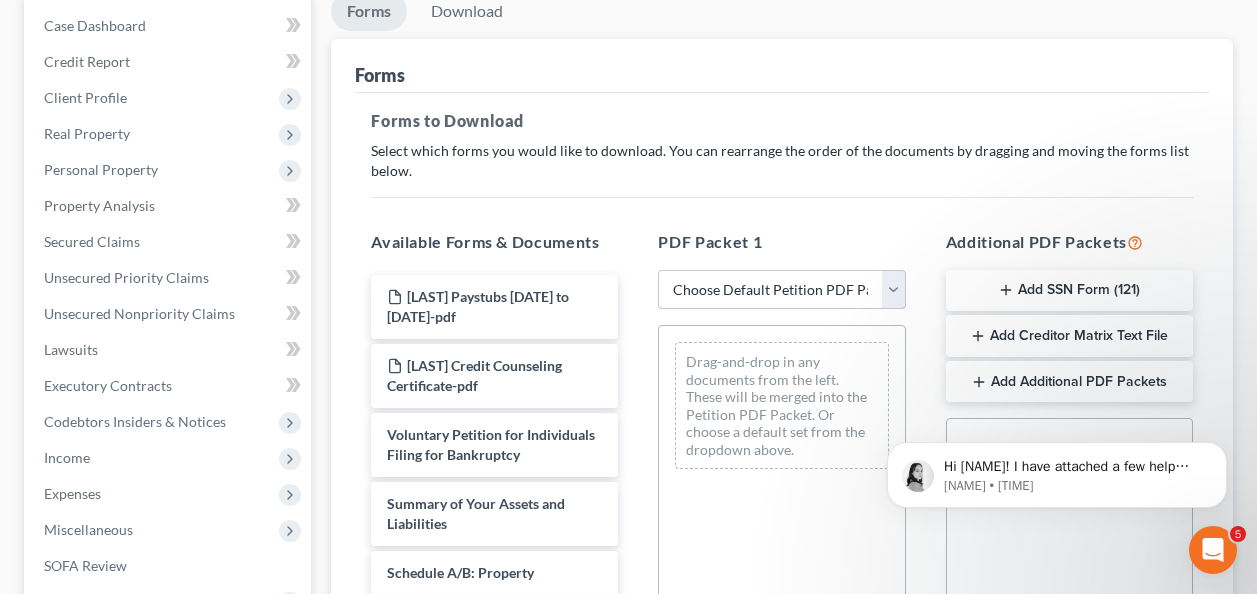click on "Choose Default Petition PDF Packet Complete Bankruptcy Petition (all forms and schedules) Emergency Filing Forms (Petition and Creditor List Only) Amended Forms Signature Pages Only Shaul Template without means test, attorney fees and statement of intention Filing Template Colorado Colorado Template" at bounding box center (781, 290) 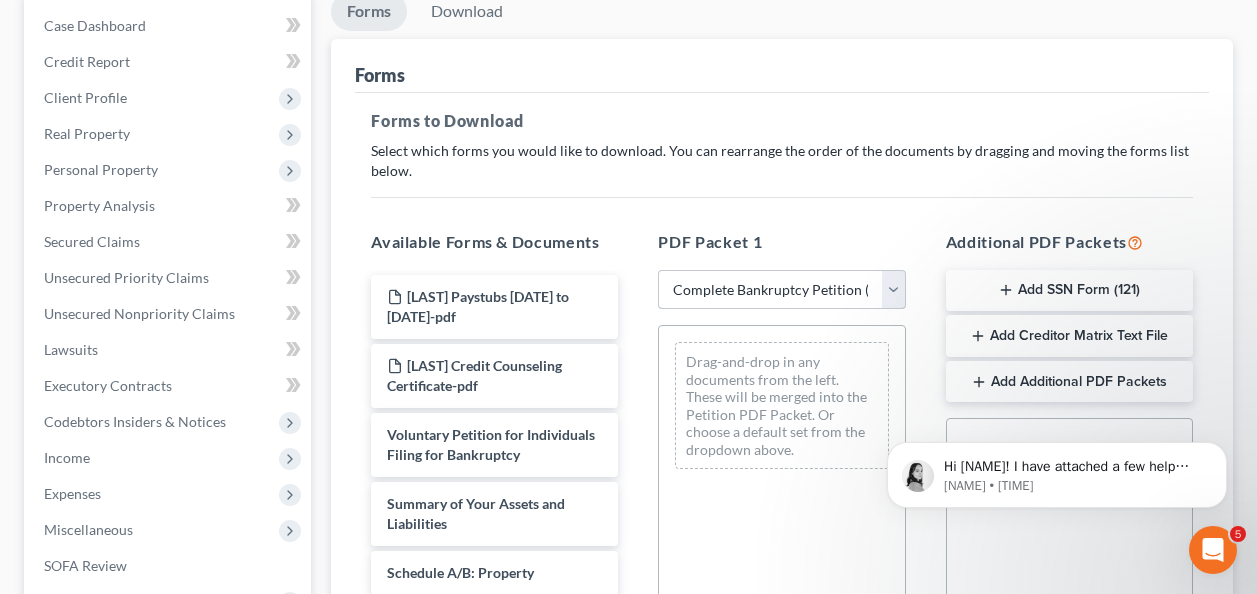 click on "Choose Default Petition PDF Packet Complete Bankruptcy Petition (all forms and schedules) Emergency Filing Forms (Petition and Creditor List Only) Amended Forms Signature Pages Only Shaul Template without means test, attorney fees and statement of intention Filing Template Colorado Colorado Template" at bounding box center (781, 290) 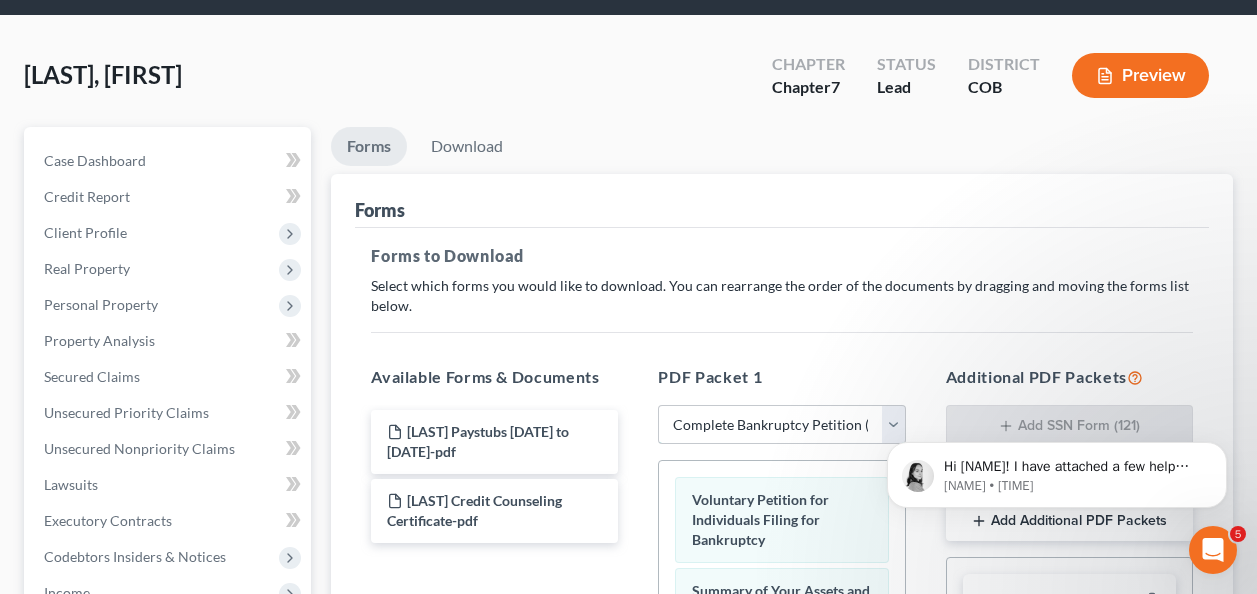 scroll, scrollTop: 0, scrollLeft: 0, axis: both 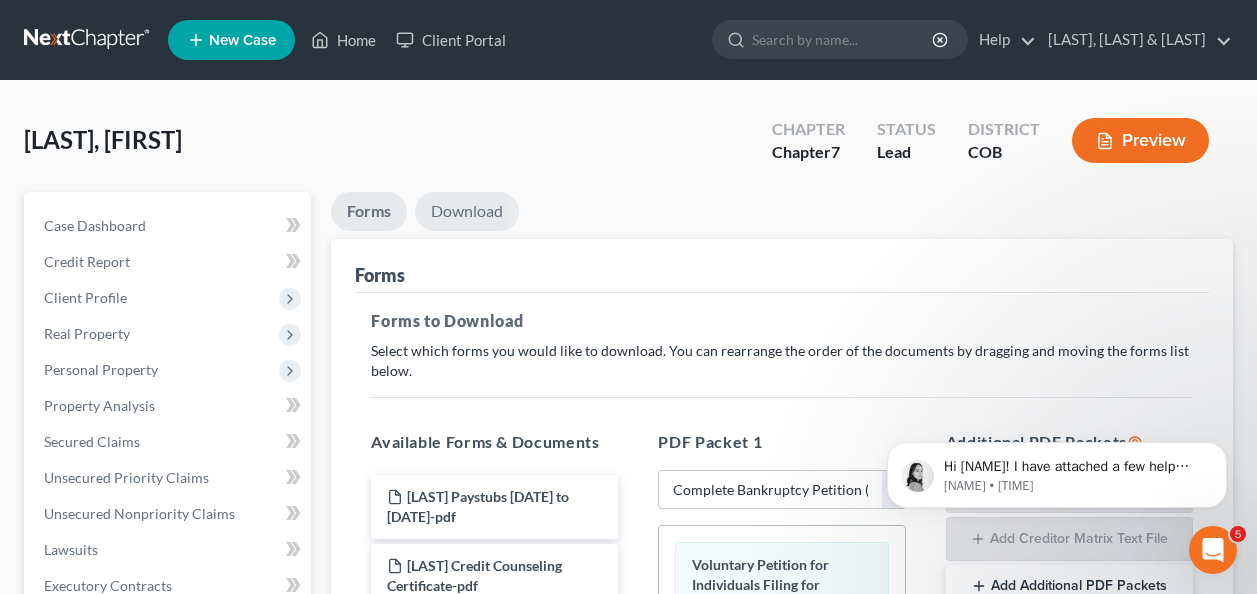 click on "Download" at bounding box center (467, 211) 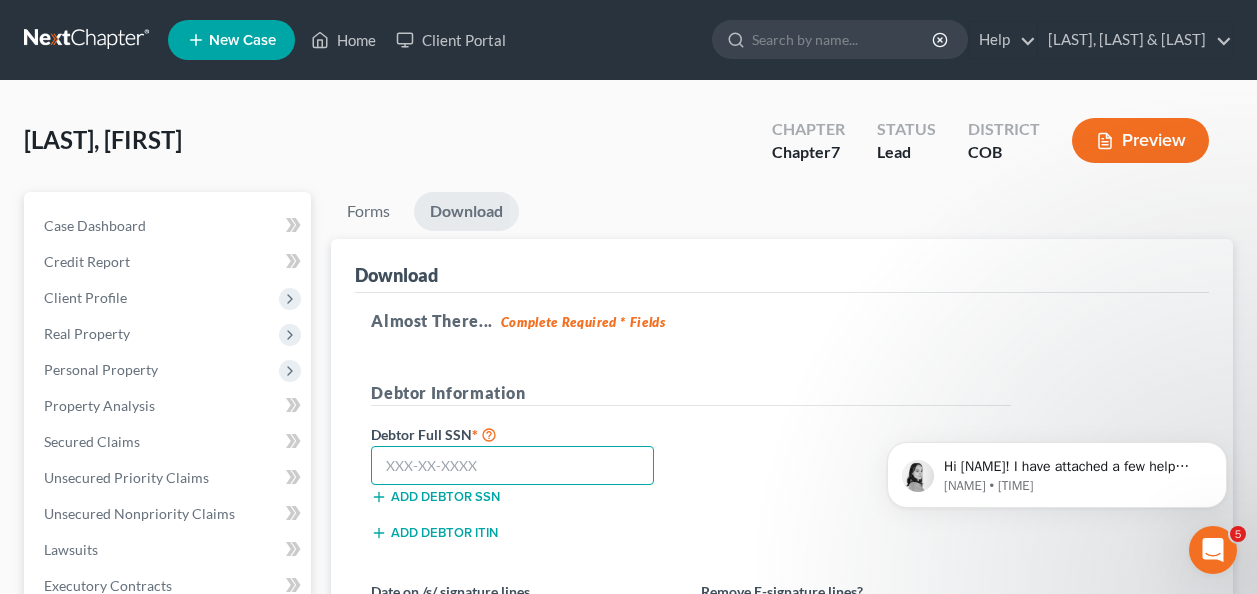 click at bounding box center [512, 466] 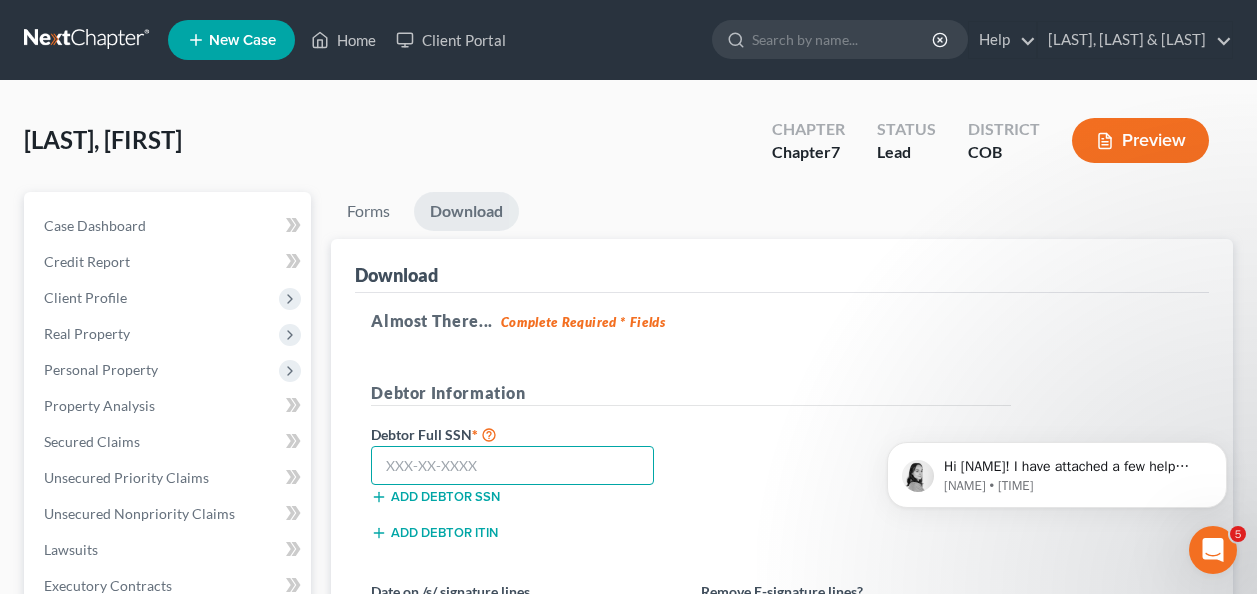 paste on "433-81-8491" 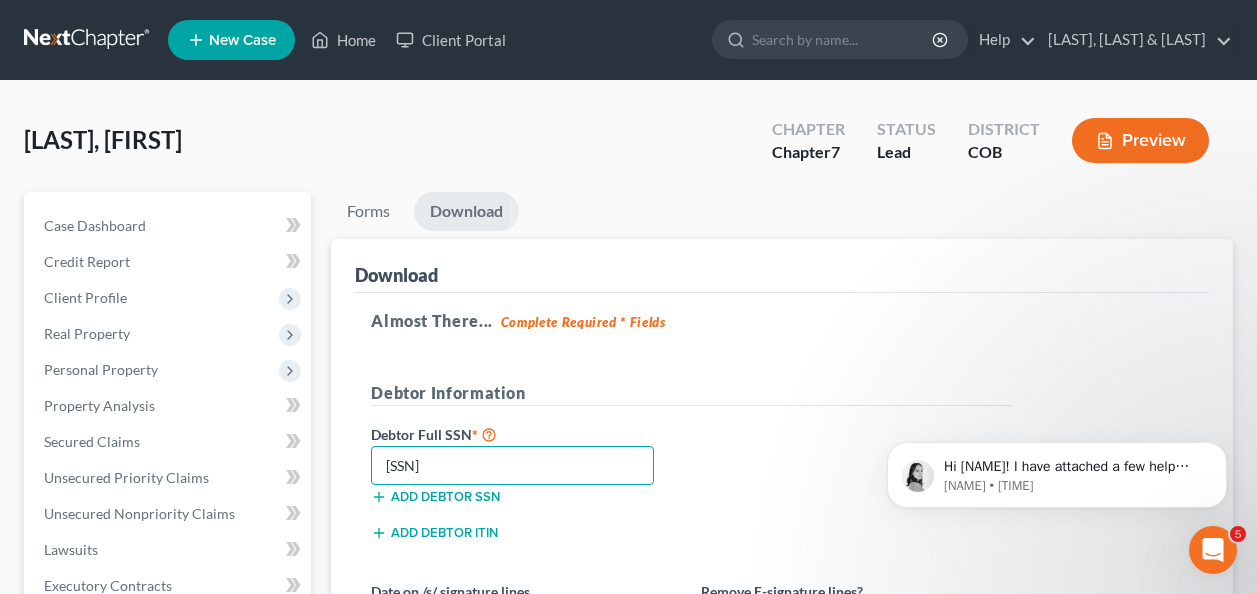 type on "433-81-8491" 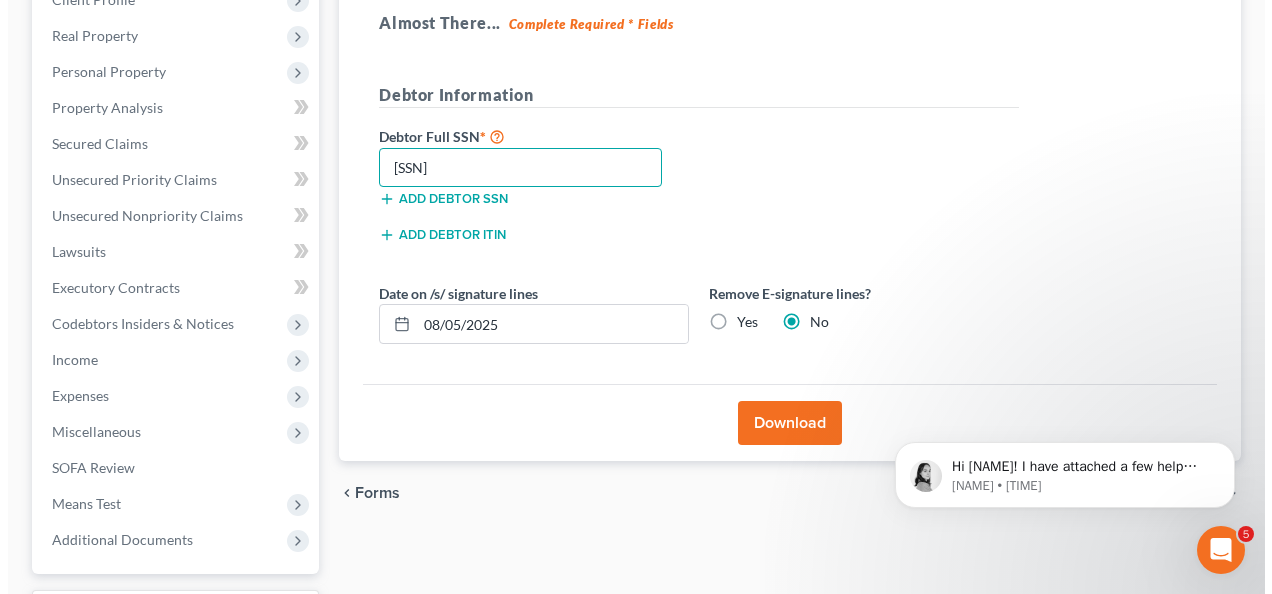 scroll, scrollTop: 300, scrollLeft: 0, axis: vertical 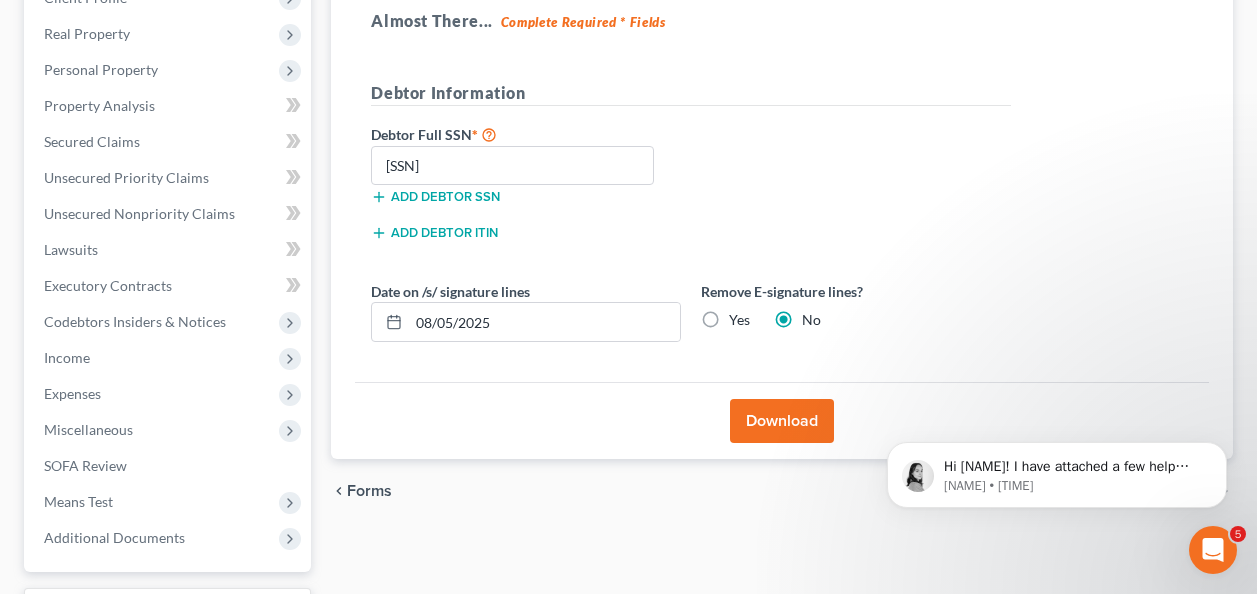click on "Download" at bounding box center (782, 421) 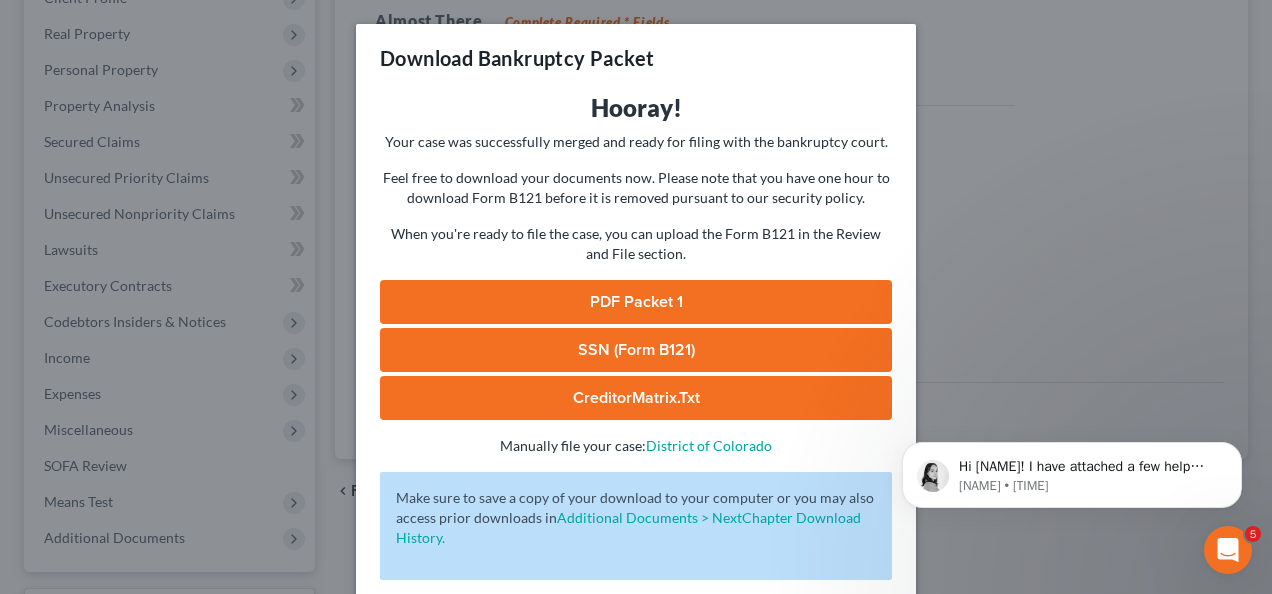 click on "PDF Packet 1" at bounding box center (636, 302) 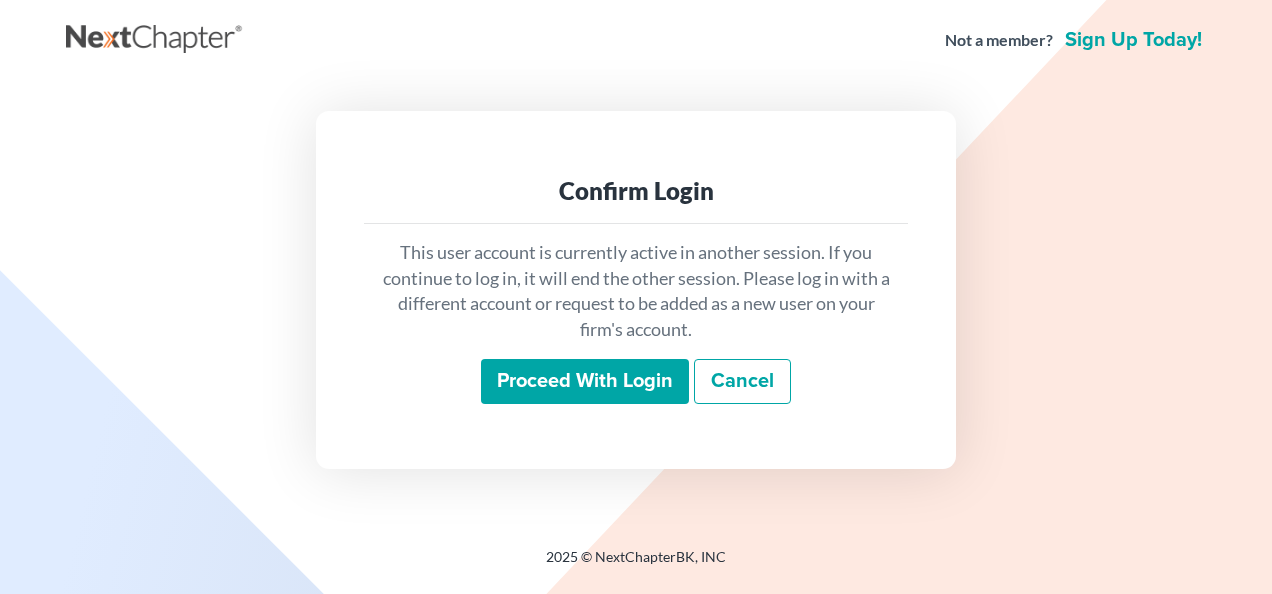 scroll, scrollTop: 0, scrollLeft: 0, axis: both 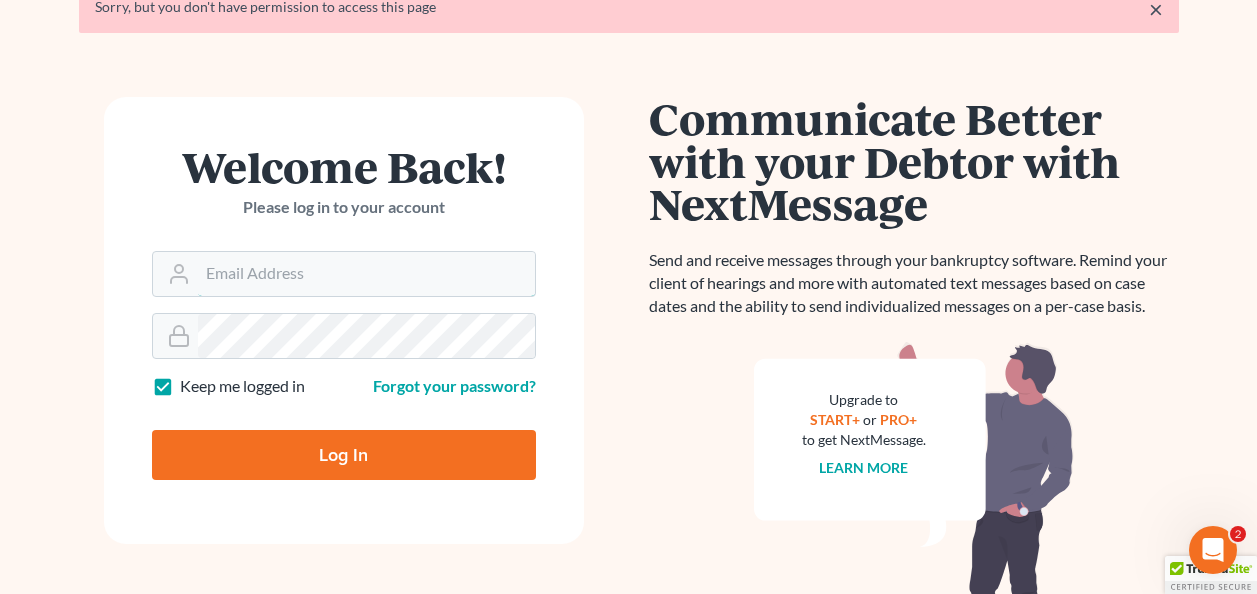 type on "lpierce.blp@comcast.net" 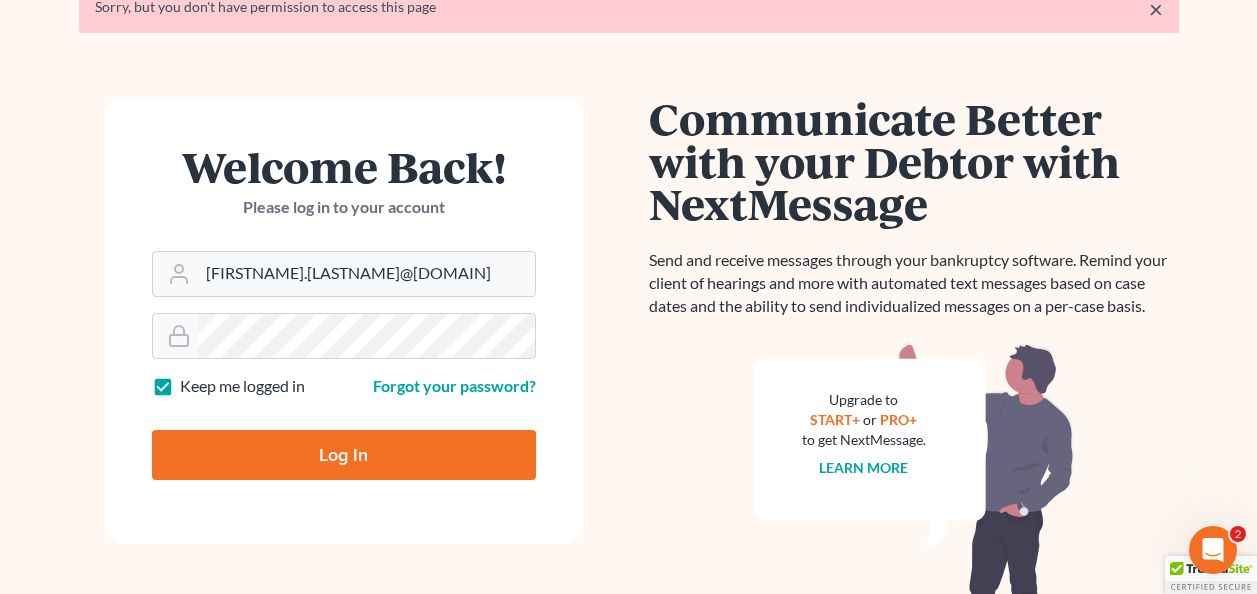click on "Log In" at bounding box center [344, 455] 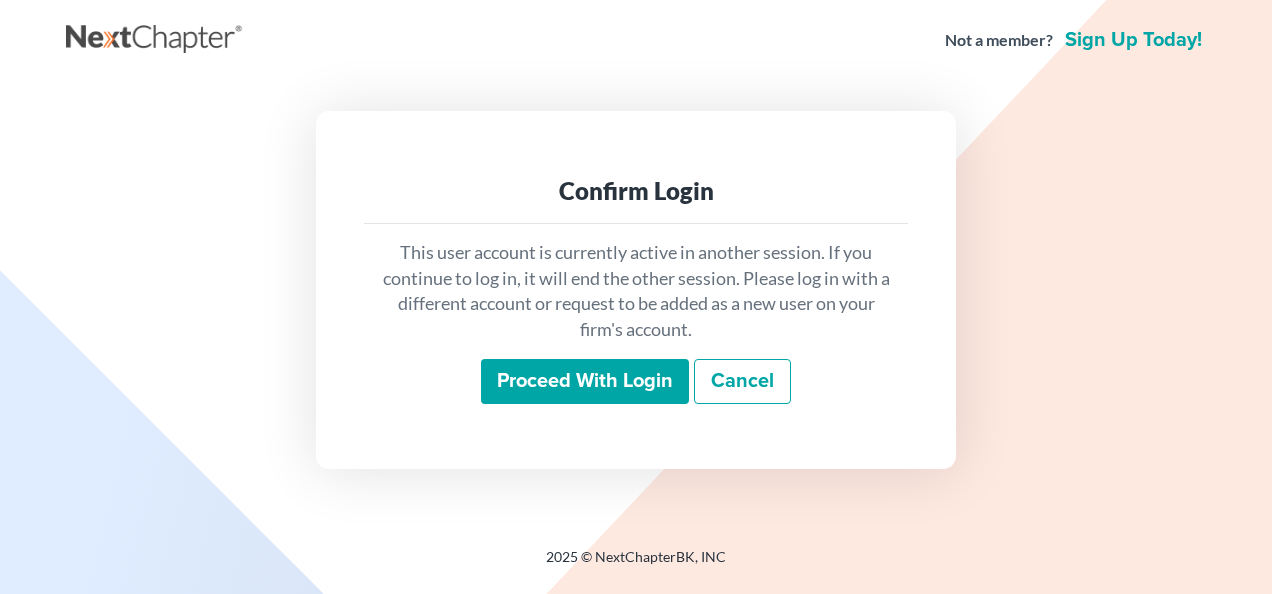 scroll, scrollTop: 0, scrollLeft: 0, axis: both 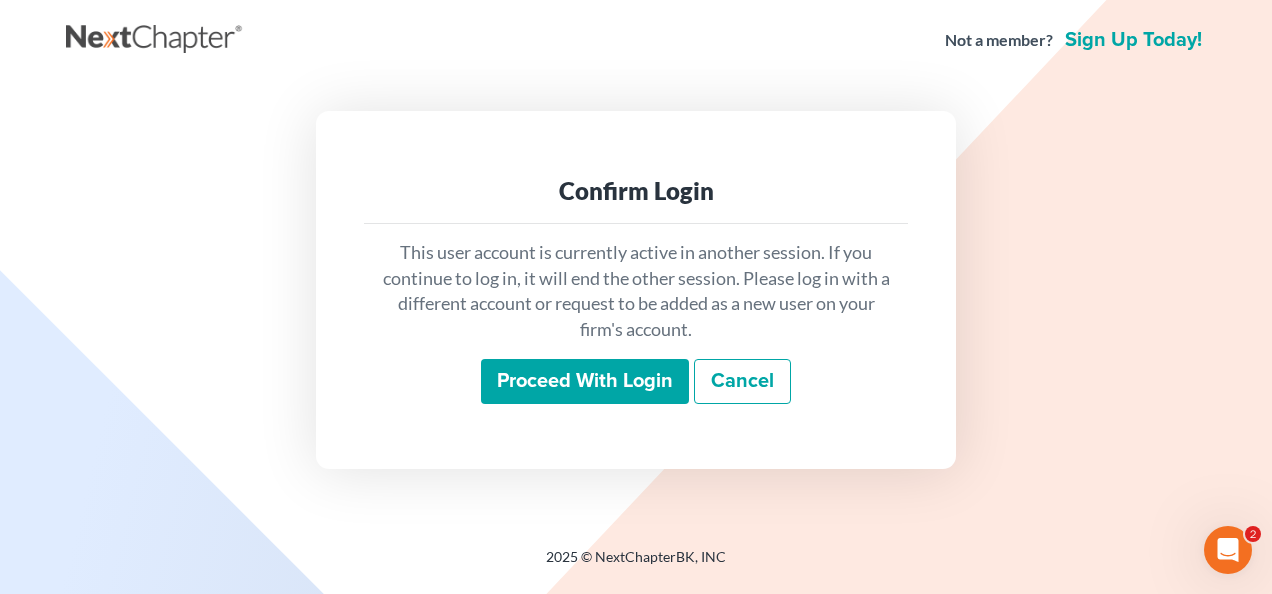 click on "Proceed with login" at bounding box center (585, 382) 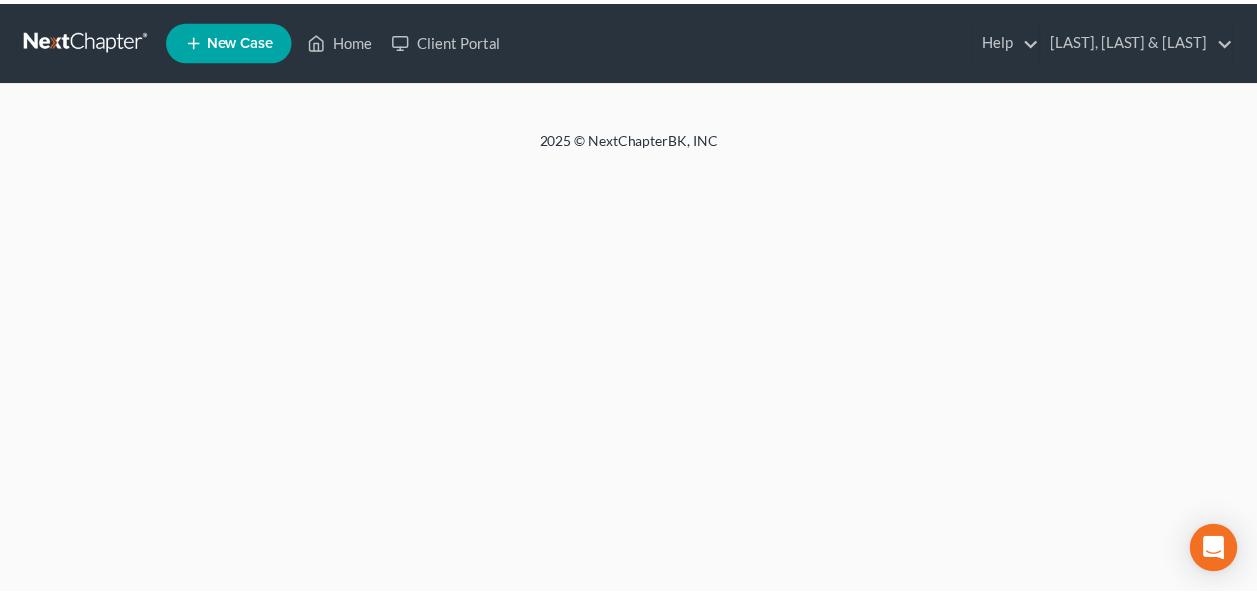 scroll, scrollTop: 0, scrollLeft: 0, axis: both 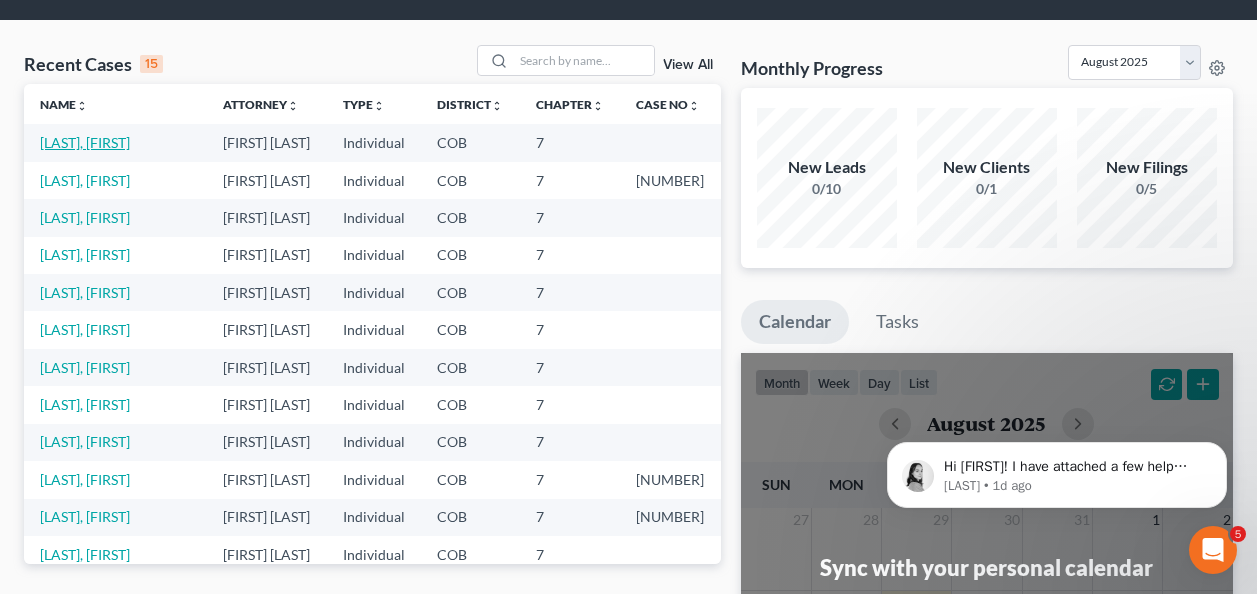 click on "[LAST], [FIRST]" at bounding box center [85, 142] 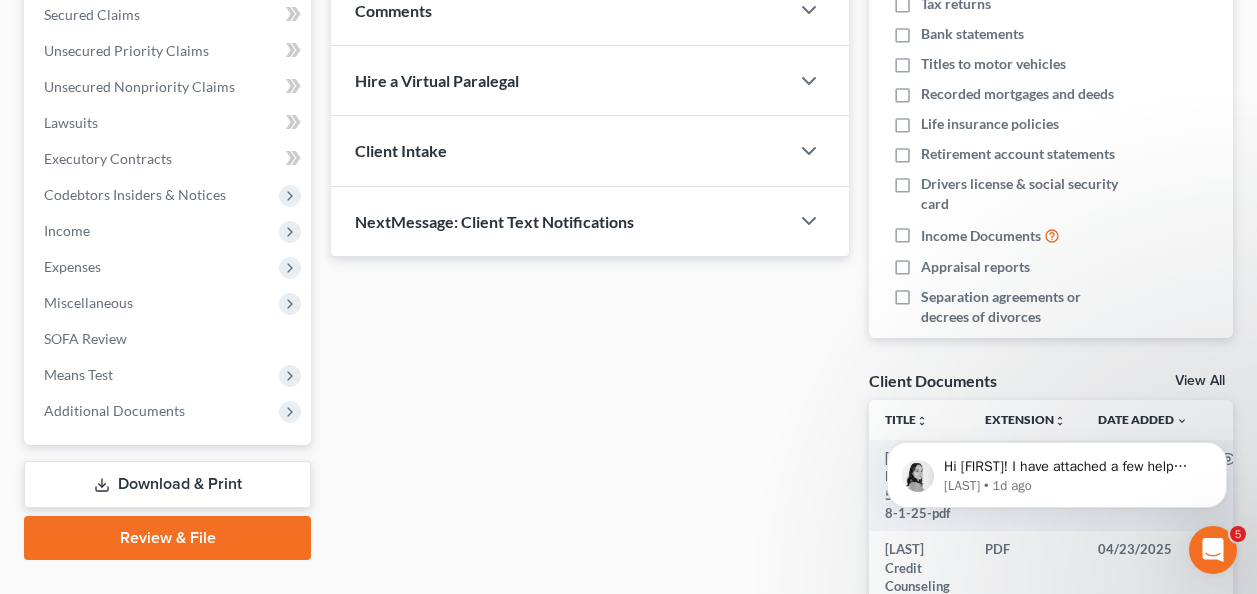 scroll, scrollTop: 460, scrollLeft: 0, axis: vertical 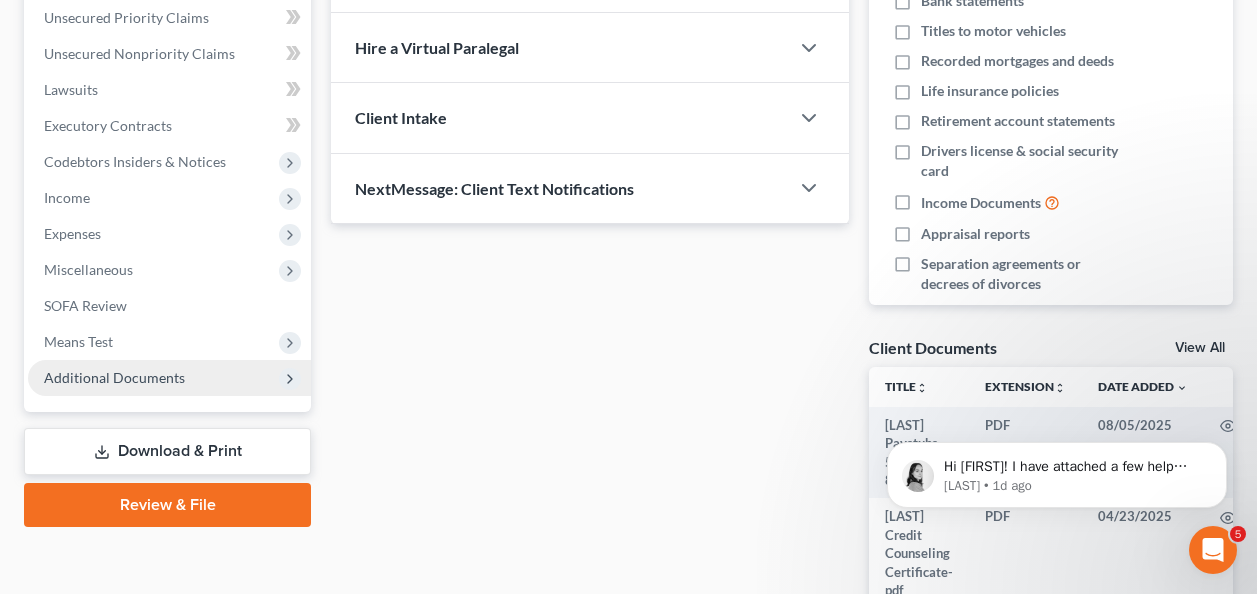 click on "Additional Documents" at bounding box center [114, 377] 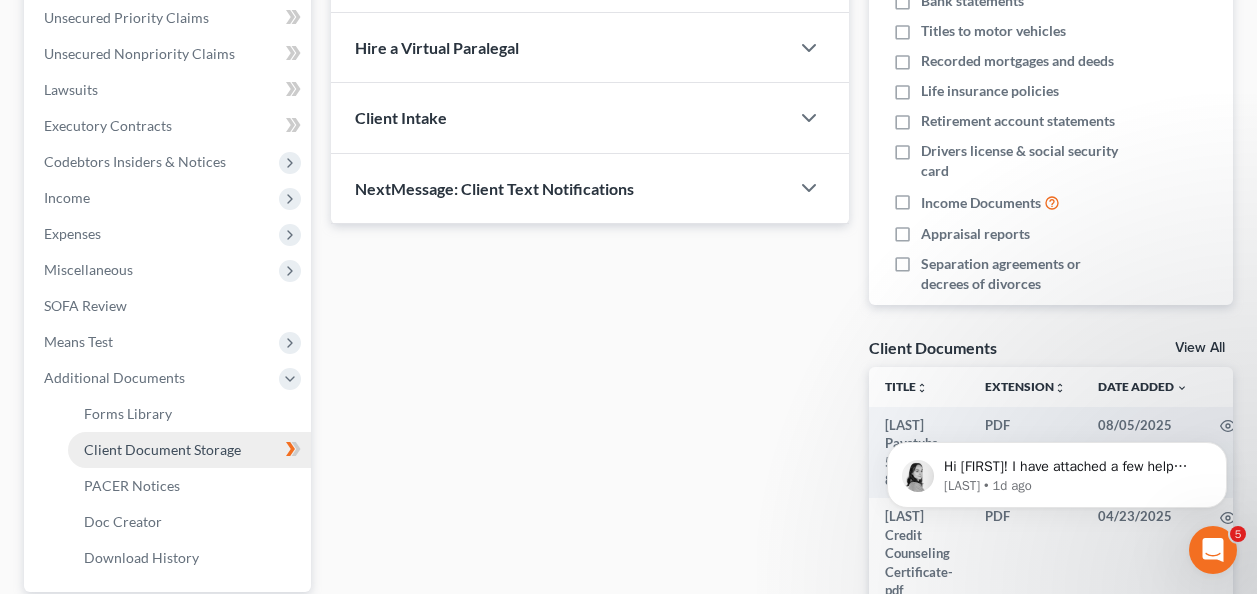 click on "Client Document Storage" at bounding box center (162, 449) 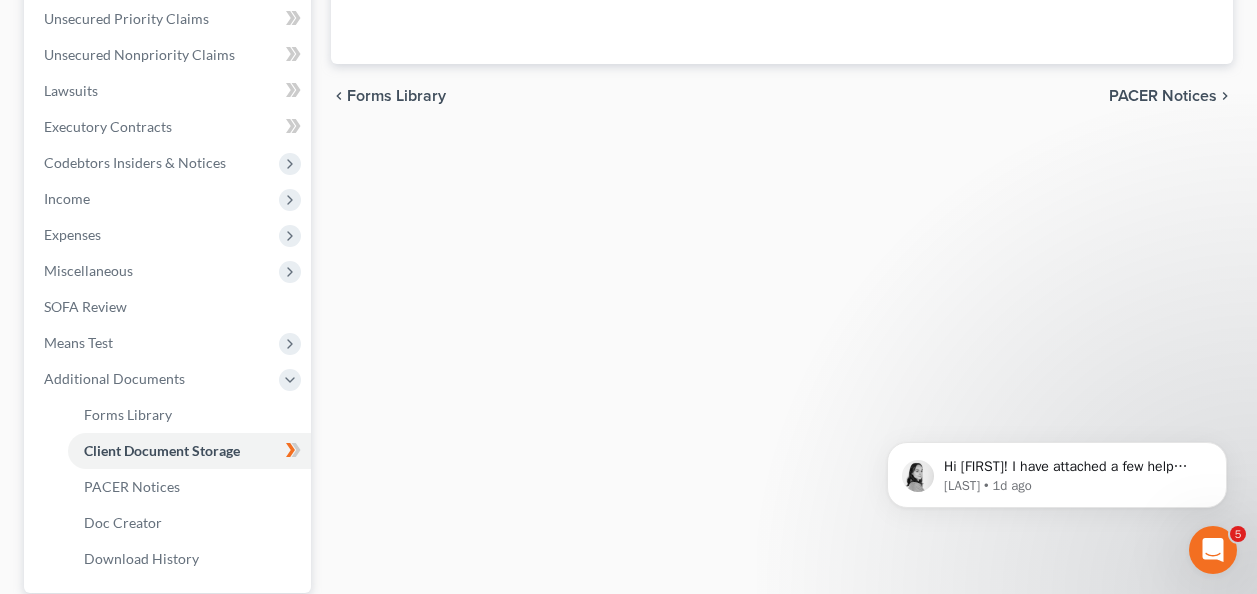 select on "5" 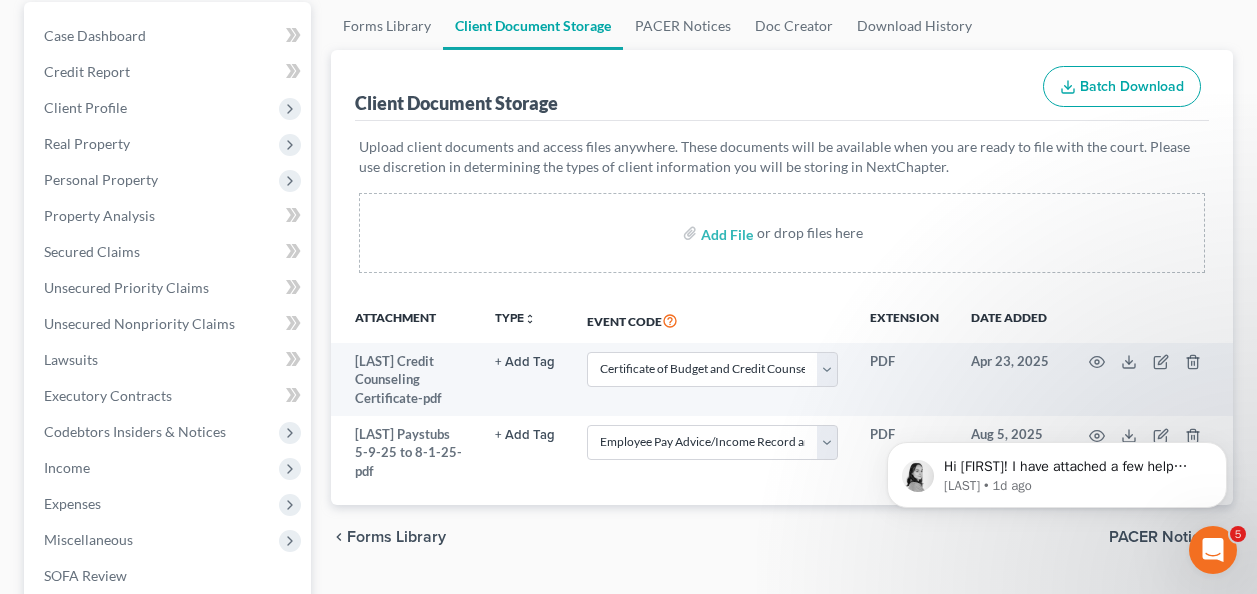 scroll, scrollTop: 300, scrollLeft: 0, axis: vertical 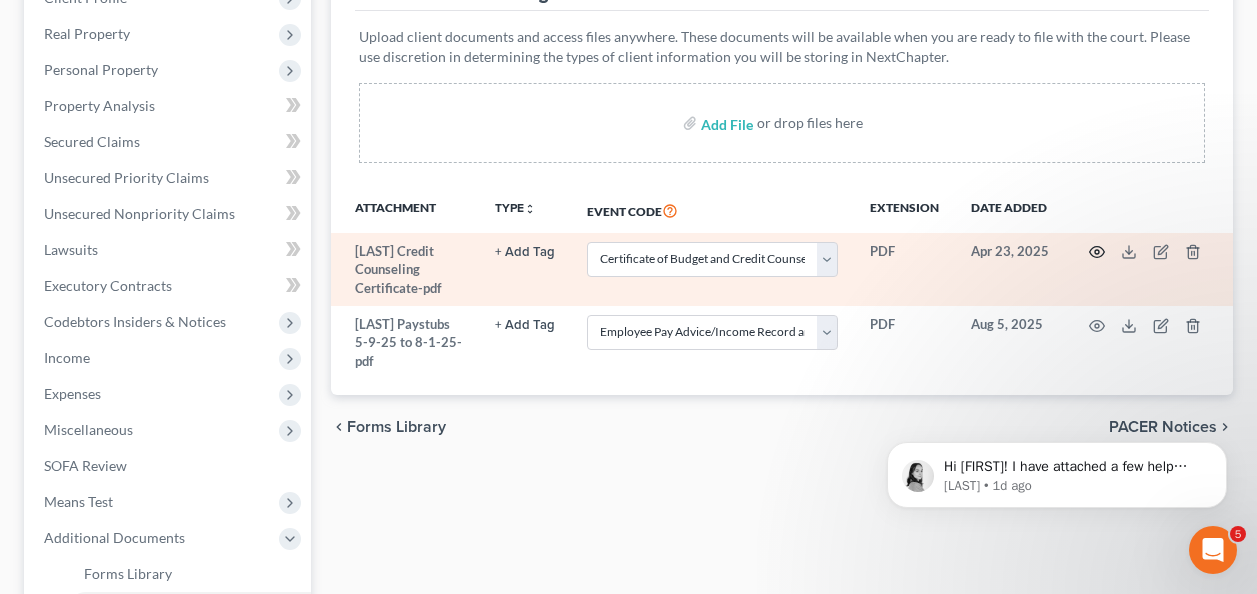 click 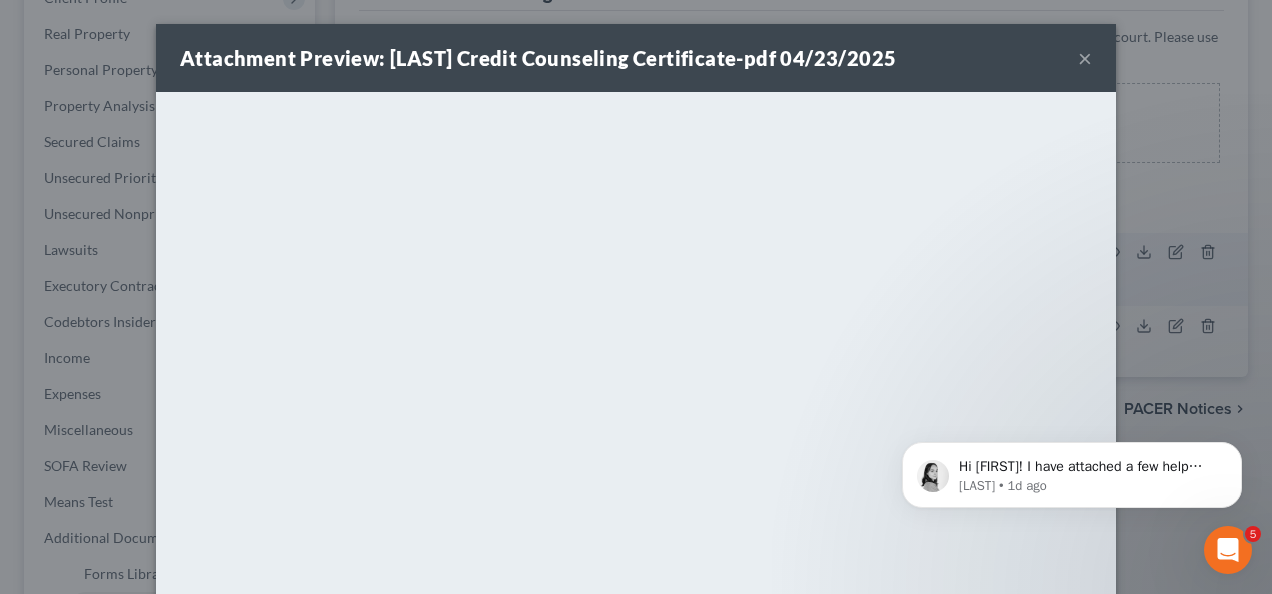 click on "×" at bounding box center (1085, 58) 